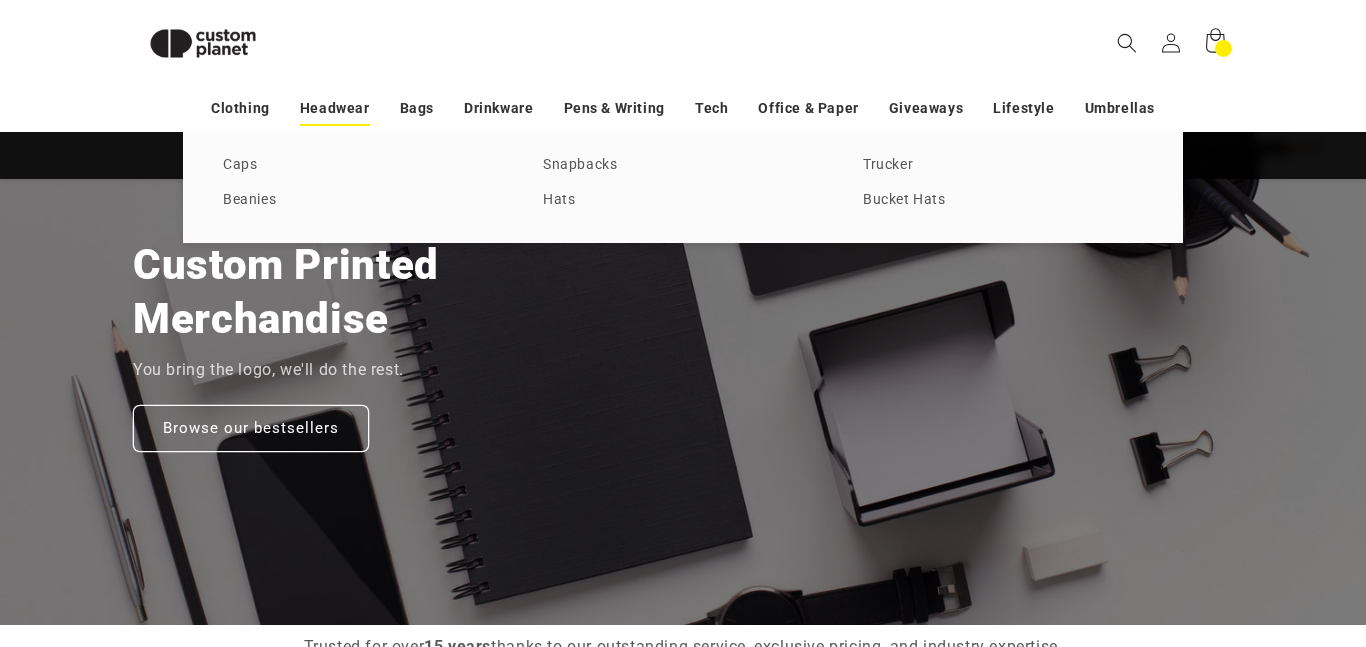 scroll, scrollTop: 257, scrollLeft: 0, axis: vertical 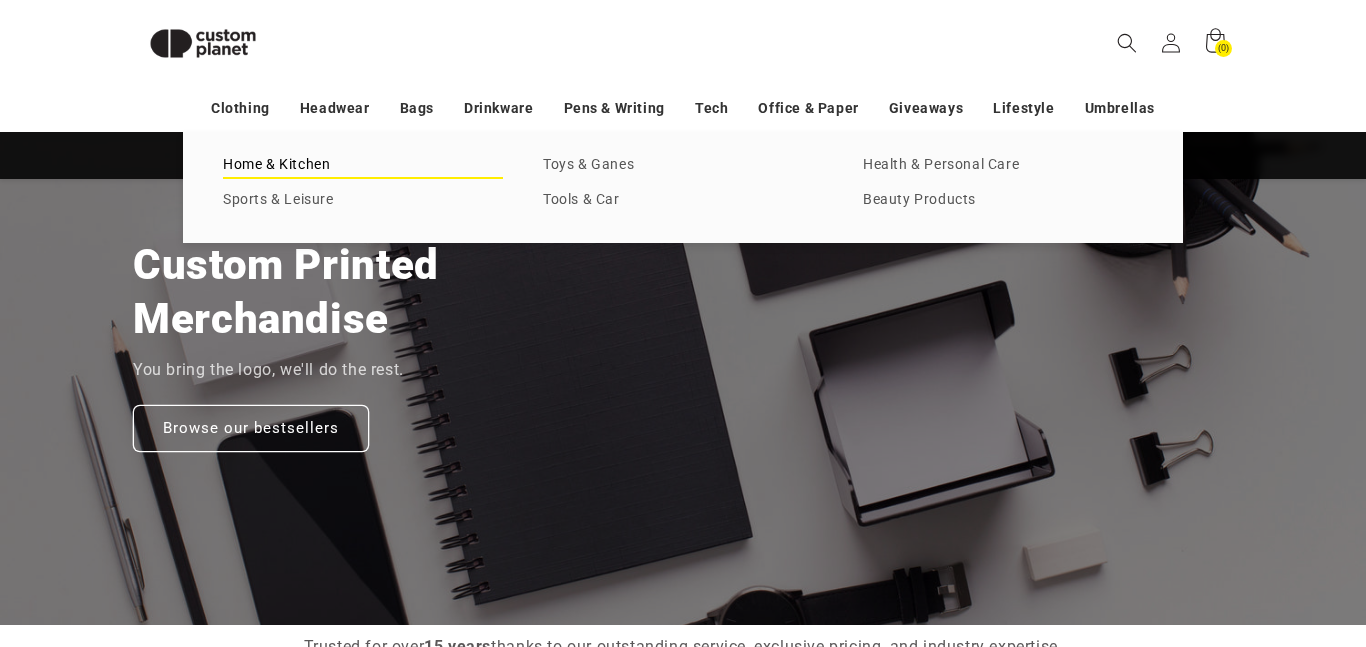 click on "Home & Kitchen" at bounding box center [363, 165] 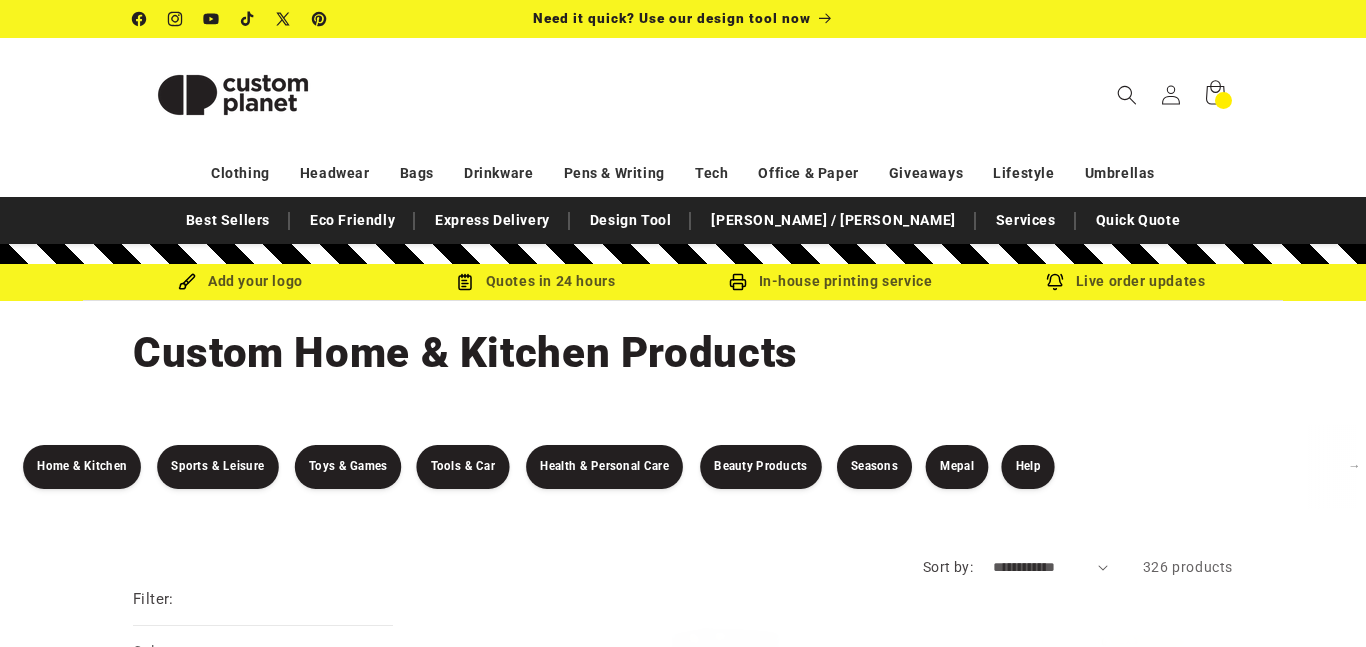 scroll, scrollTop: 0, scrollLeft: 0, axis: both 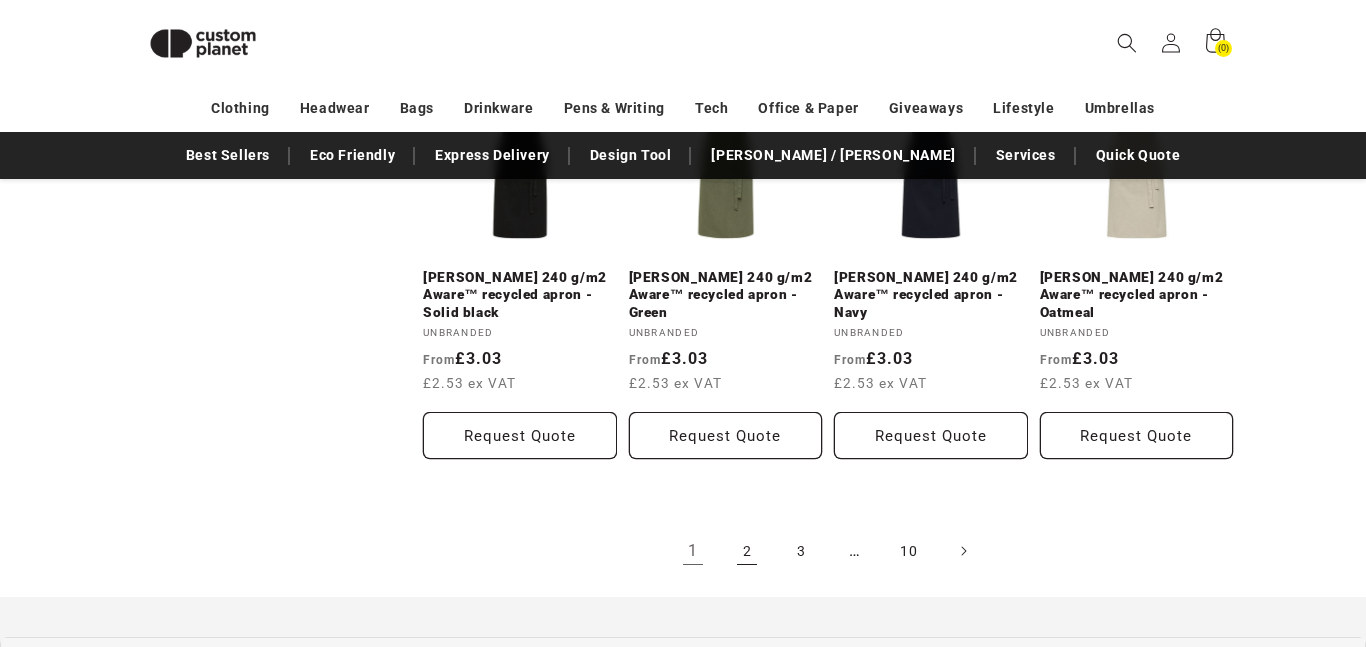 click on "2" at bounding box center (747, 551) 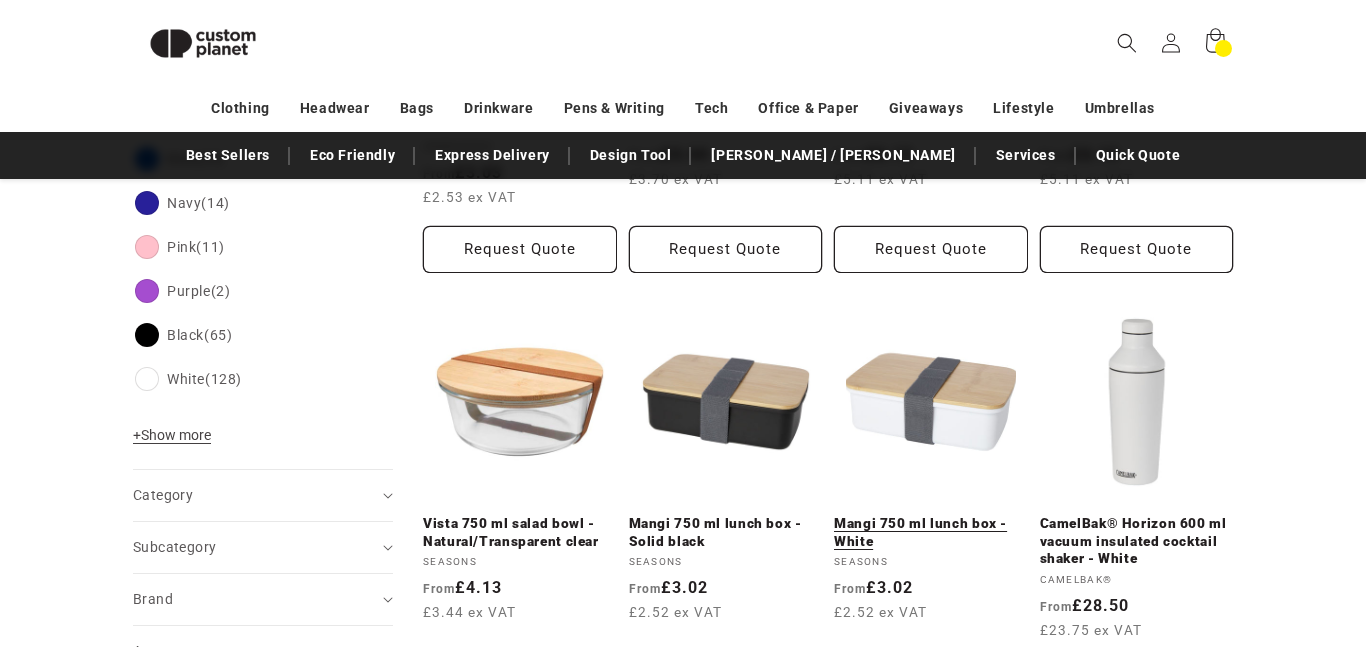 scroll, scrollTop: 708, scrollLeft: 0, axis: vertical 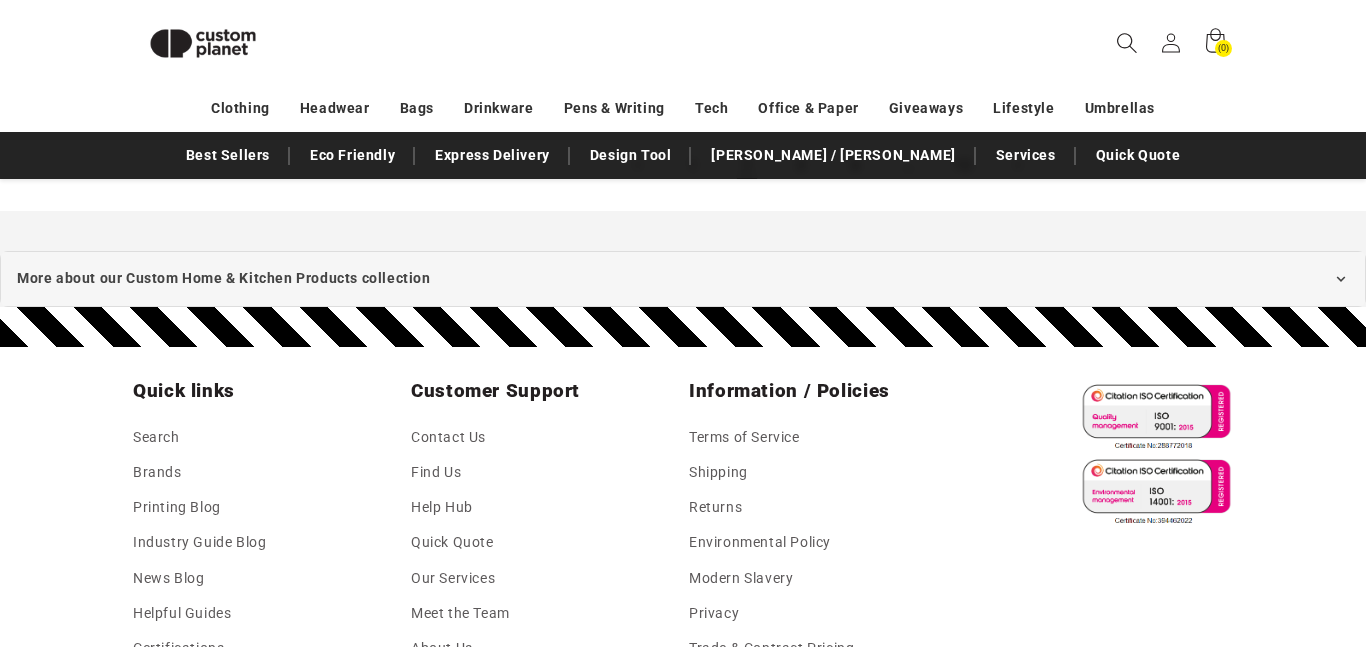 click 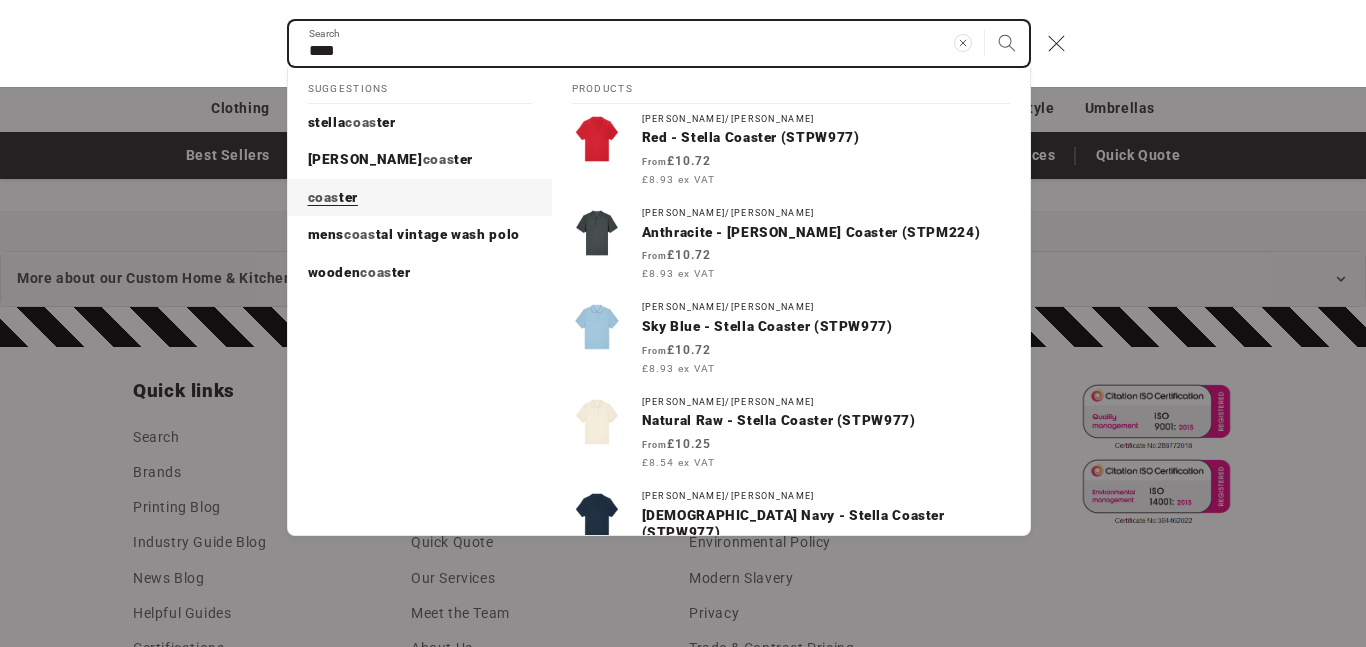 type on "****" 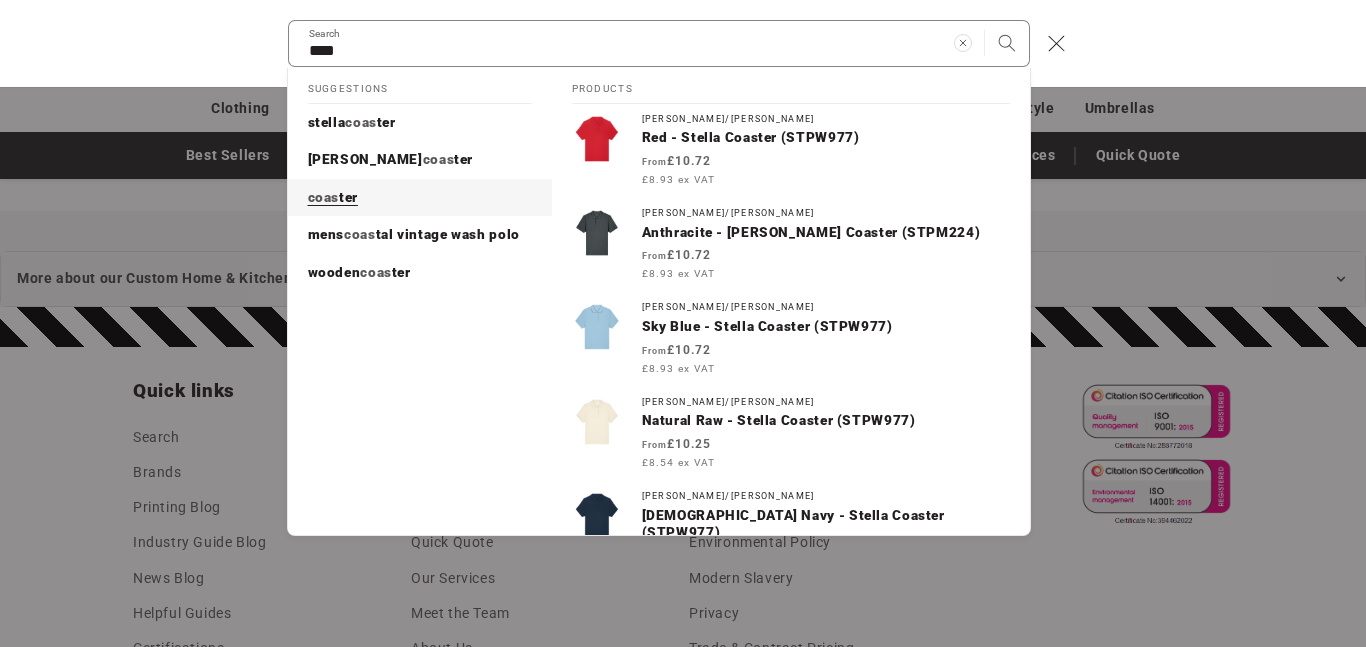 click on "ter" at bounding box center [348, 197] 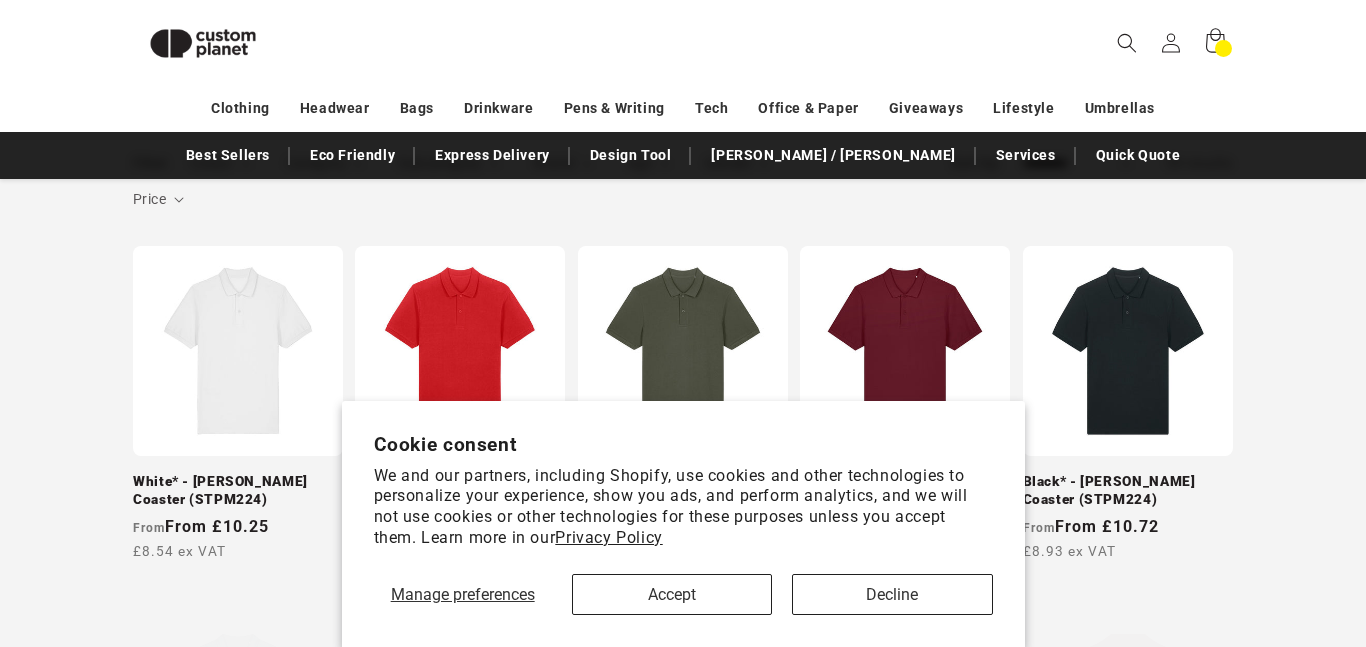 scroll, scrollTop: 368, scrollLeft: 0, axis: vertical 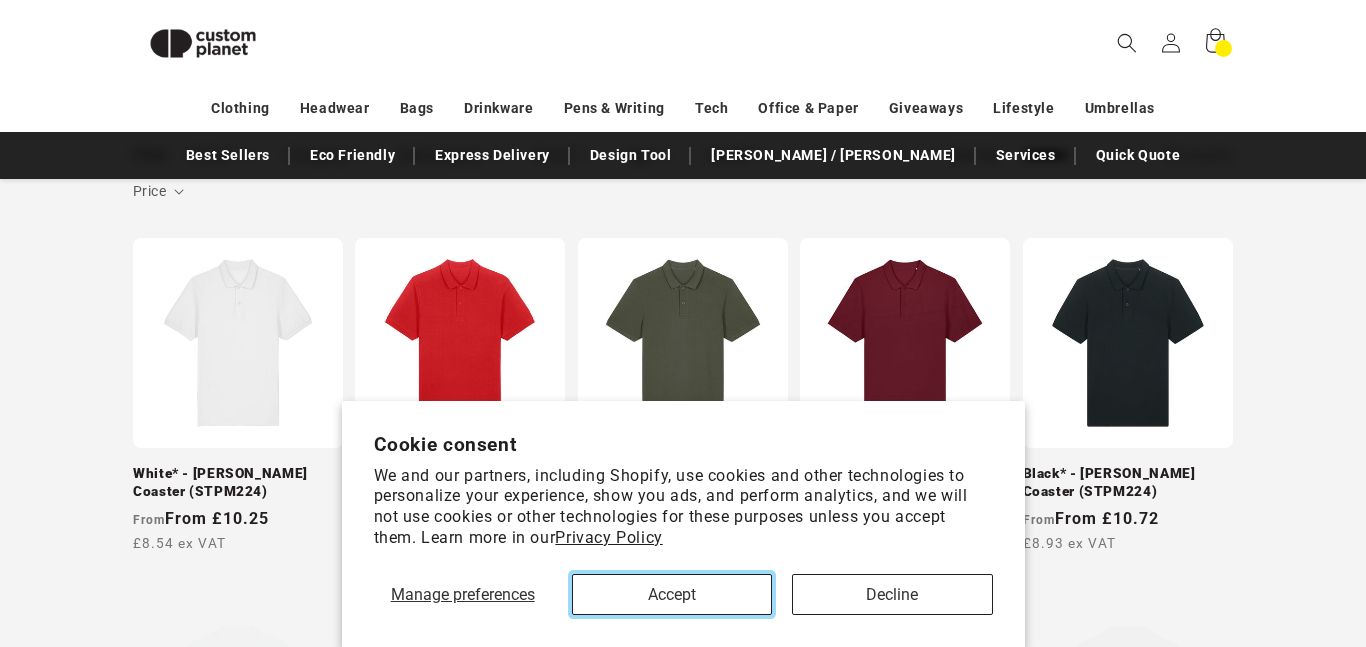click on "Accept" at bounding box center [672, 594] 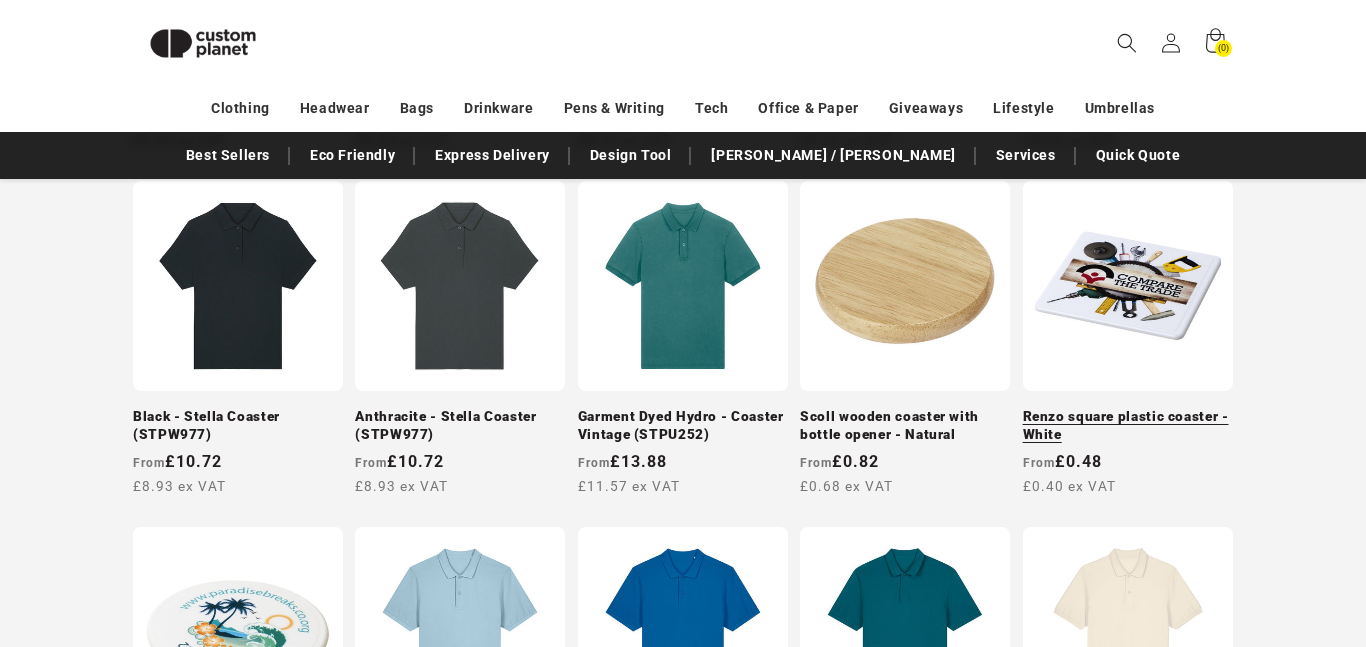 scroll, scrollTop: 1138, scrollLeft: 0, axis: vertical 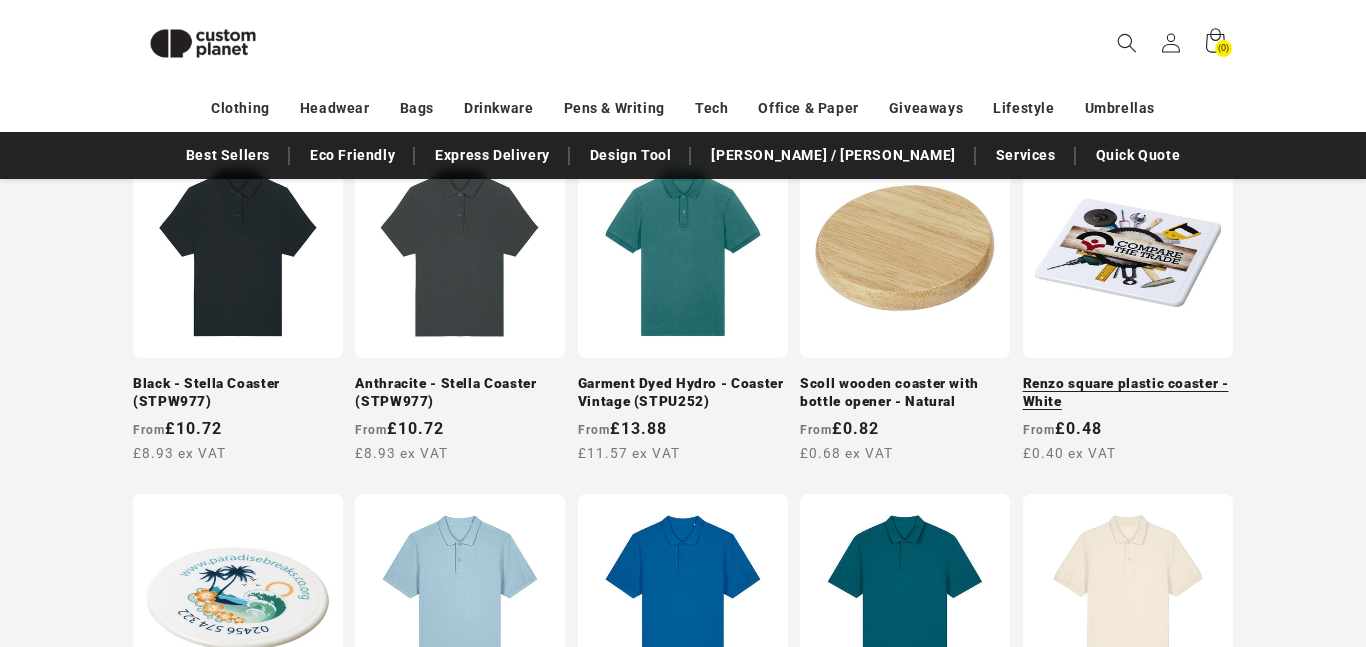 click on "Renzo square plastic coaster - White" at bounding box center [1128, 392] 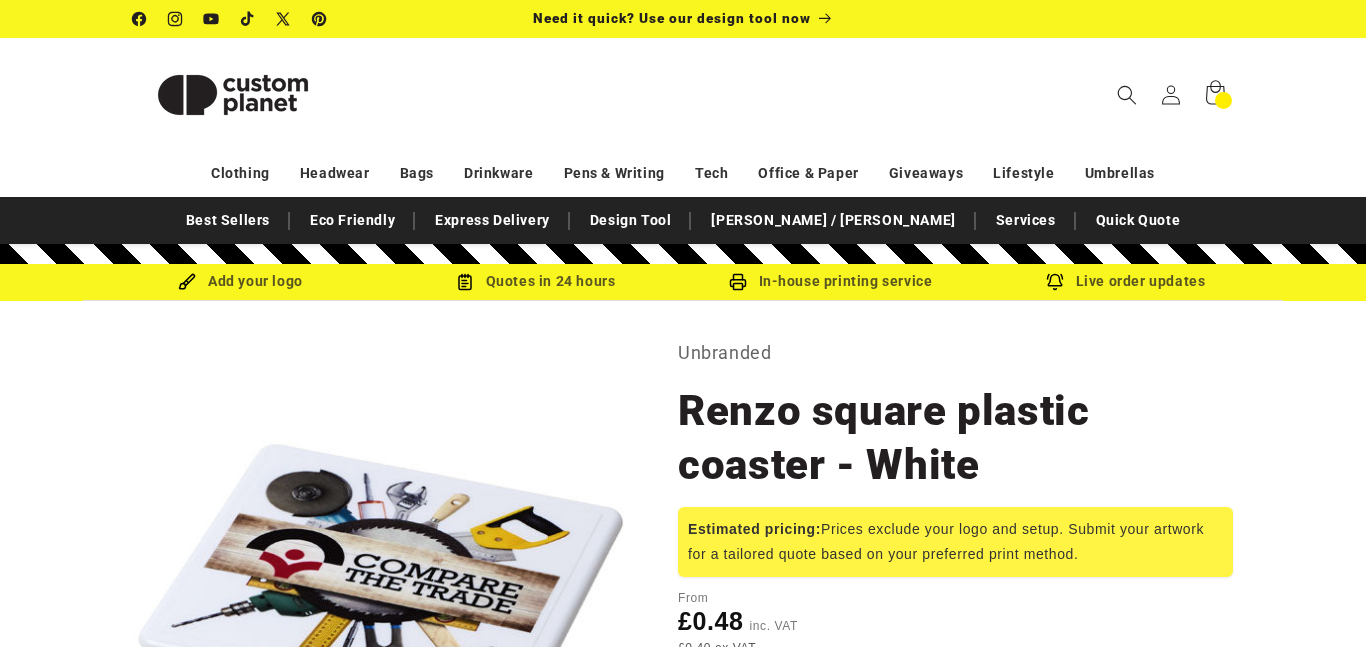 scroll, scrollTop: 161, scrollLeft: 0, axis: vertical 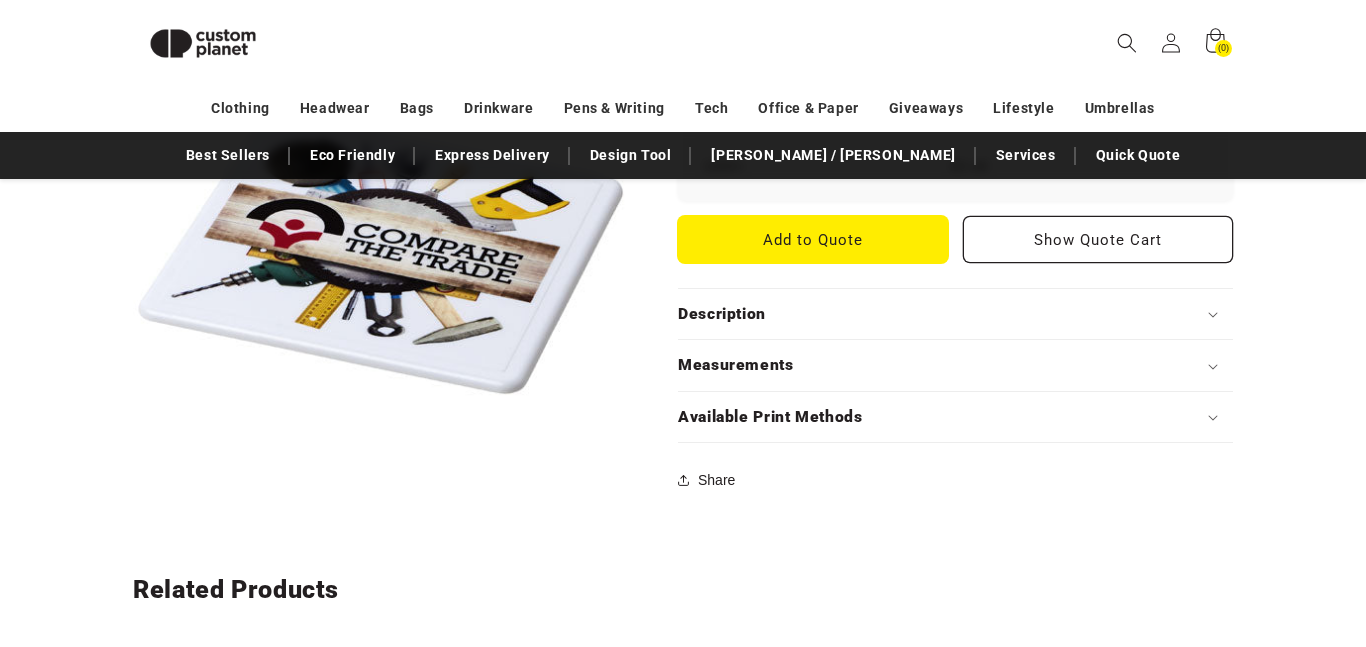 click on "Add to Quote" at bounding box center [813, 239] 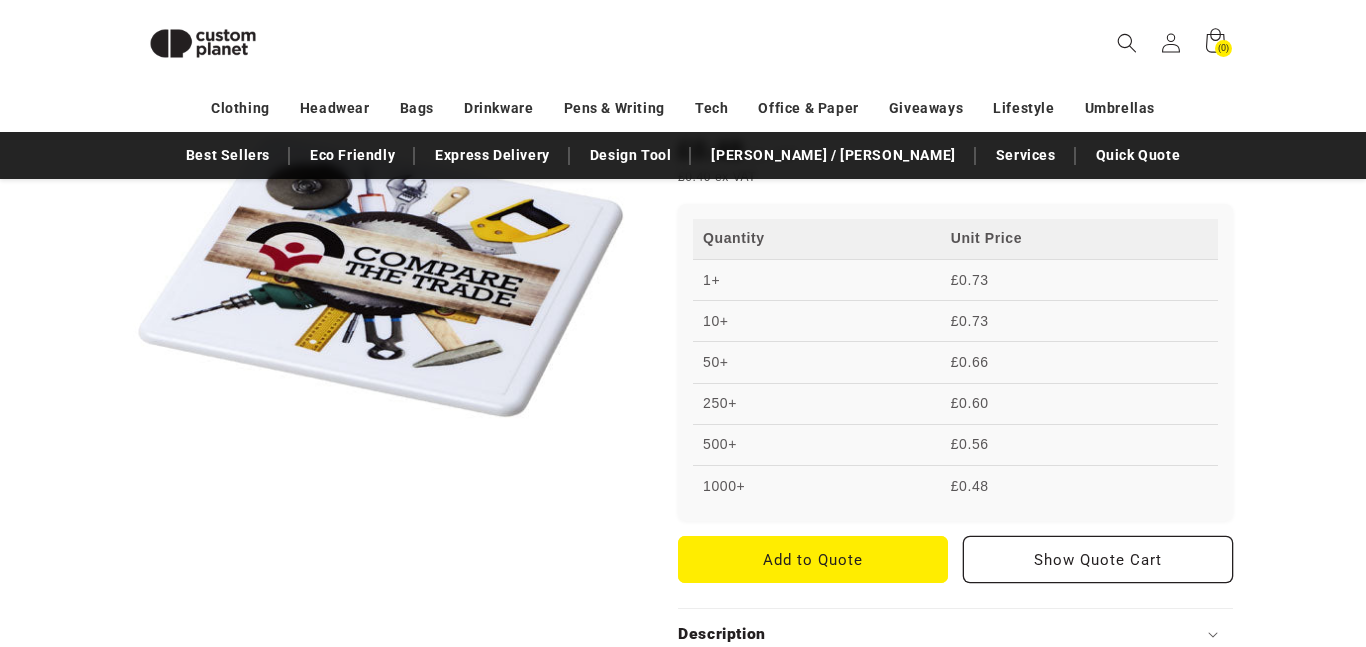 scroll, scrollTop: 467, scrollLeft: 0, axis: vertical 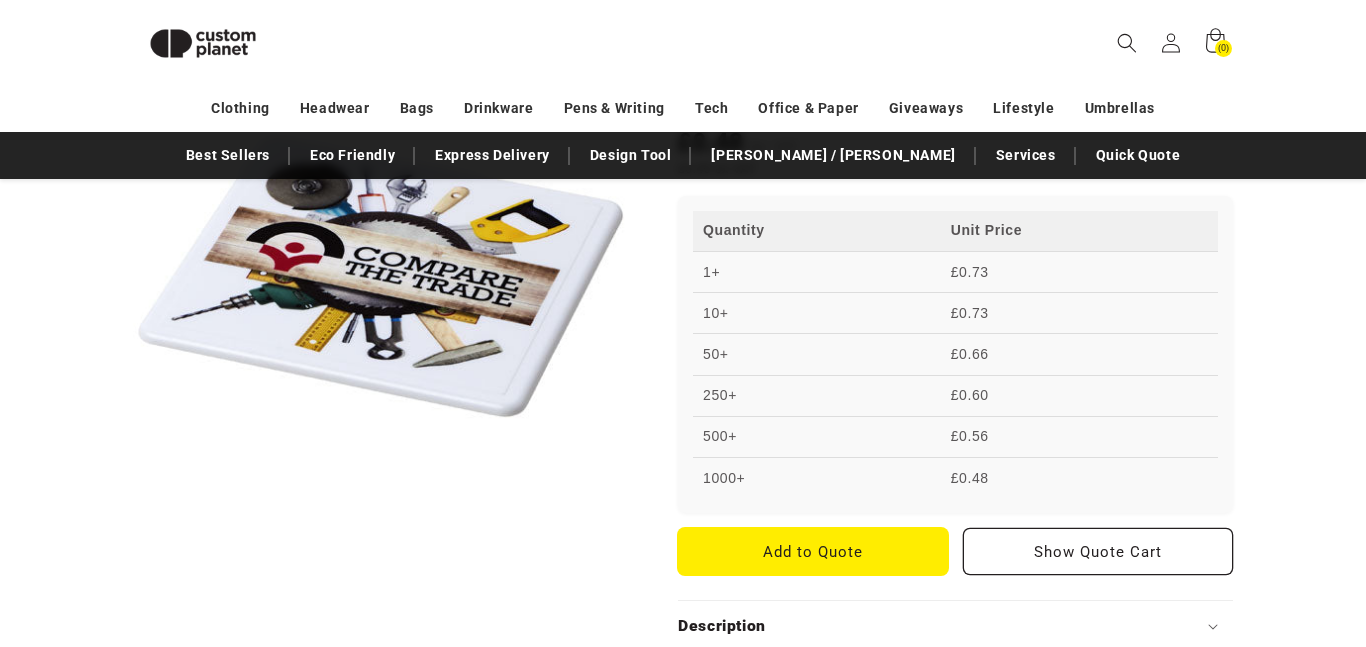 click on "Add to Quote" at bounding box center [813, 551] 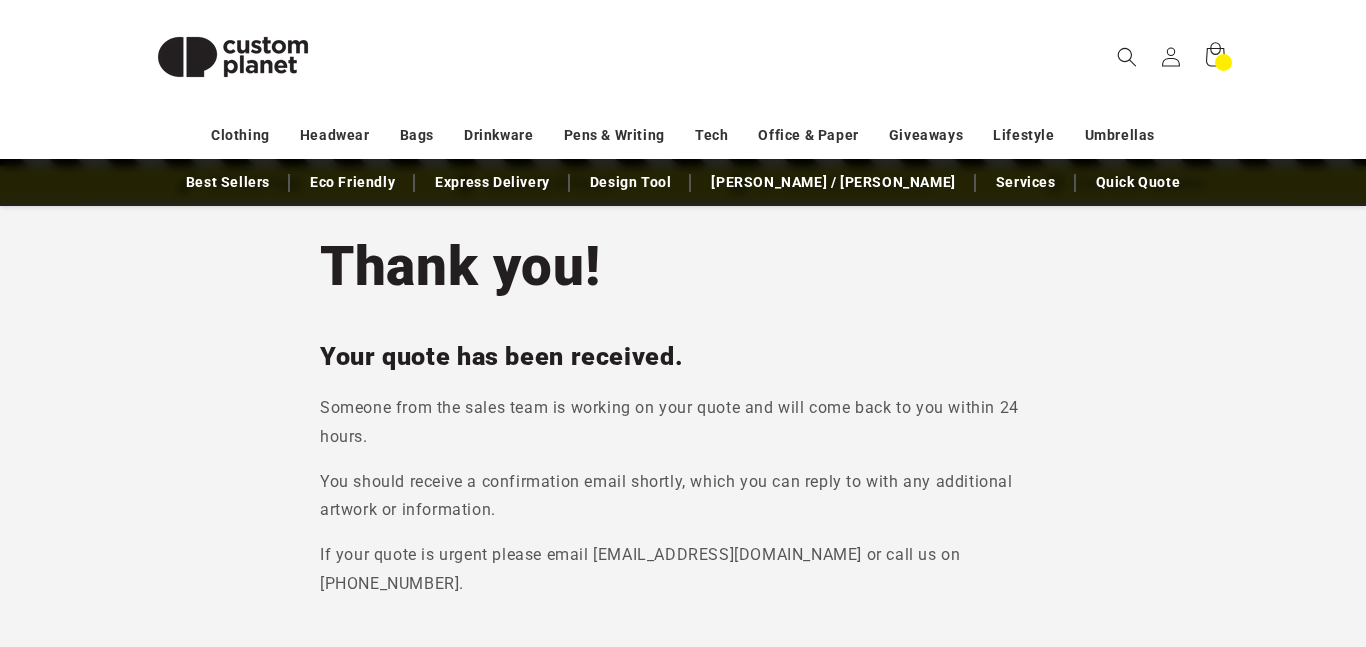 scroll, scrollTop: 0, scrollLeft: 0, axis: both 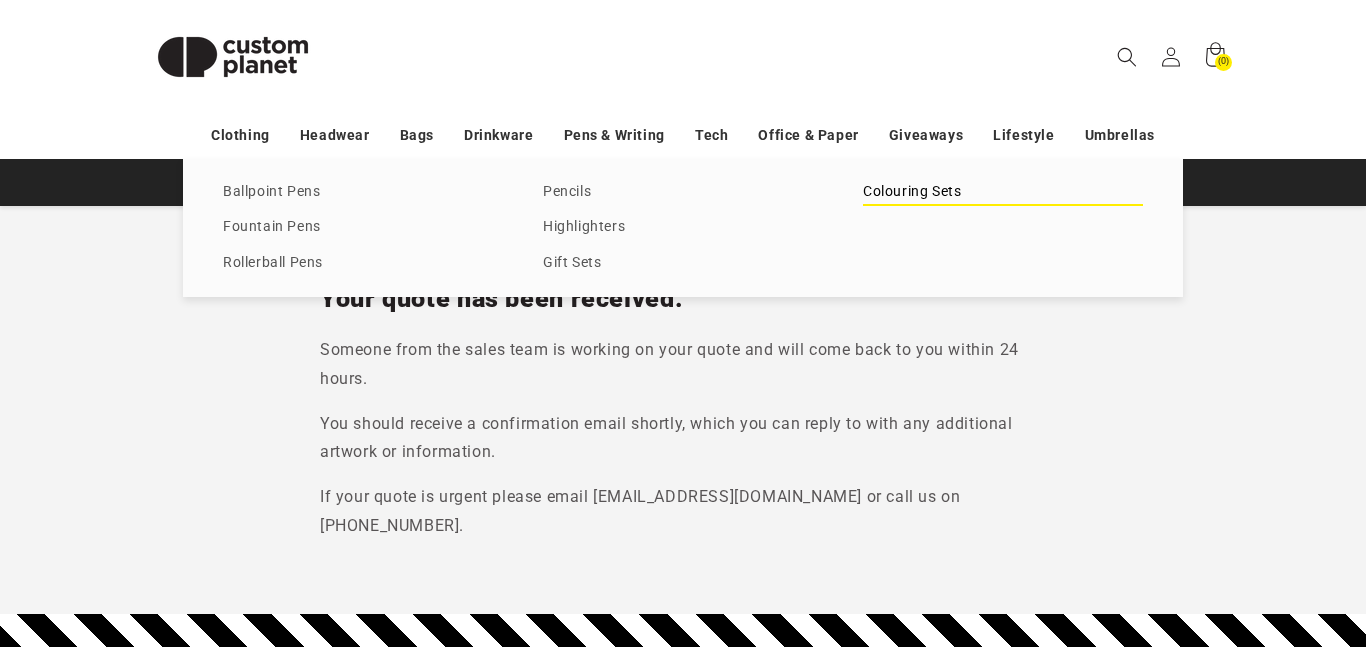 click on "Colouring Sets" at bounding box center (1003, 192) 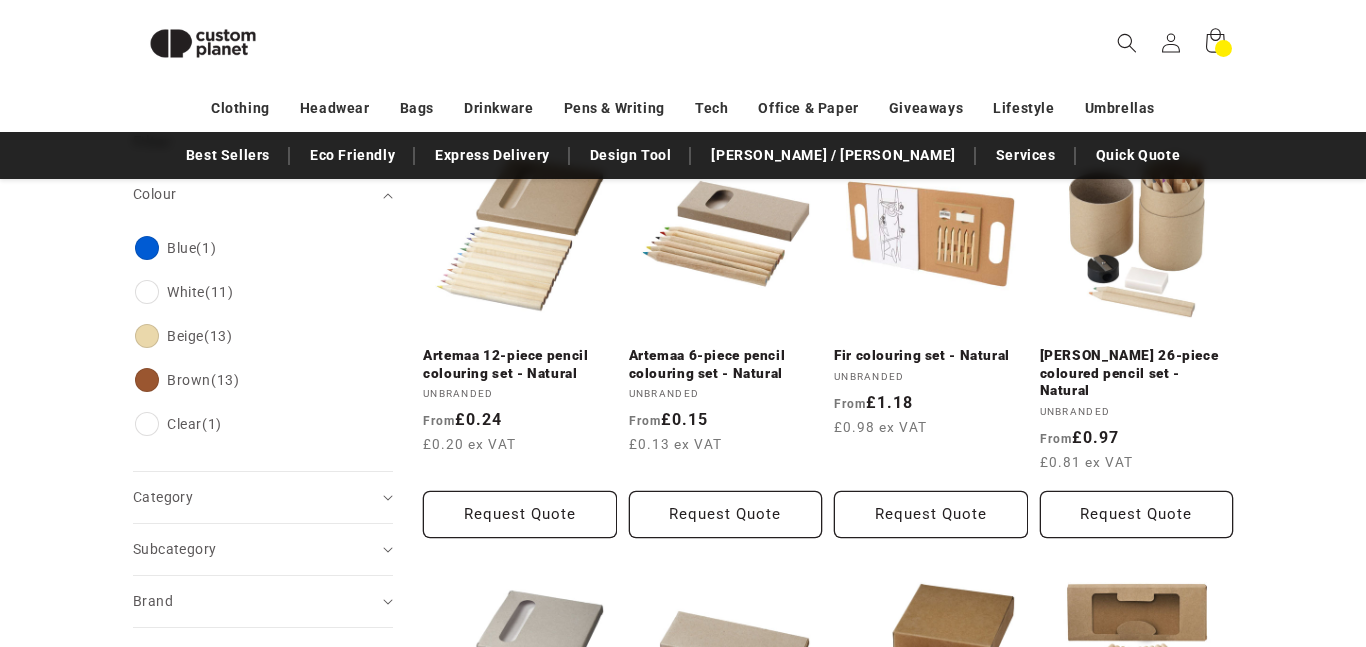 scroll, scrollTop: 302, scrollLeft: 0, axis: vertical 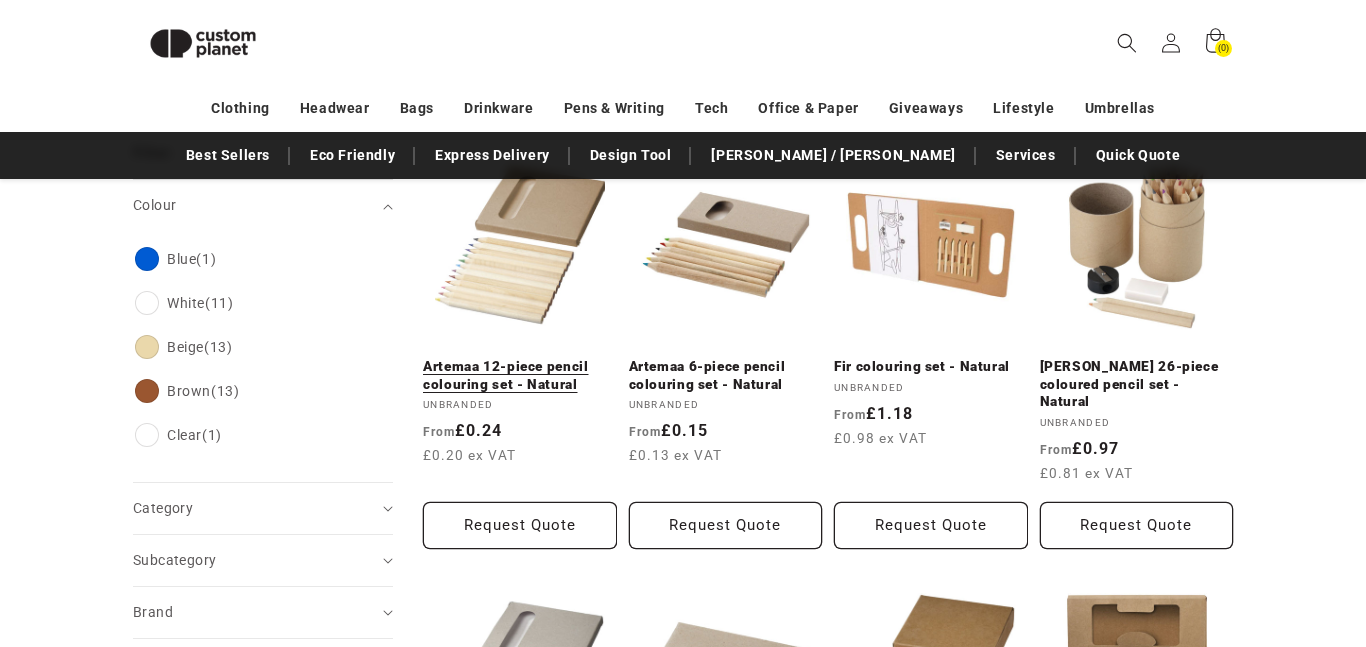 click on "Artemaa 12-piece pencil colouring set - Natural" at bounding box center (520, 375) 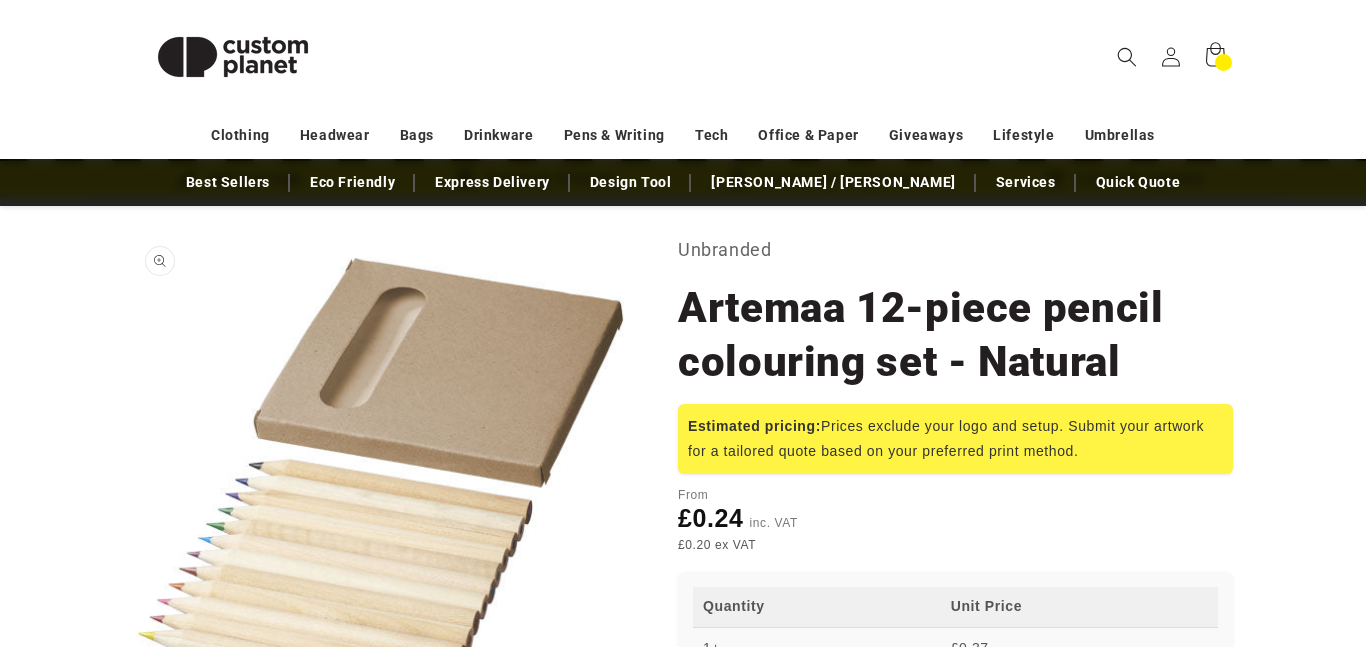 scroll, scrollTop: 0, scrollLeft: 0, axis: both 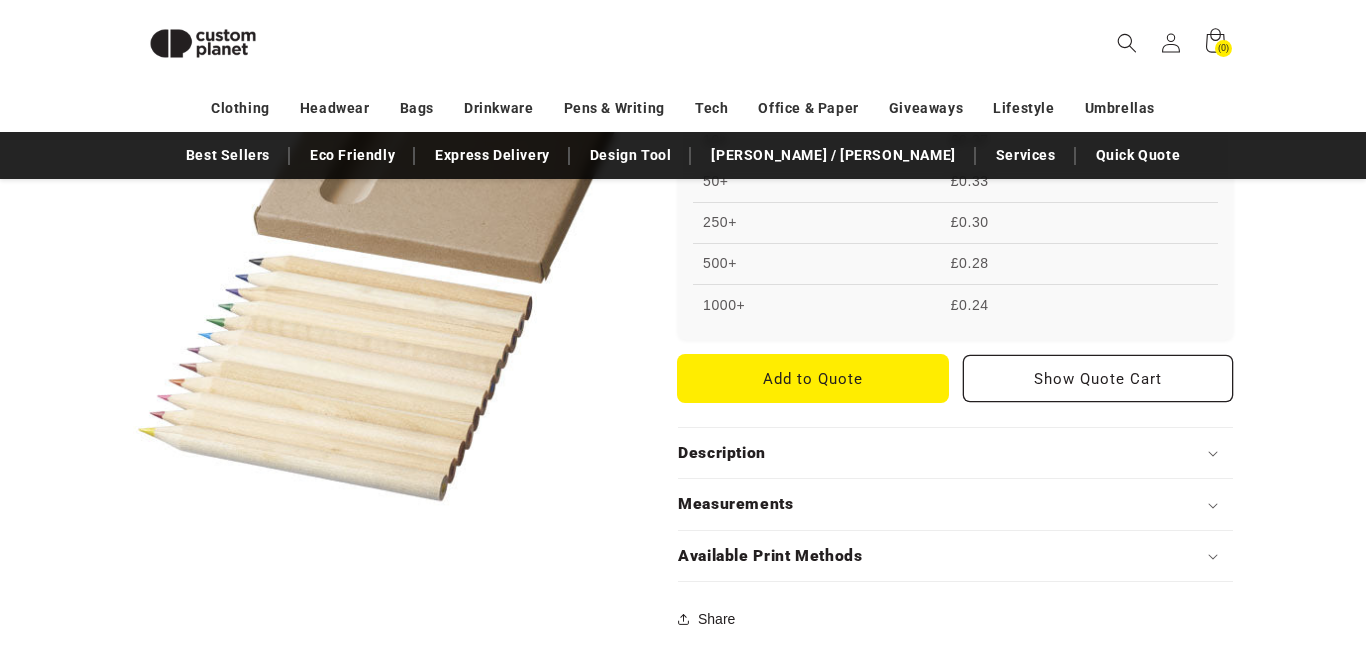 click on "Add to Quote" at bounding box center [813, 378] 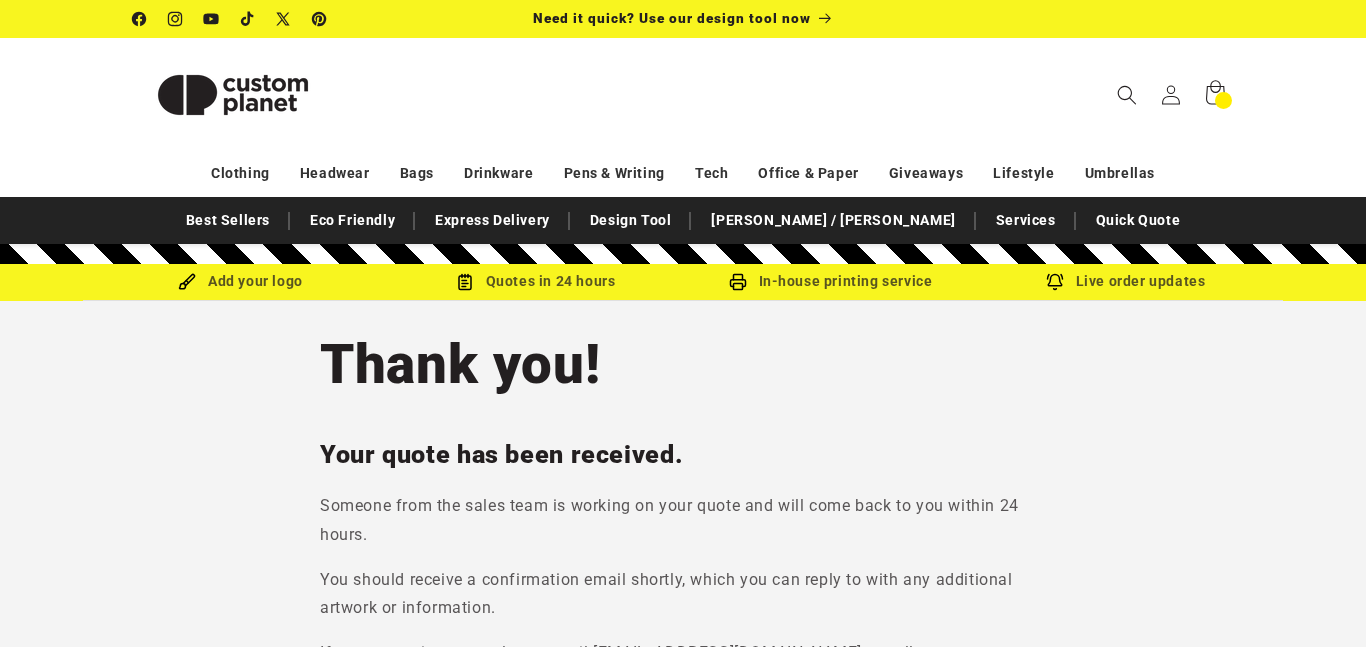 scroll, scrollTop: 0, scrollLeft: 0, axis: both 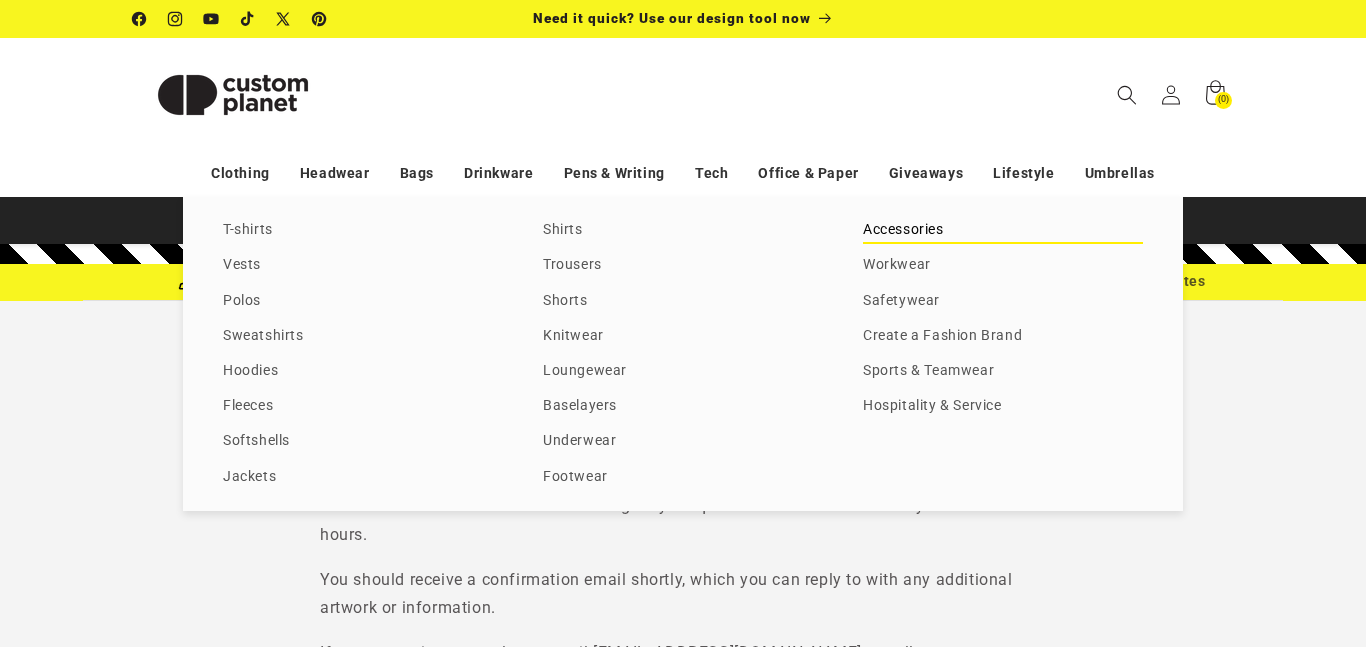 click on "Accessories" at bounding box center (1003, 230) 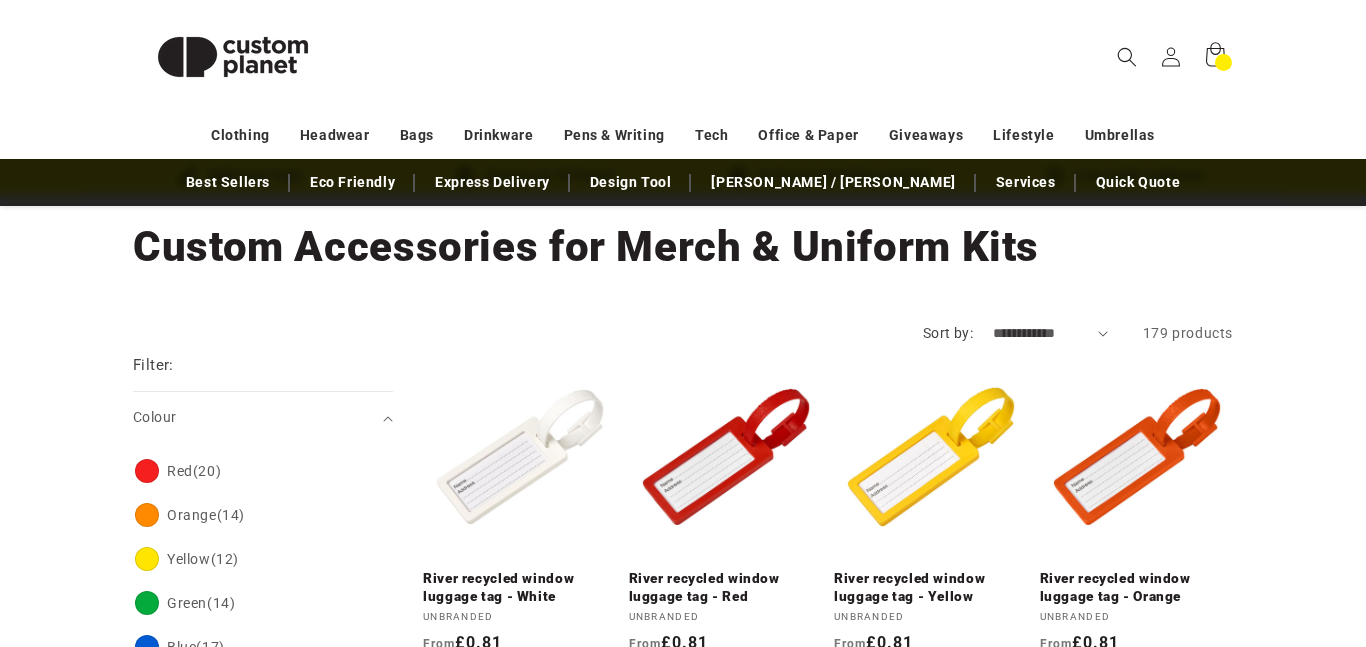 scroll, scrollTop: 117, scrollLeft: 0, axis: vertical 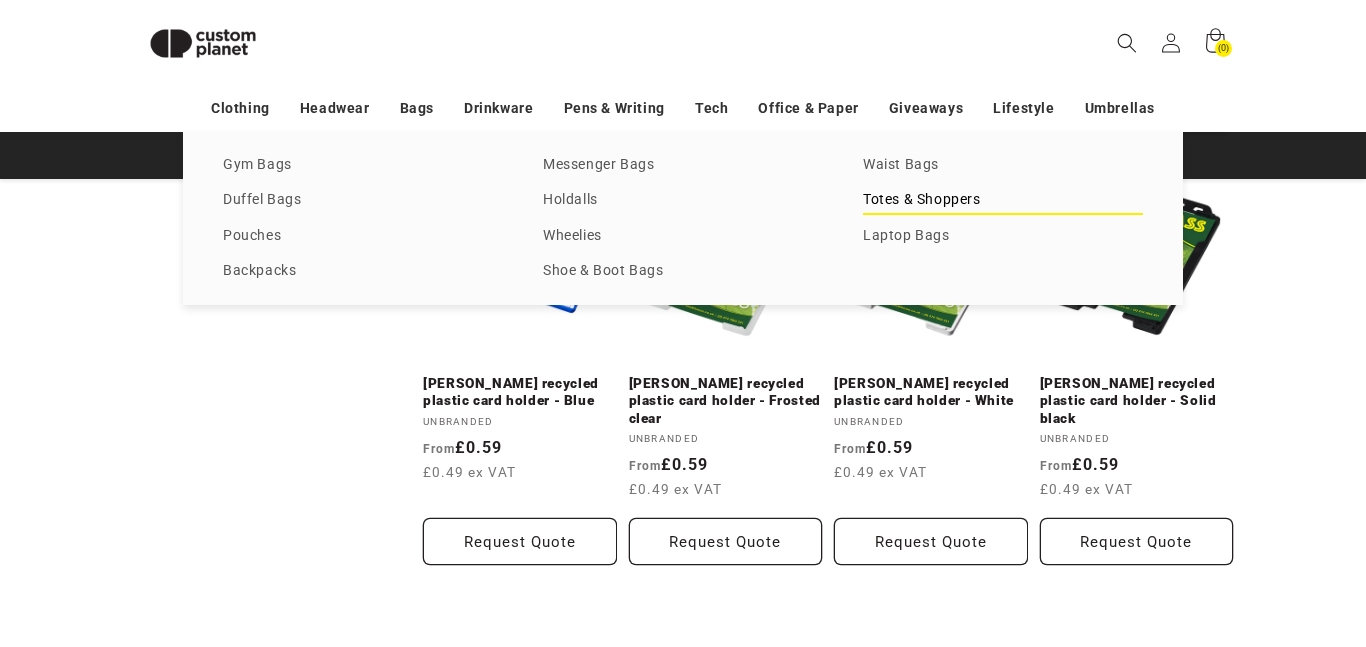 click on "Totes & Shoppers" at bounding box center (1003, 200) 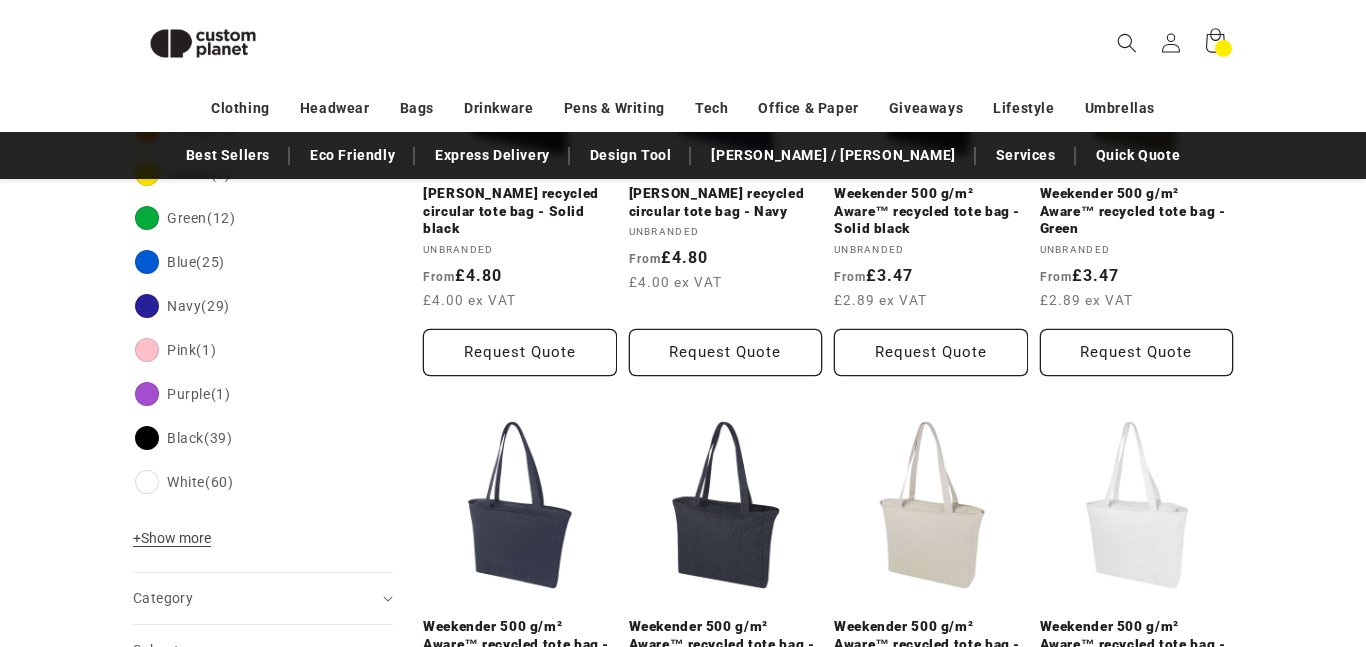 scroll, scrollTop: 379, scrollLeft: 0, axis: vertical 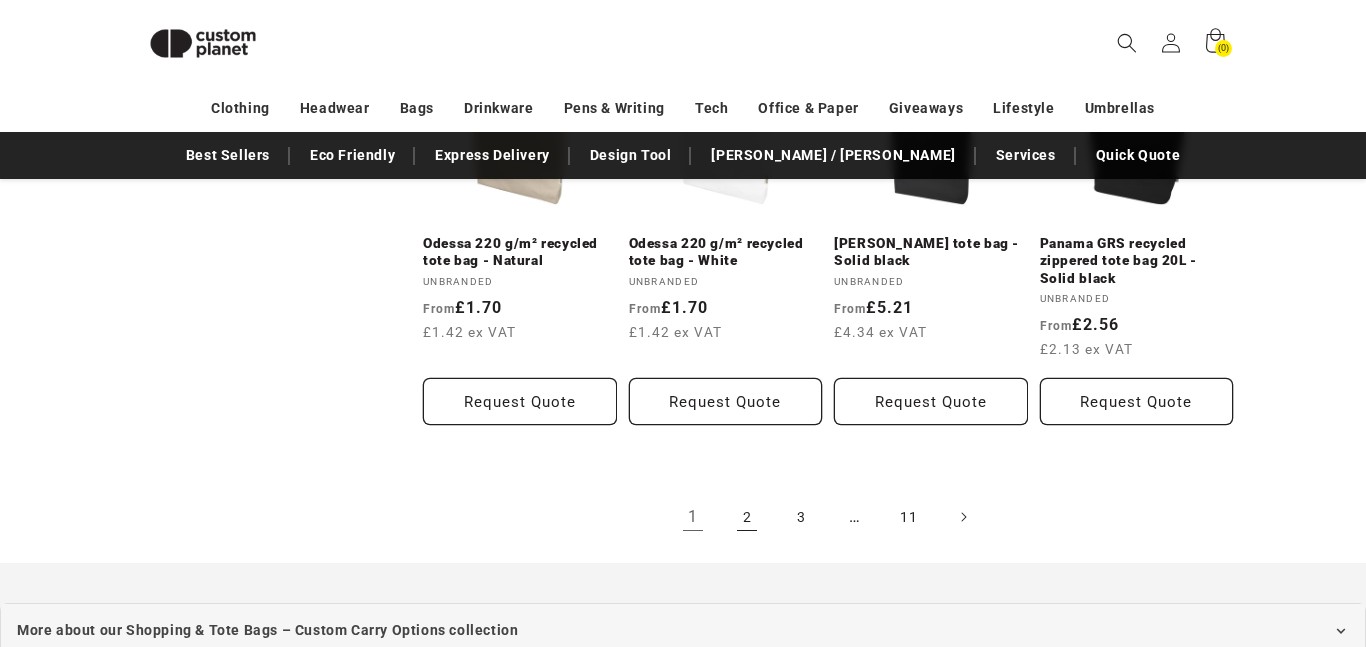 click on "2" at bounding box center (747, 517) 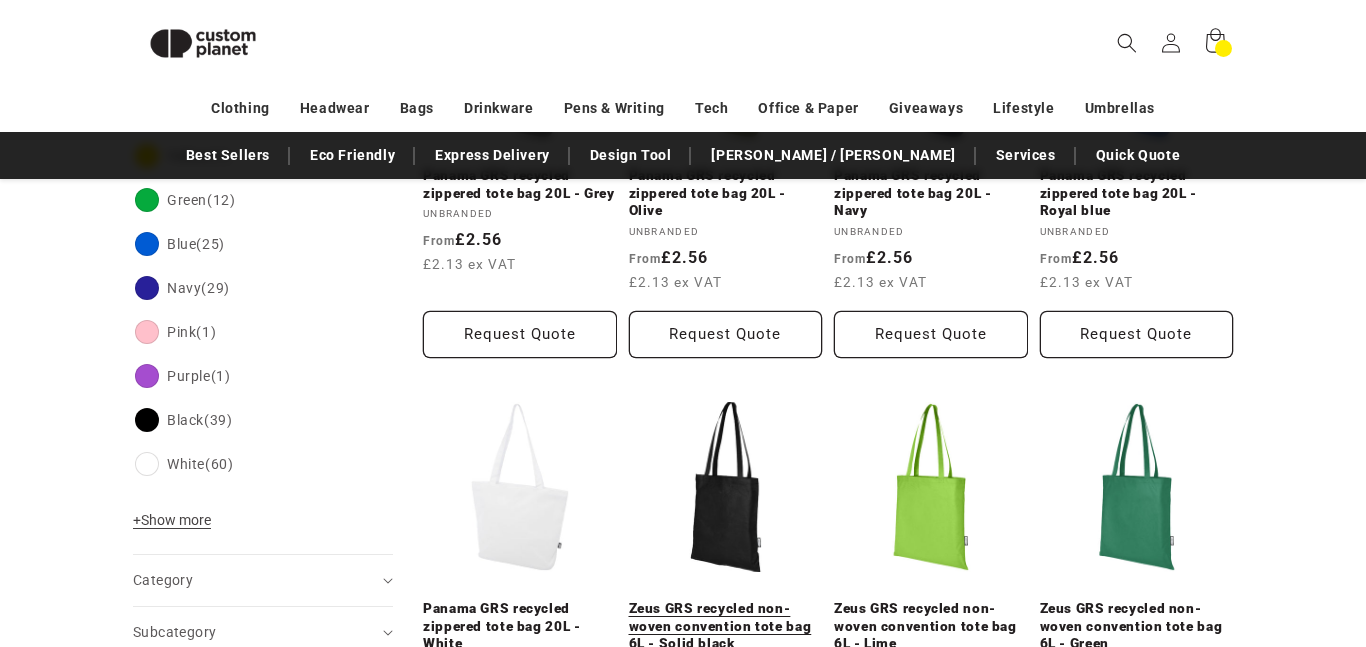 scroll, scrollTop: 482, scrollLeft: 0, axis: vertical 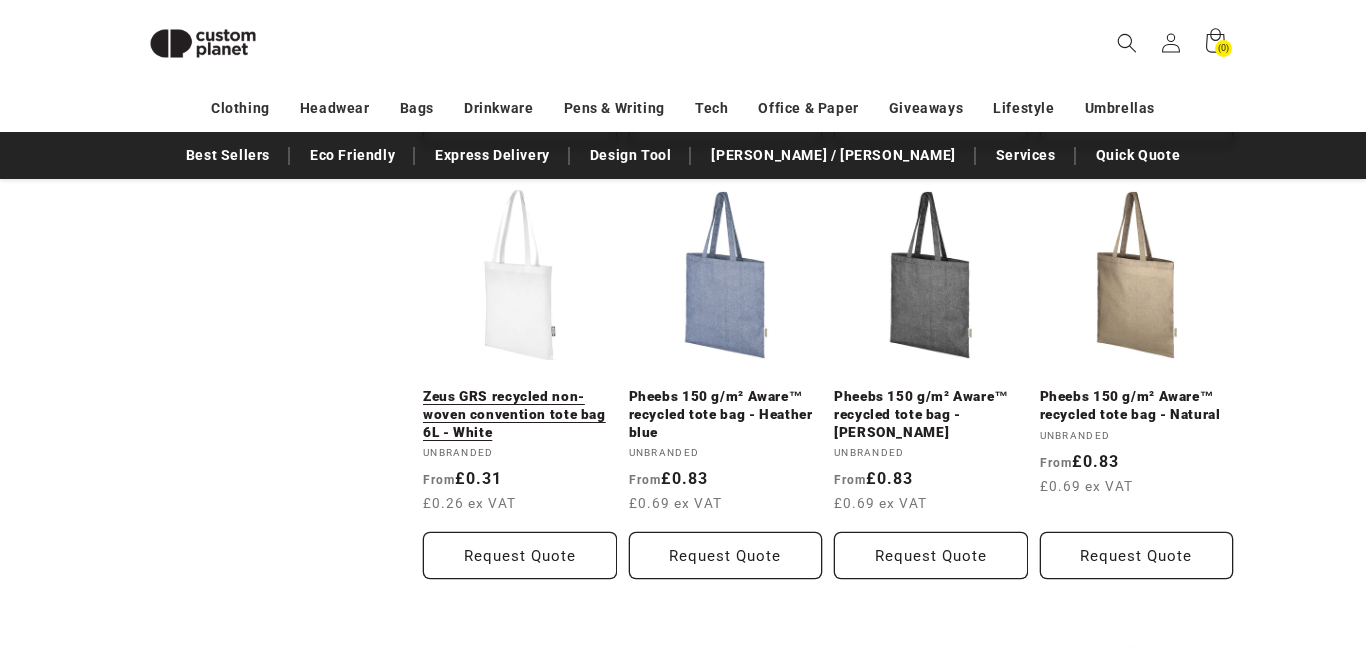 click on "Zeus GRS recycled non-woven convention tote bag 6L - White" at bounding box center (520, 414) 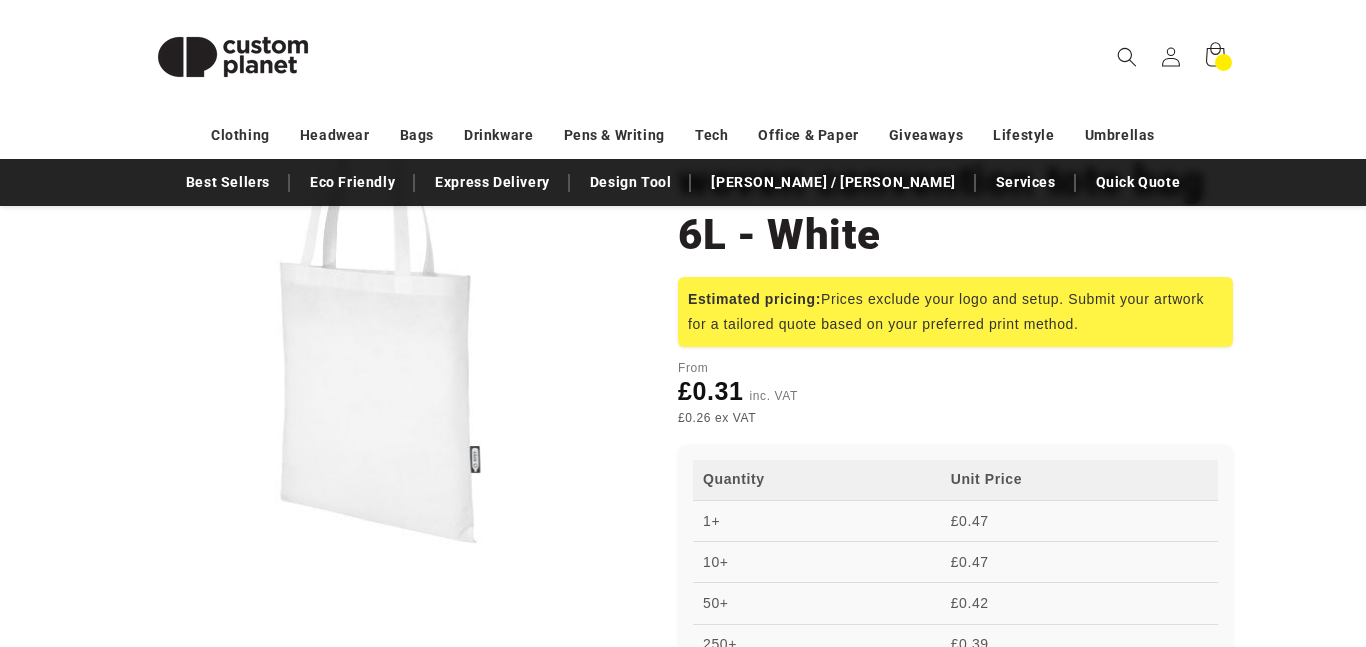 scroll, scrollTop: 0, scrollLeft: 0, axis: both 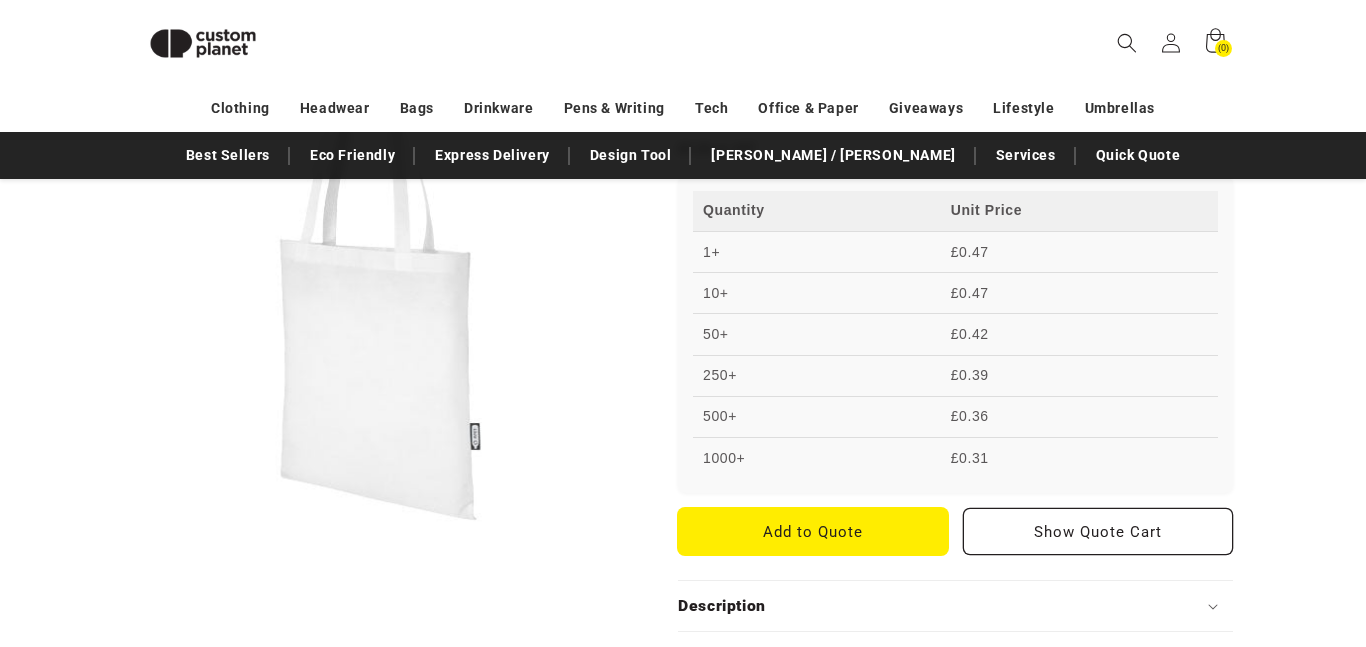 click on "Add to Quote" at bounding box center (813, 531) 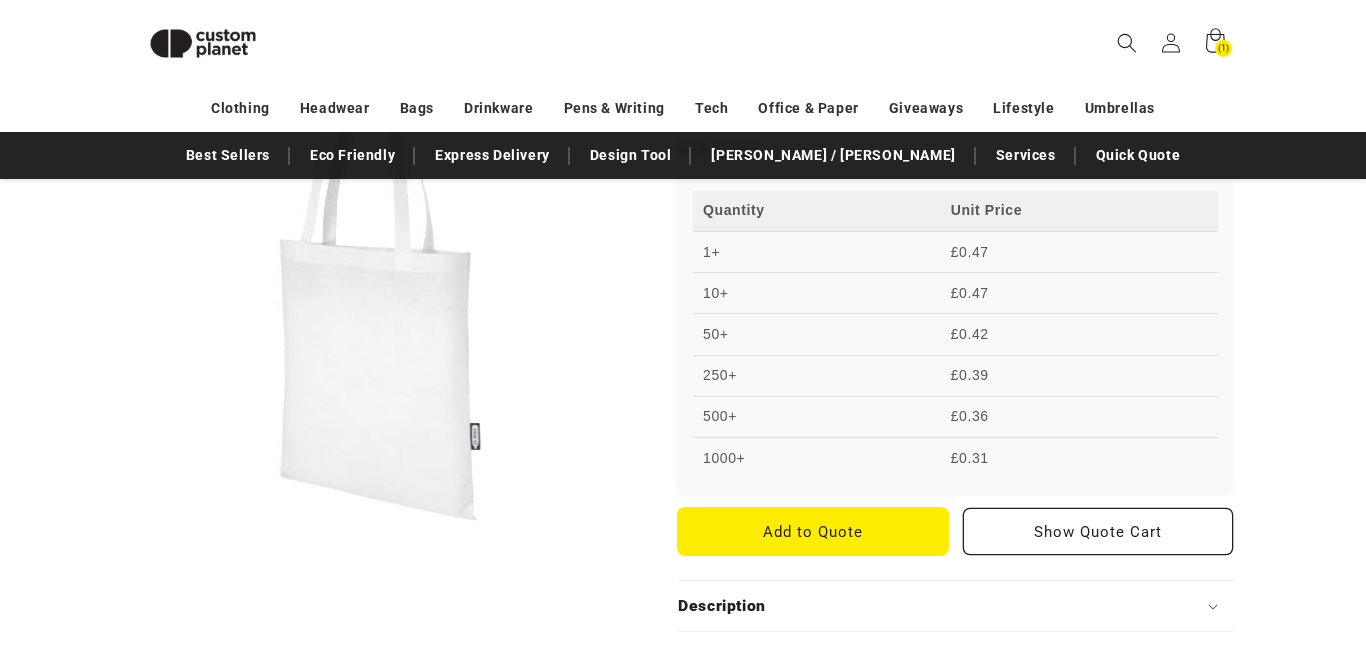click on "Add to Quote" at bounding box center (813, 531) 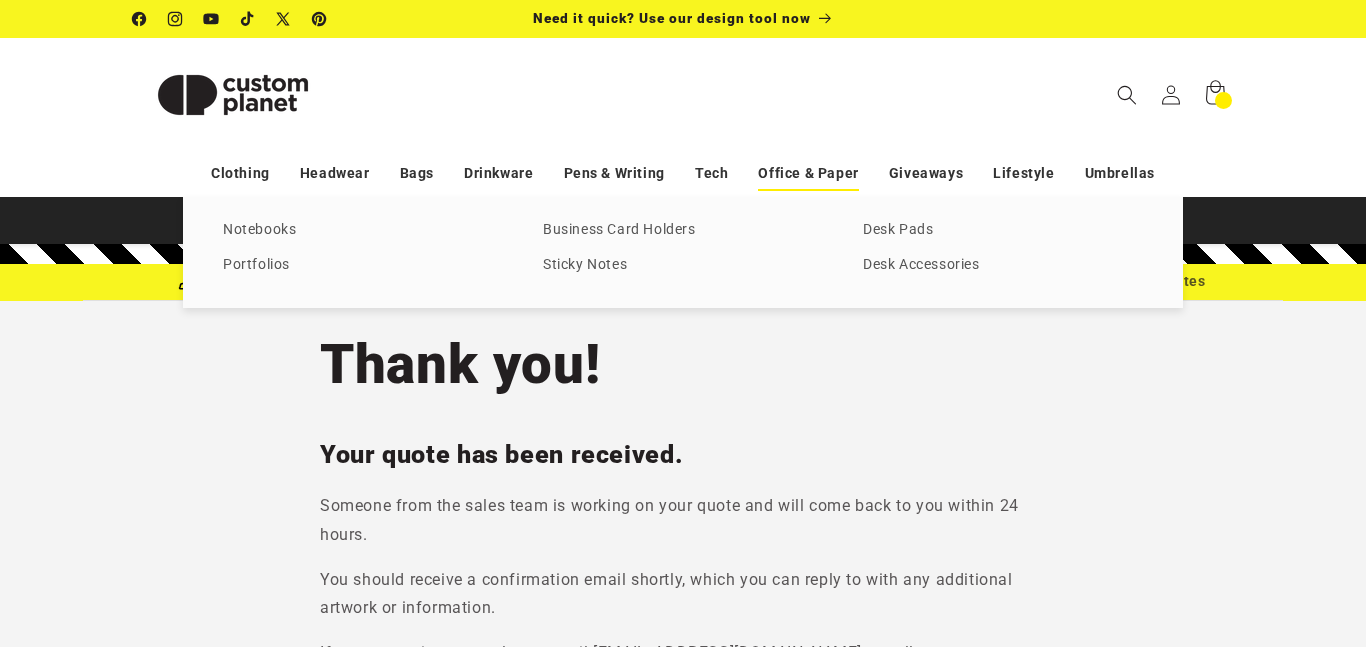 scroll, scrollTop: 0, scrollLeft: 0, axis: both 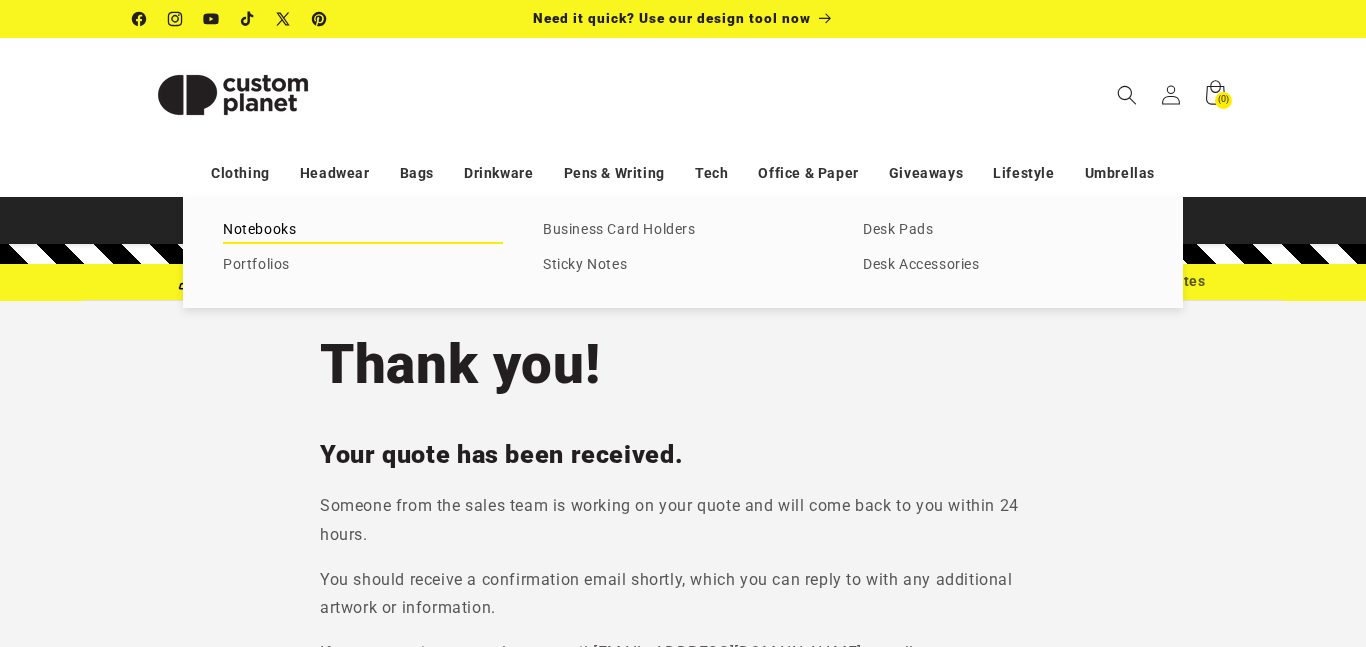 click on "Notebooks" at bounding box center [363, 230] 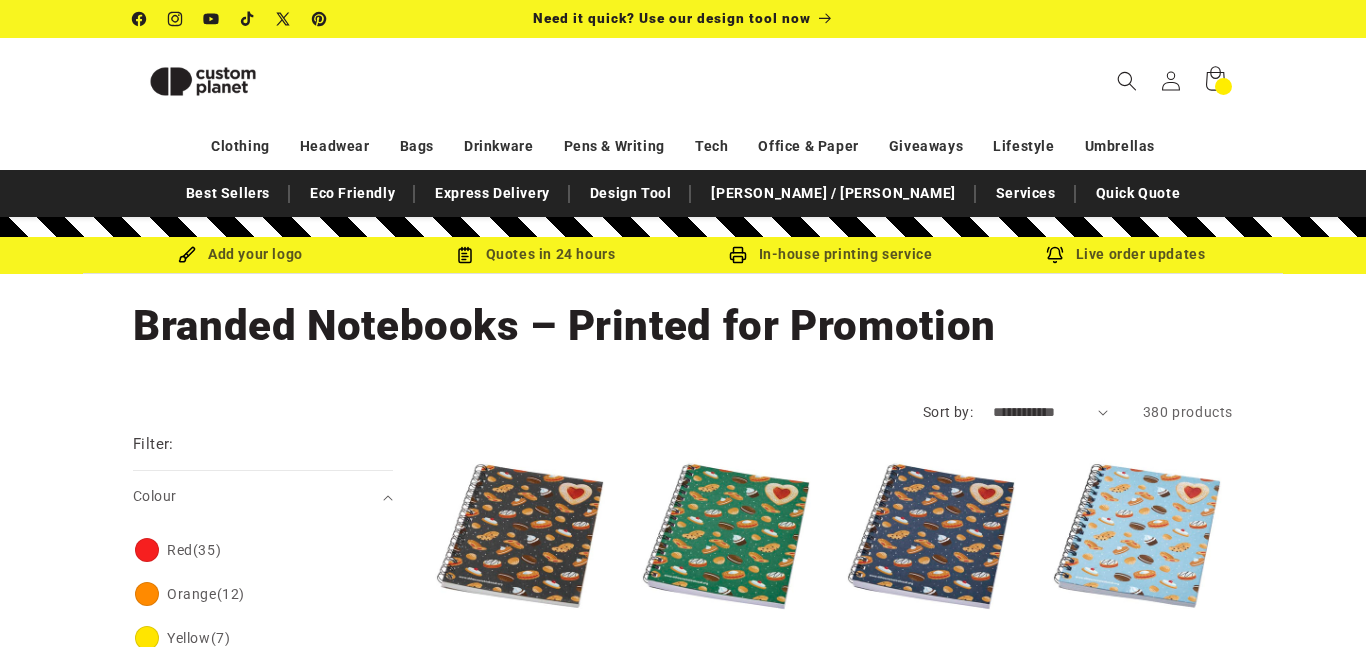scroll, scrollTop: 334, scrollLeft: 0, axis: vertical 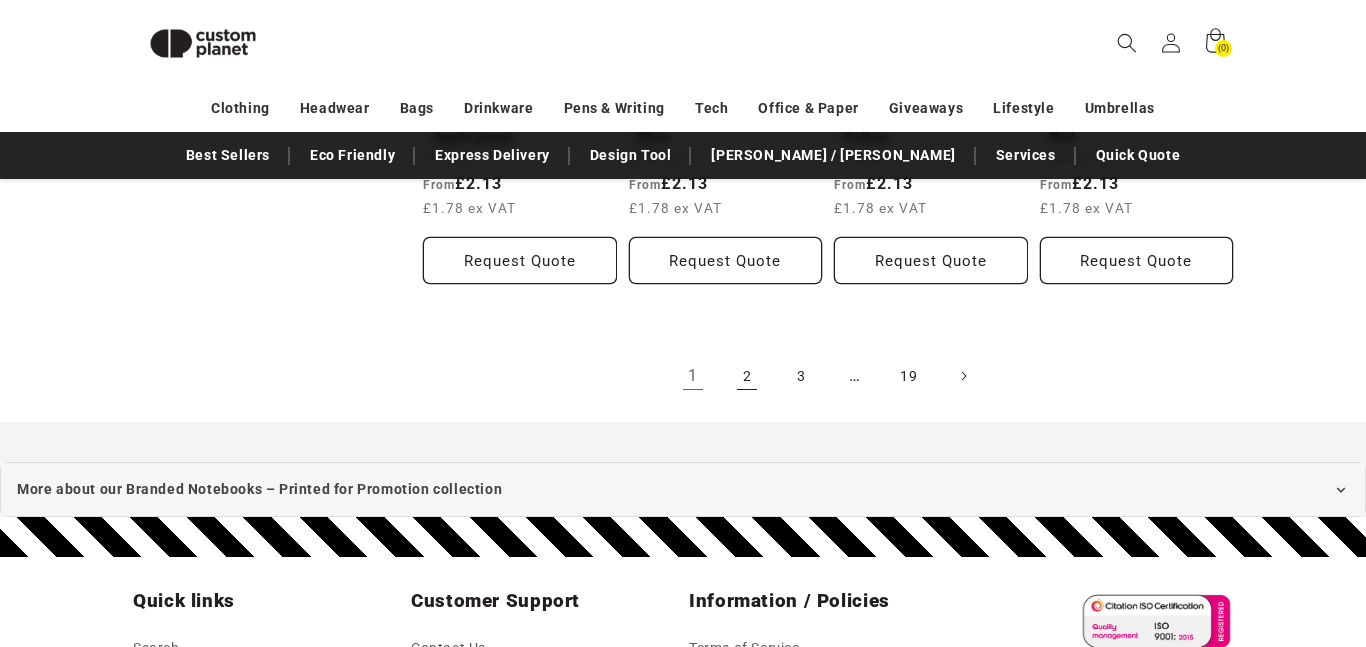 click on "2" at bounding box center [747, 376] 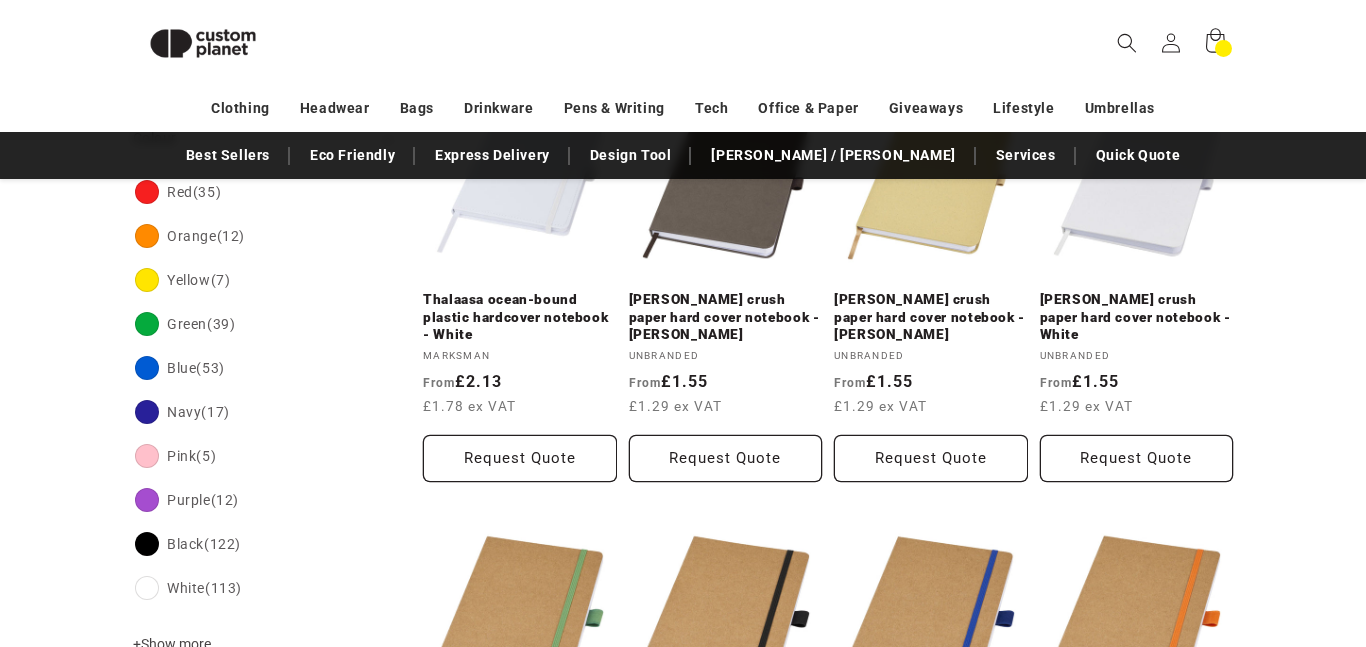 scroll, scrollTop: 365, scrollLeft: 0, axis: vertical 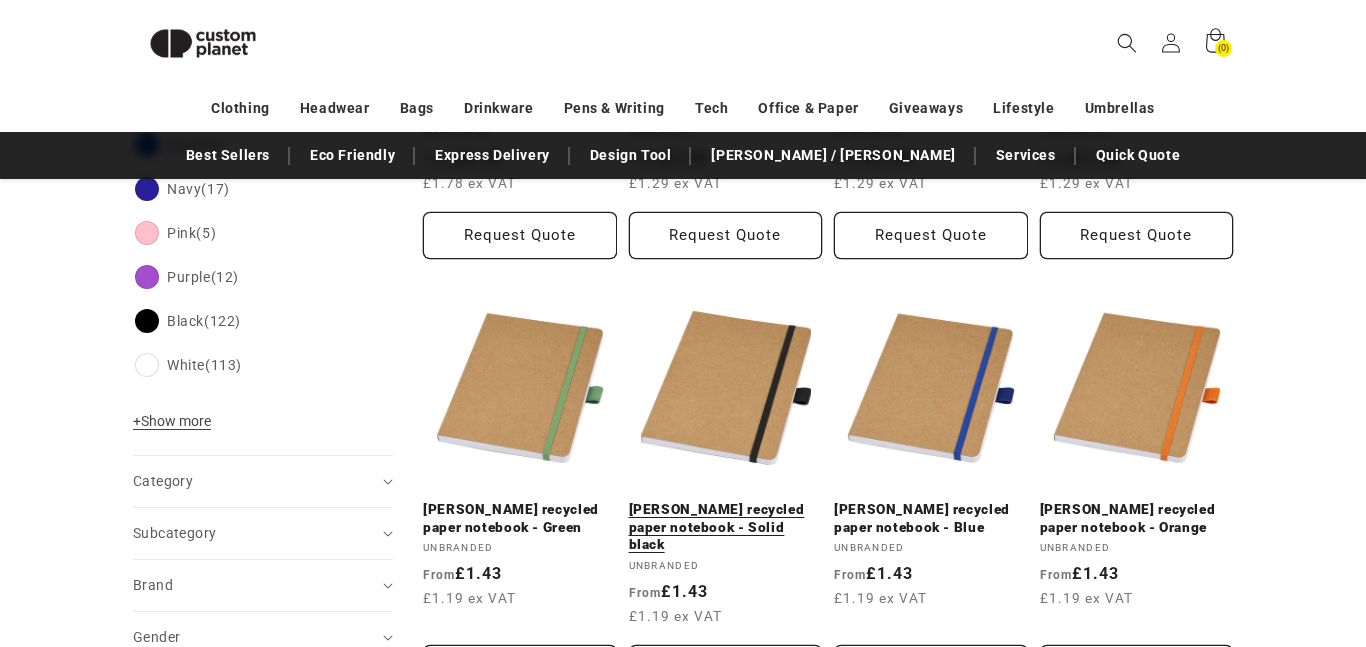 click on "Berk recycled paper notebook - Solid black" at bounding box center (726, 527) 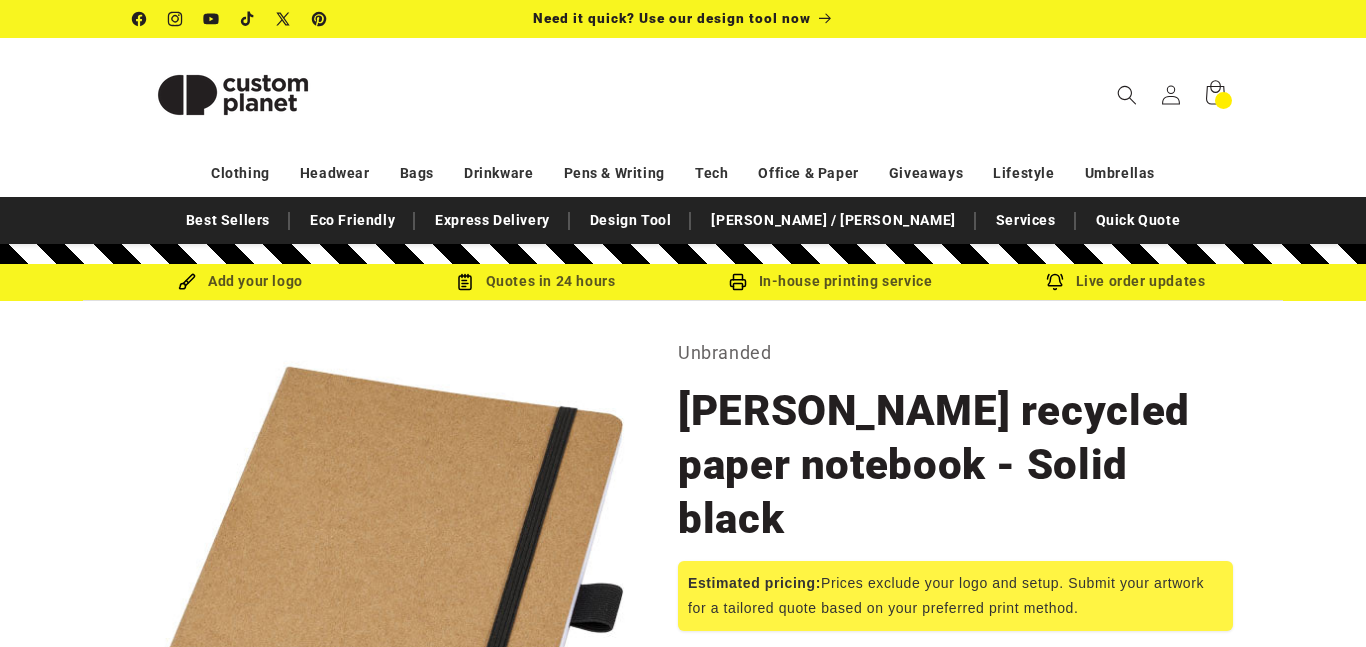 scroll, scrollTop: 187, scrollLeft: 0, axis: vertical 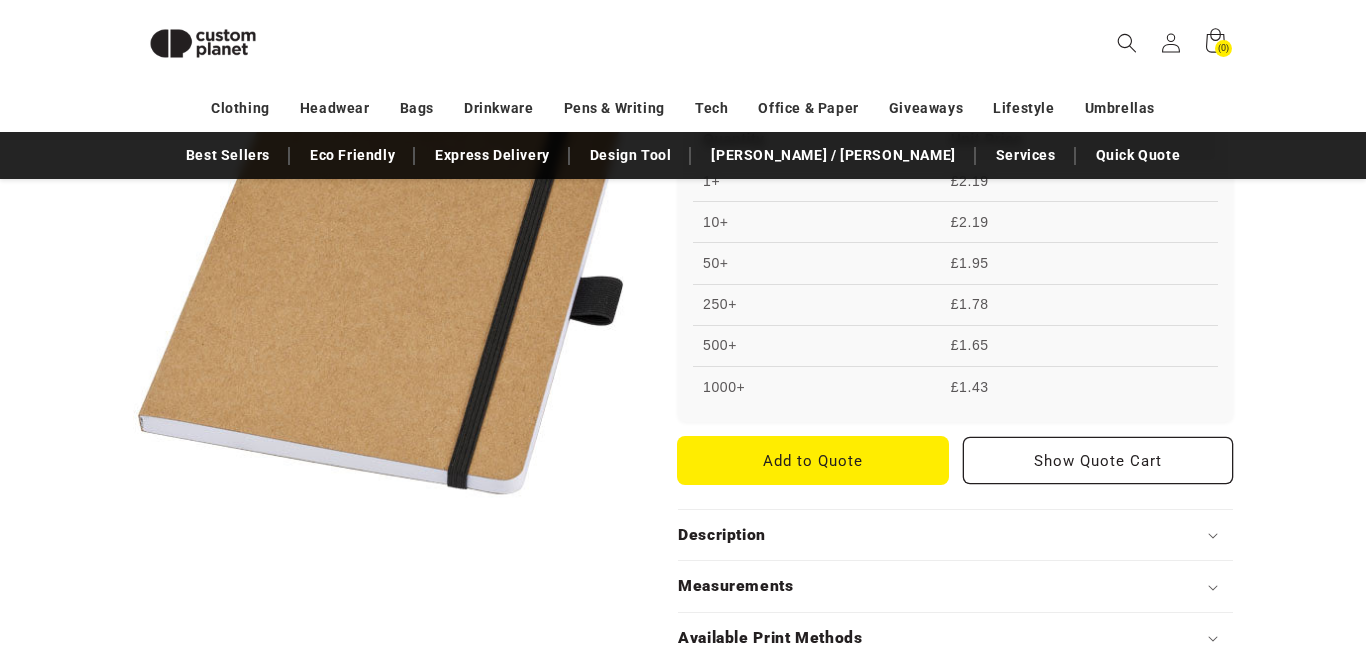 click on "Add to Quote" at bounding box center [813, 460] 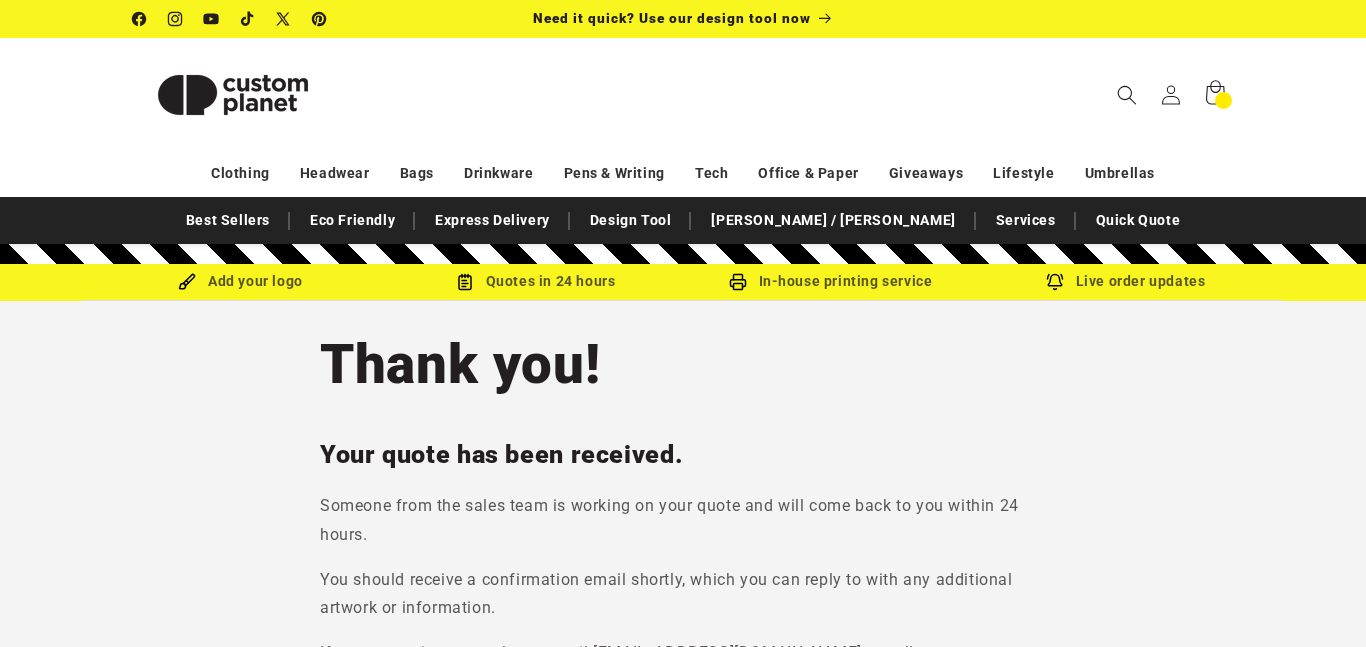 scroll, scrollTop: 0, scrollLeft: 0, axis: both 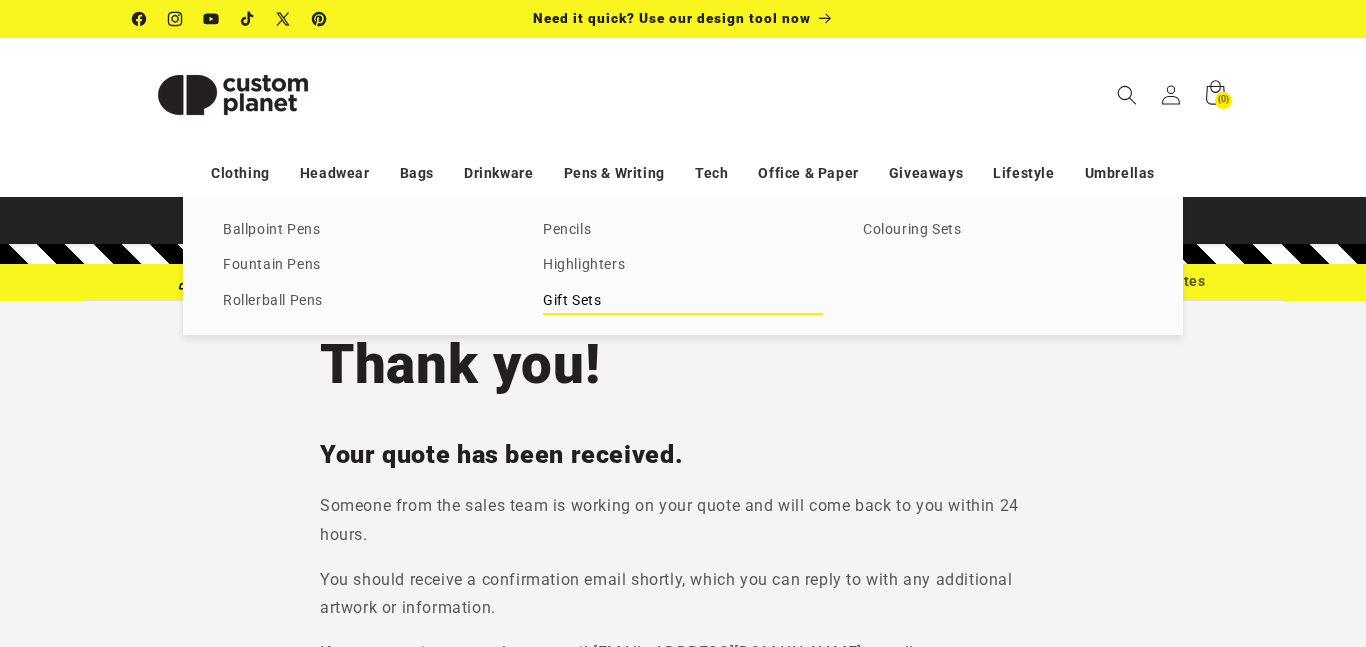 click on "Gift Sets" at bounding box center [683, 301] 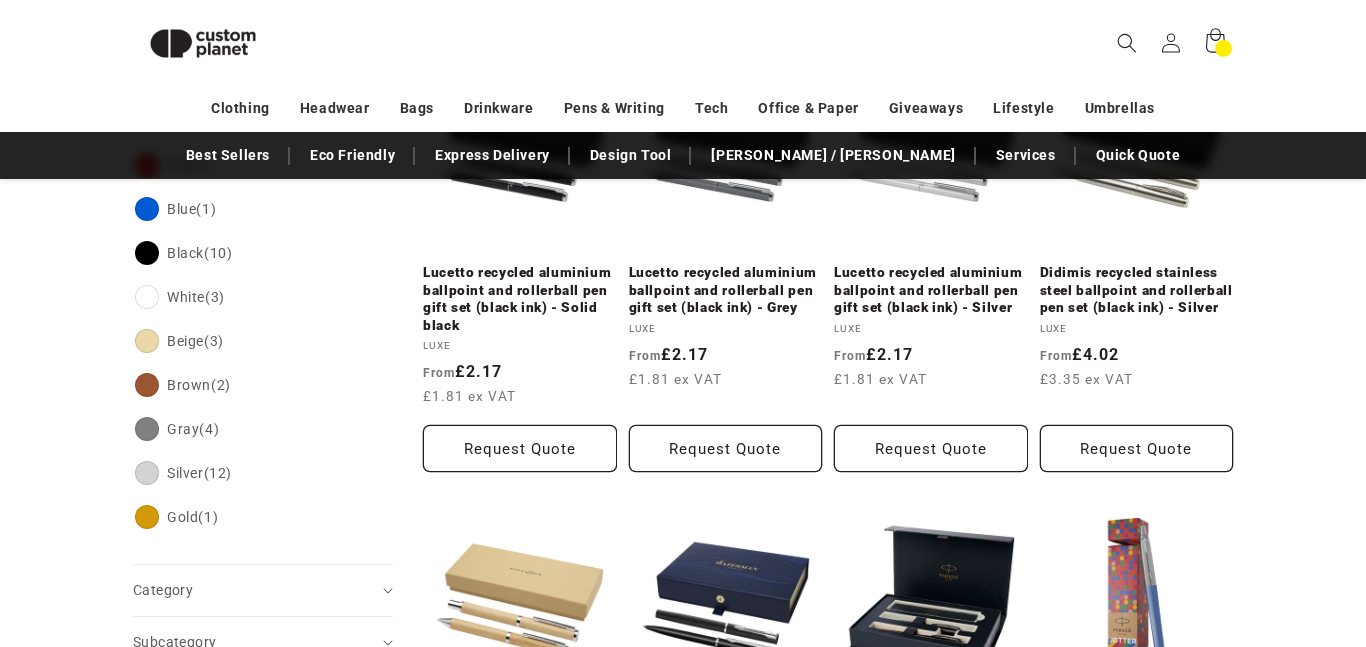 scroll, scrollTop: 379, scrollLeft: 0, axis: vertical 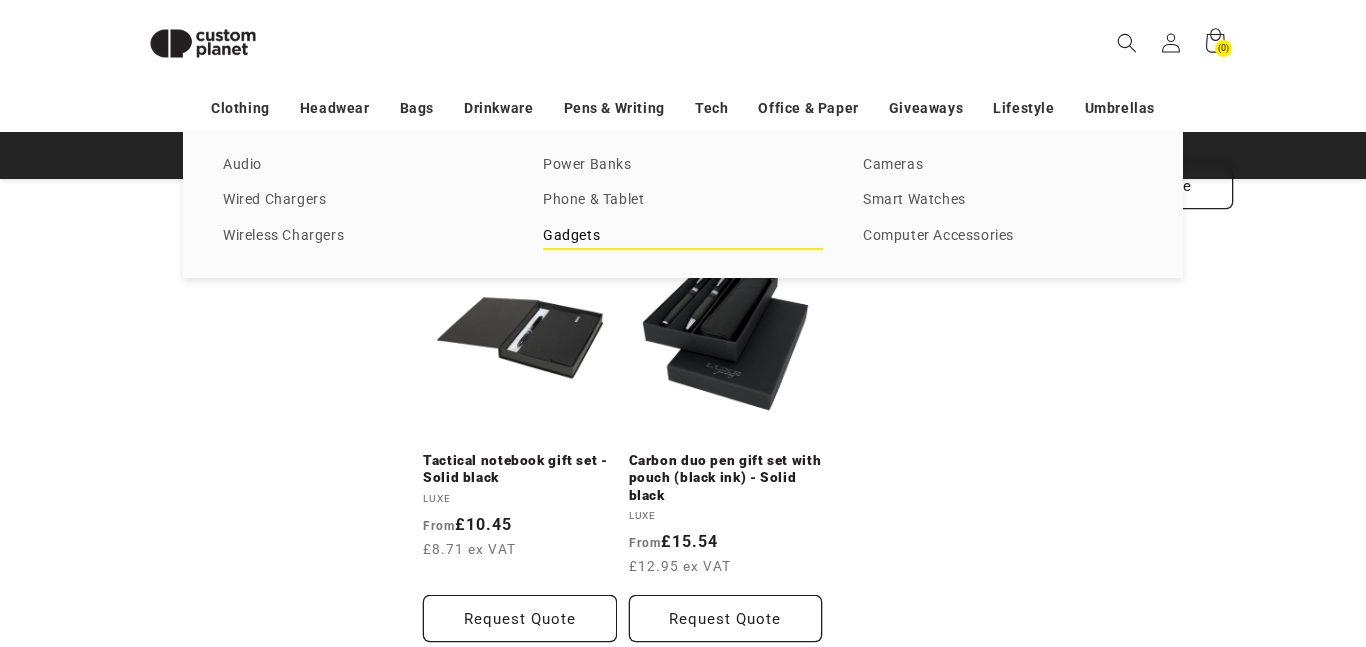 click on "Gadgets" at bounding box center (683, 236) 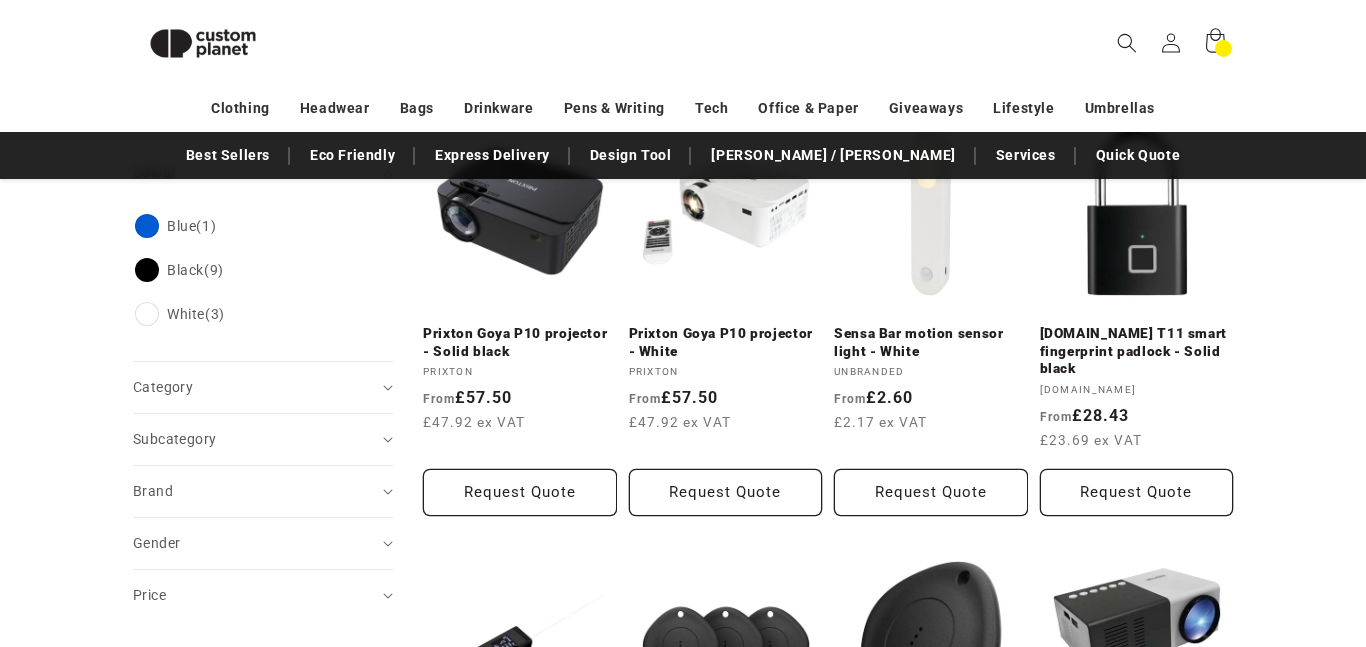 scroll, scrollTop: 321, scrollLeft: 0, axis: vertical 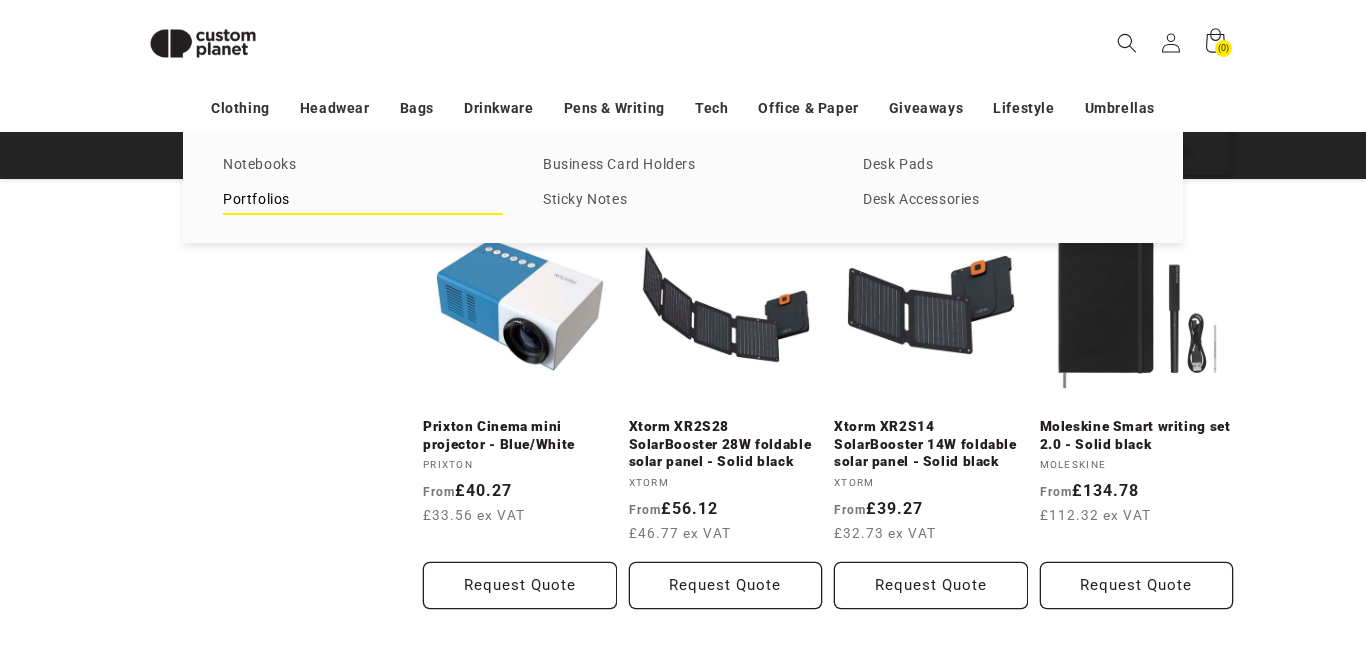 click on "Portfolios" at bounding box center (363, 200) 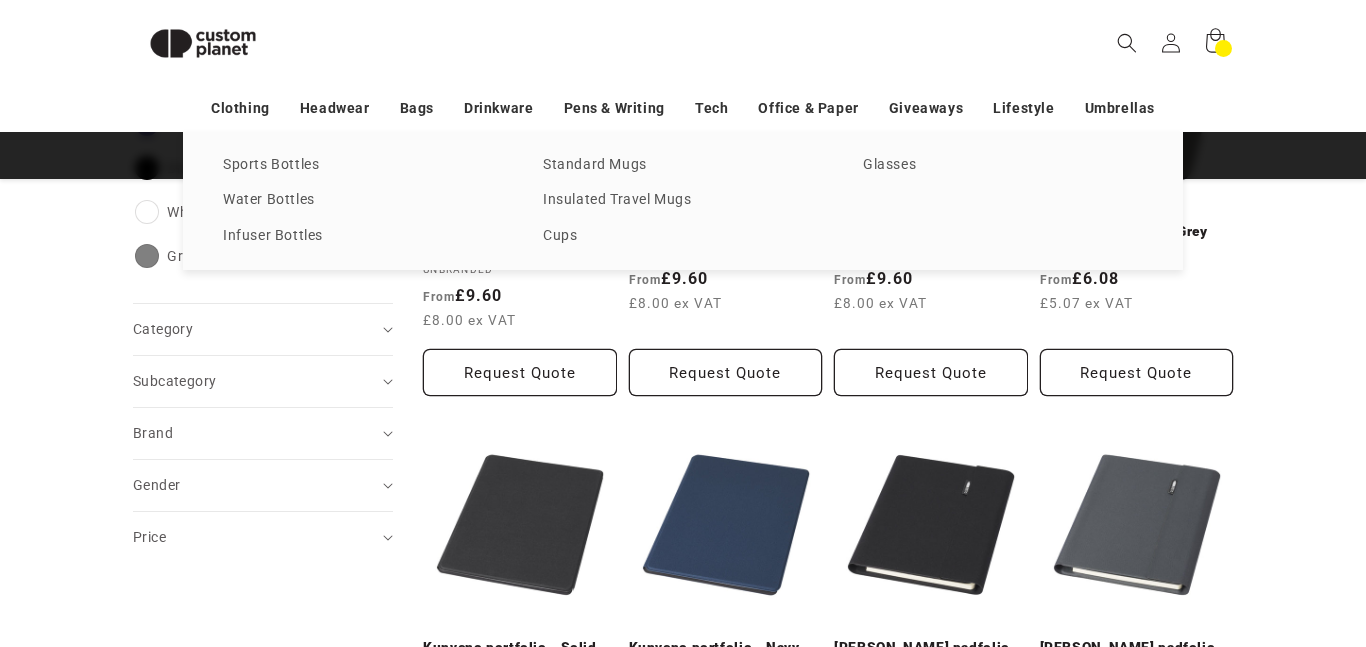 scroll, scrollTop: 426, scrollLeft: 0, axis: vertical 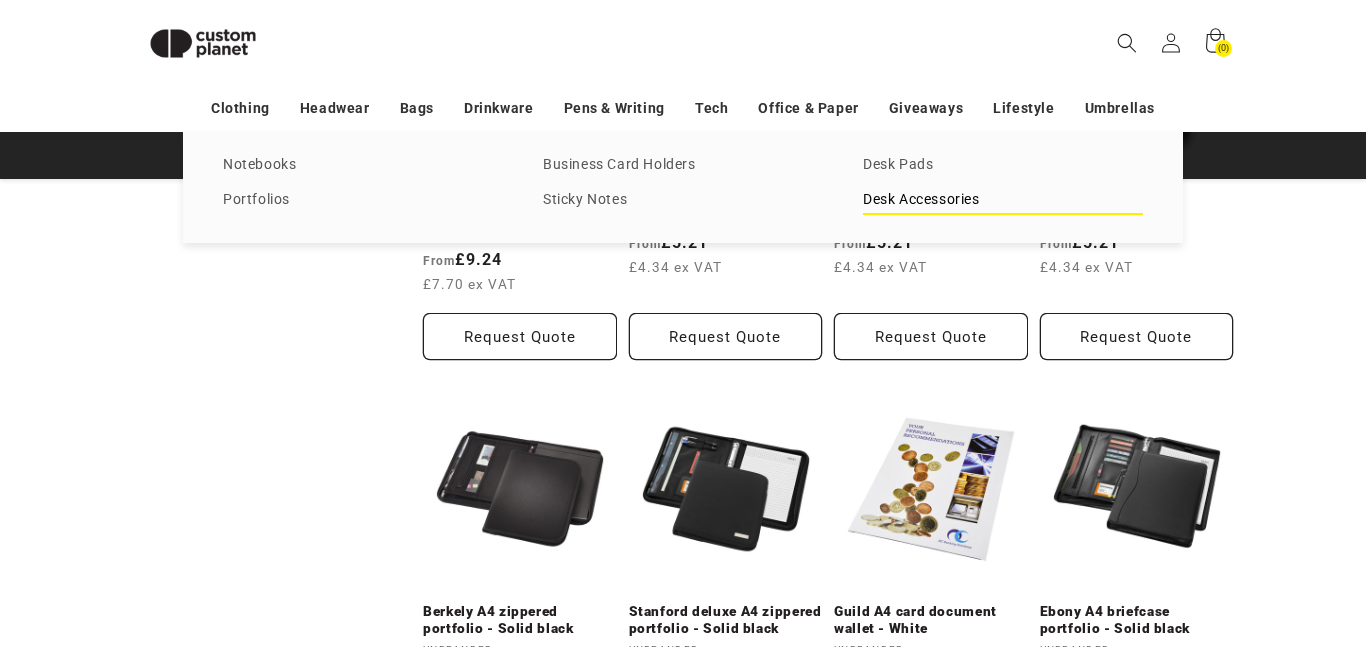 click on "Desk Accessories" at bounding box center (1003, 200) 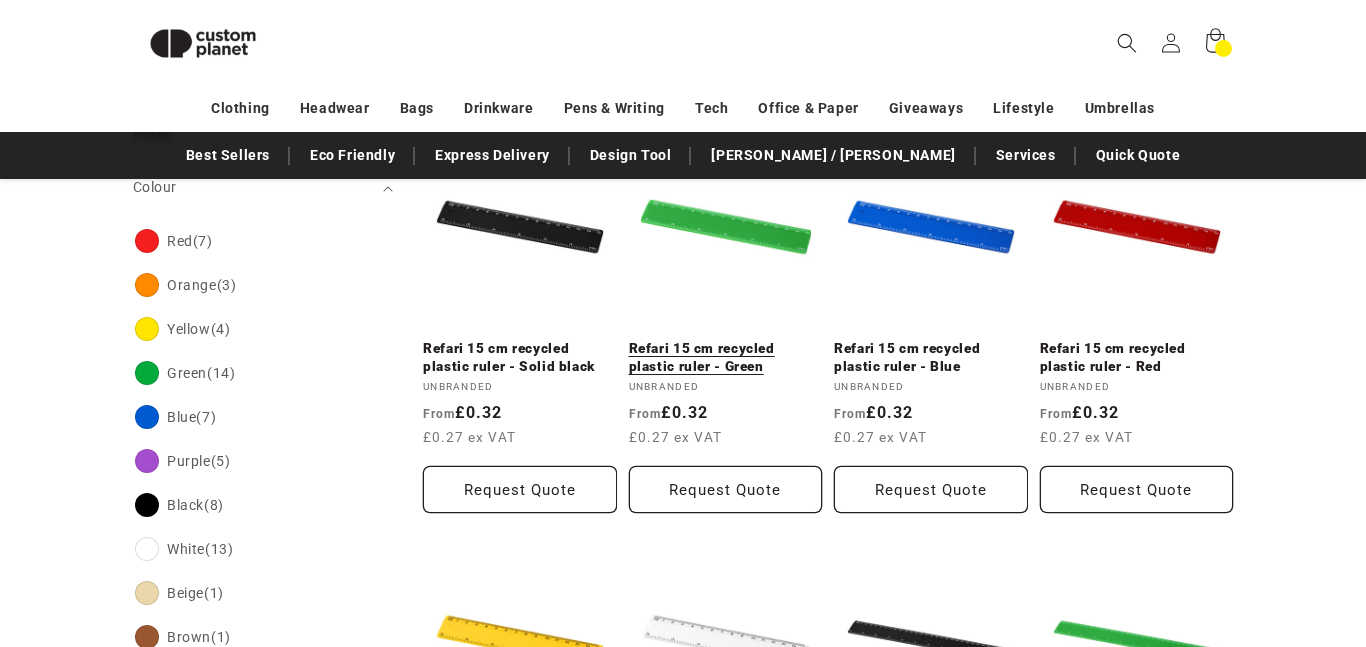scroll, scrollTop: 0, scrollLeft: 0, axis: both 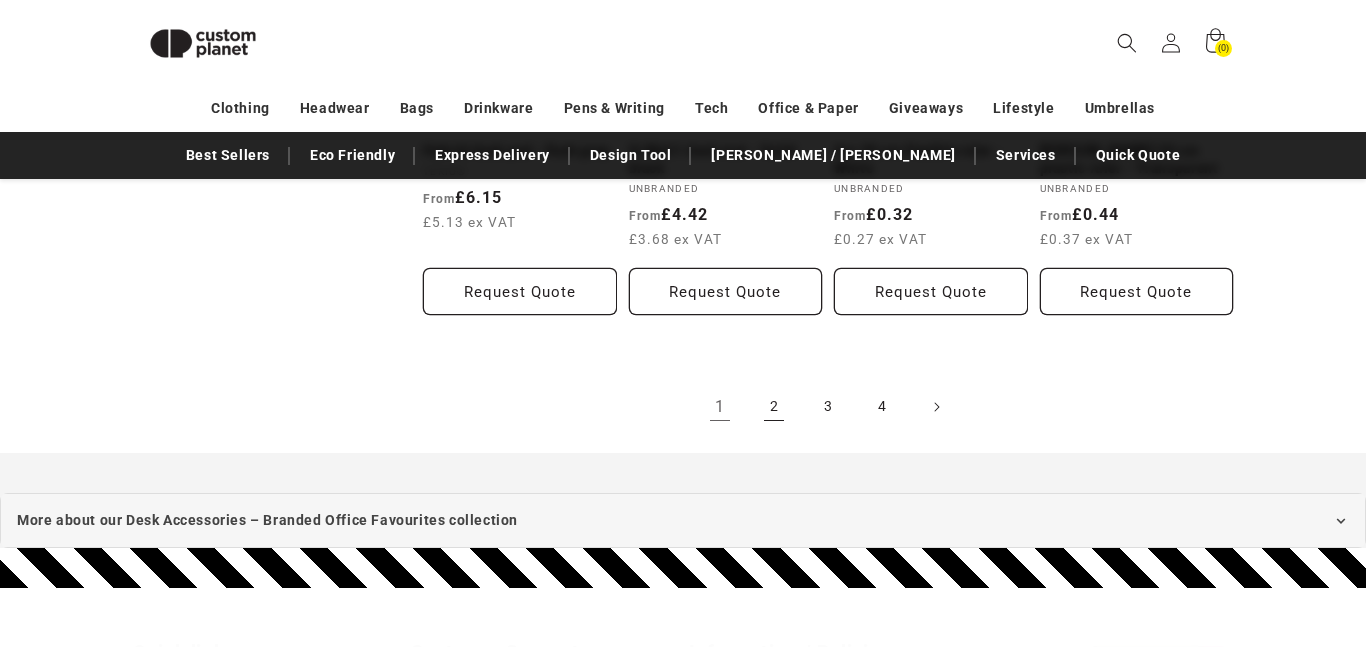 click on "2" at bounding box center [774, 407] 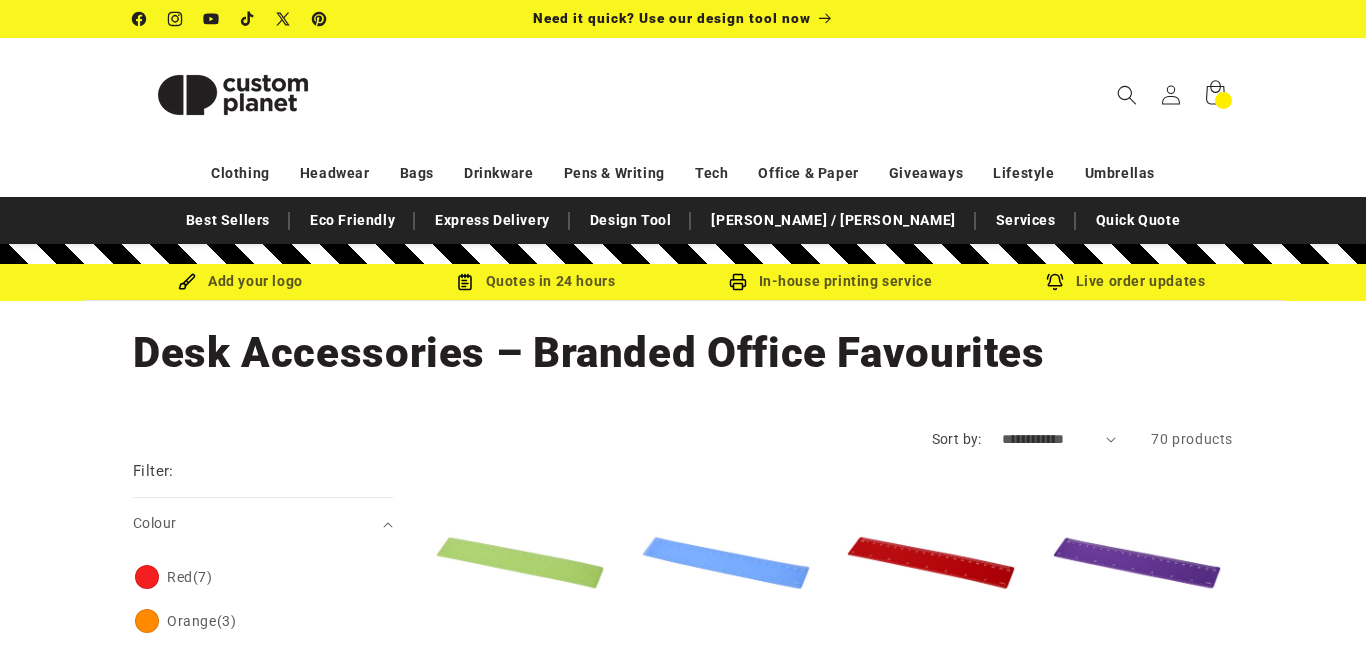 scroll, scrollTop: 0, scrollLeft: 0, axis: both 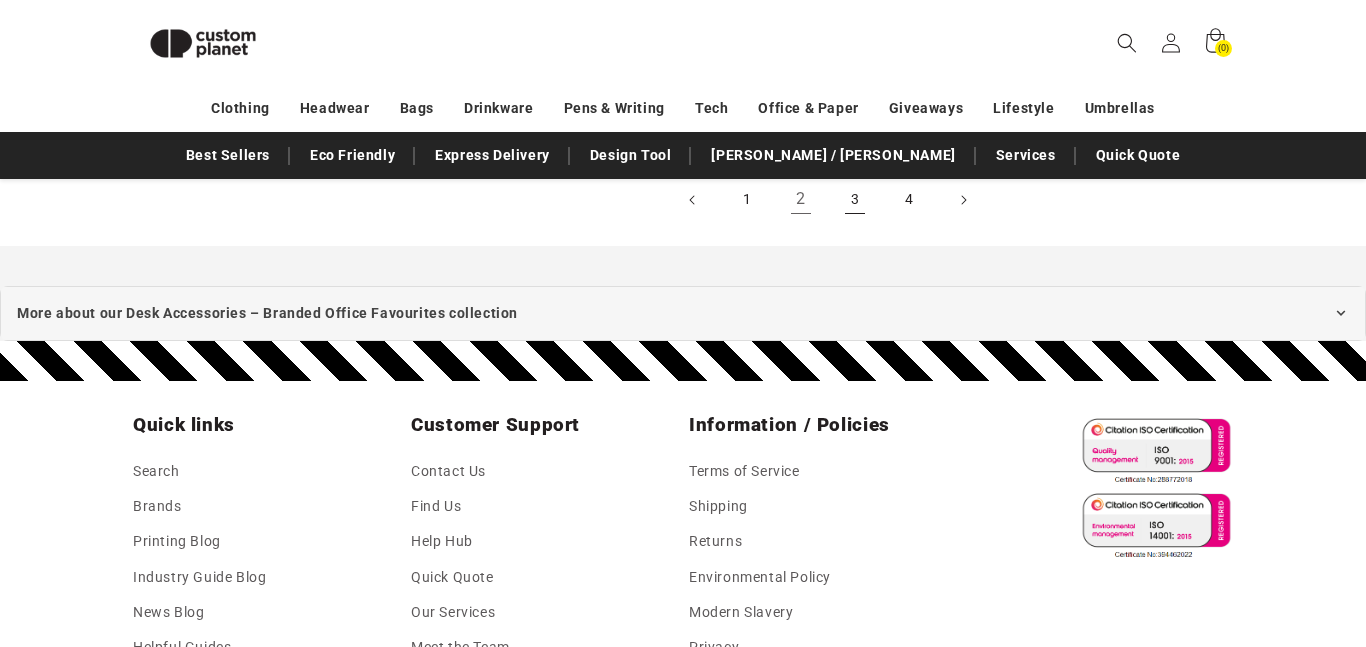 click on "3" at bounding box center [855, 200] 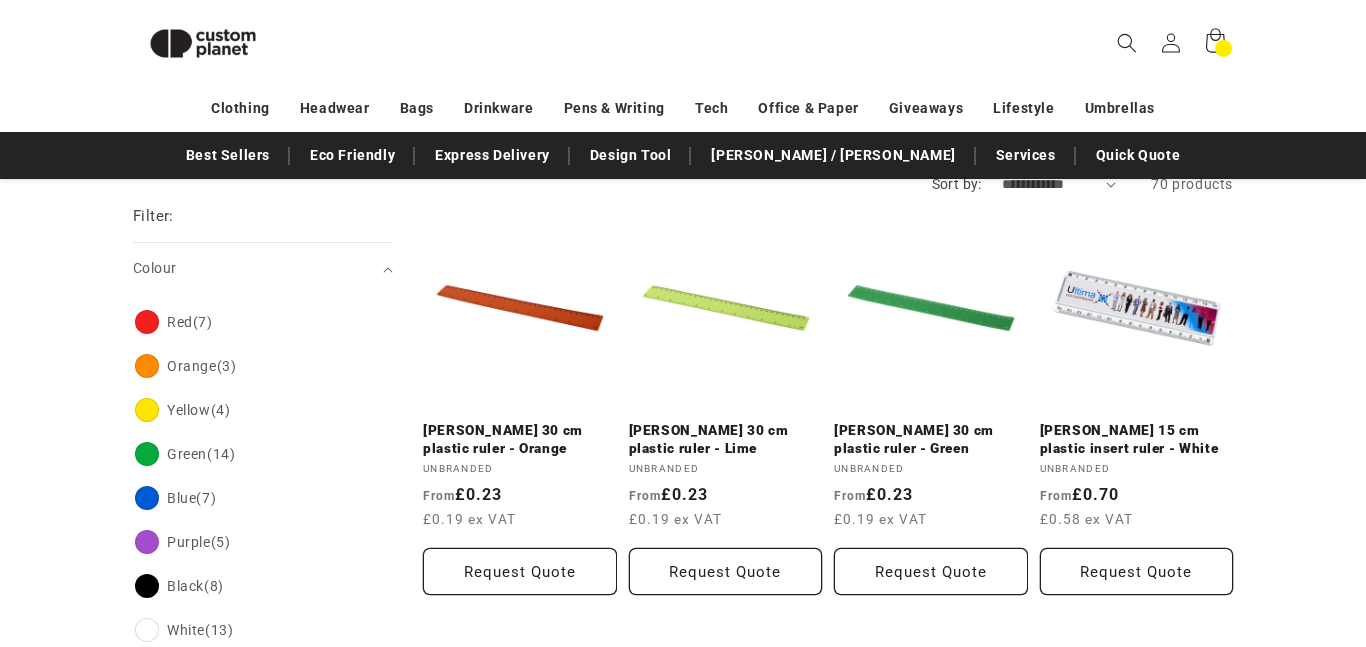 scroll, scrollTop: 0, scrollLeft: 0, axis: both 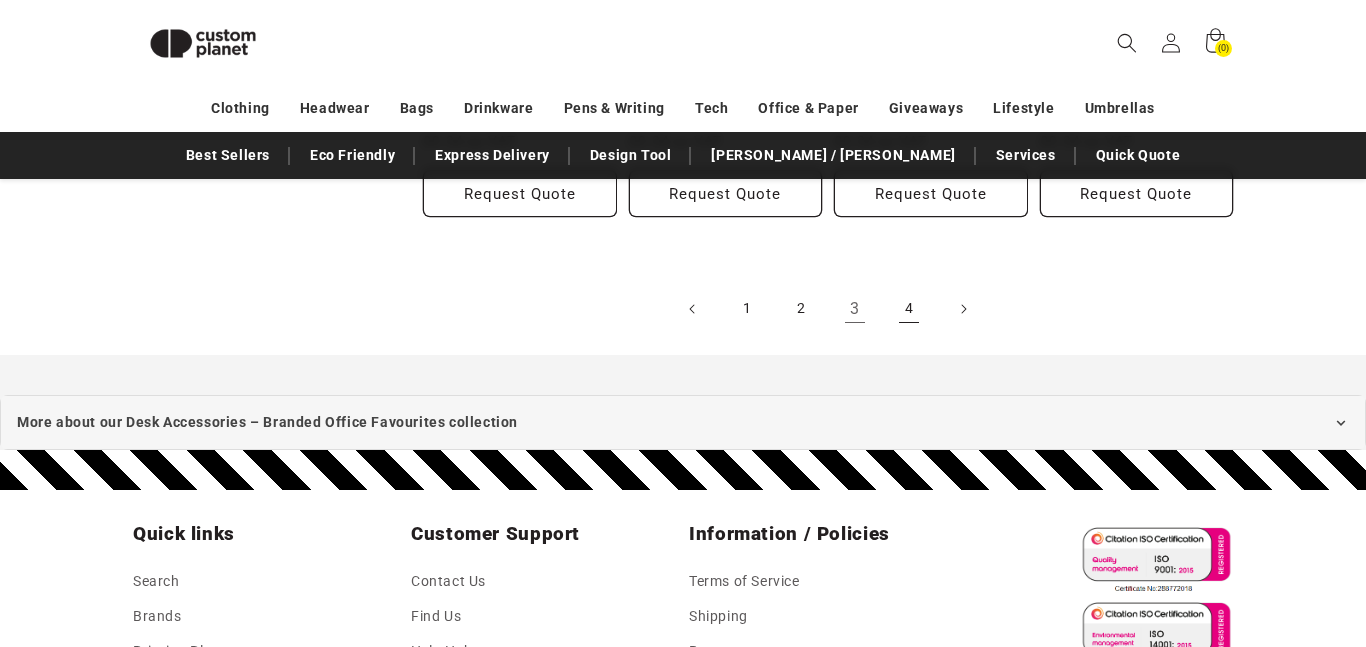 click on "4" at bounding box center [909, 309] 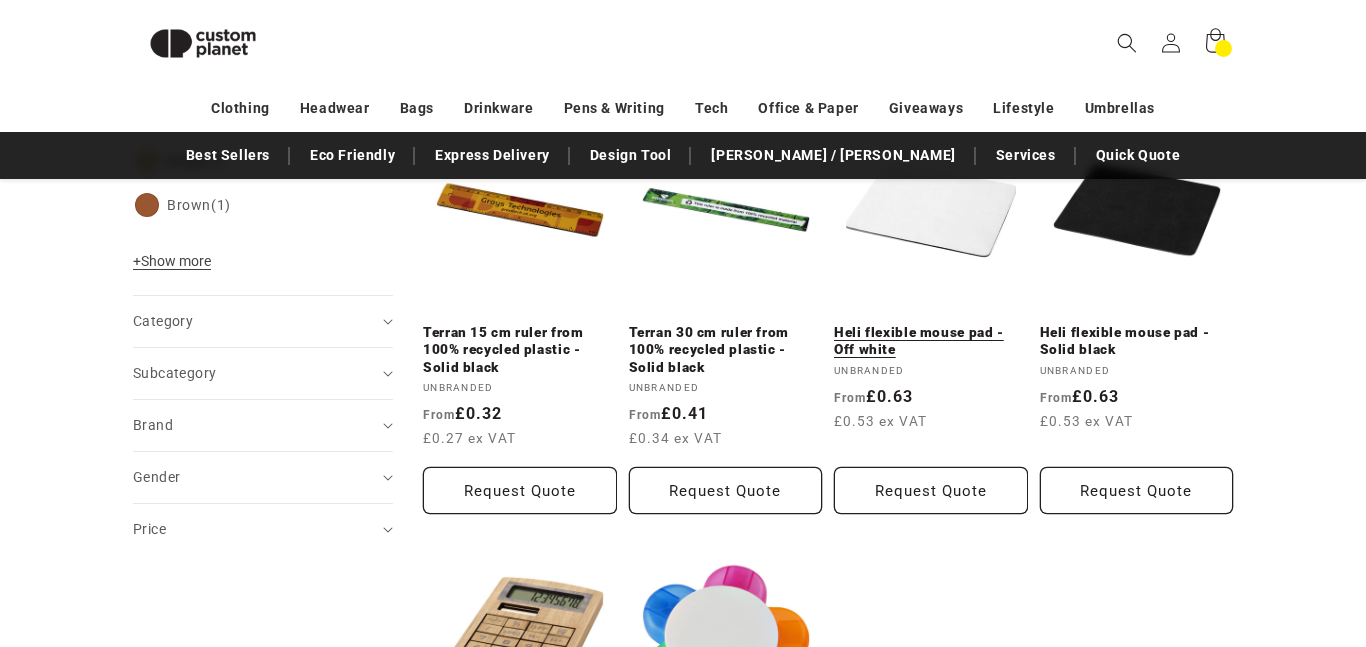 scroll, scrollTop: 752, scrollLeft: 0, axis: vertical 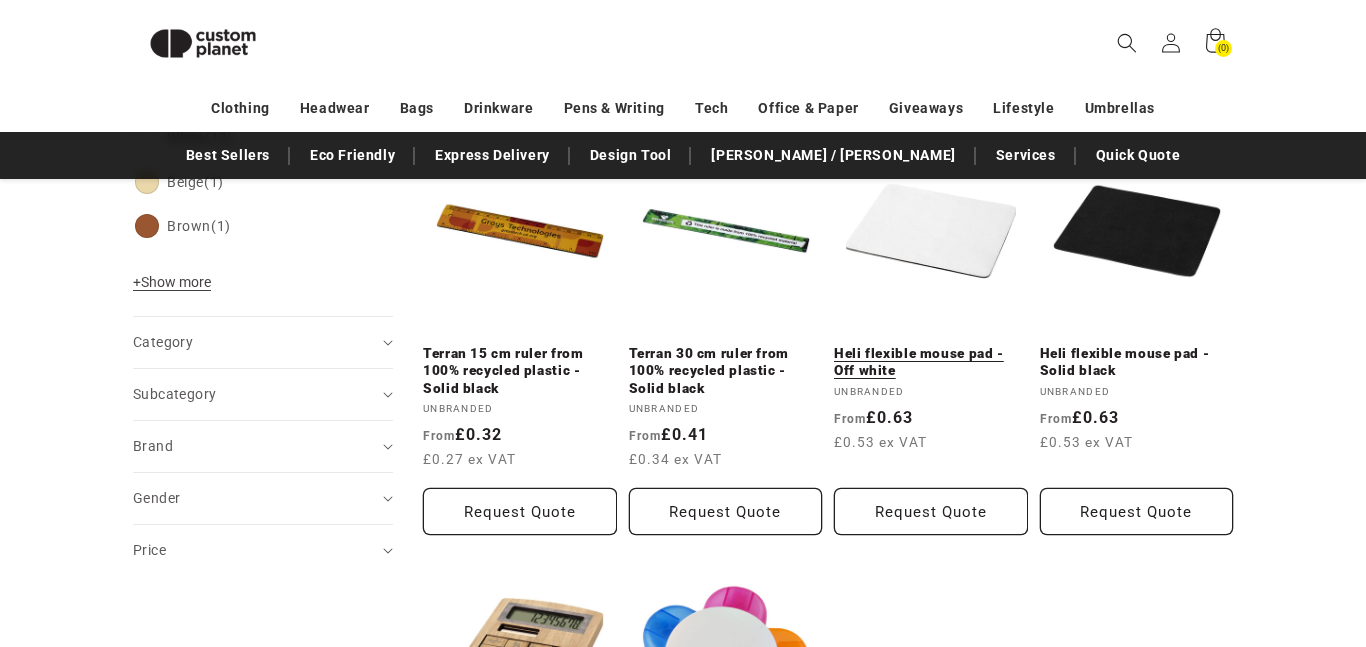 click on "Heli flexible mouse pad - Off white" at bounding box center [931, 362] 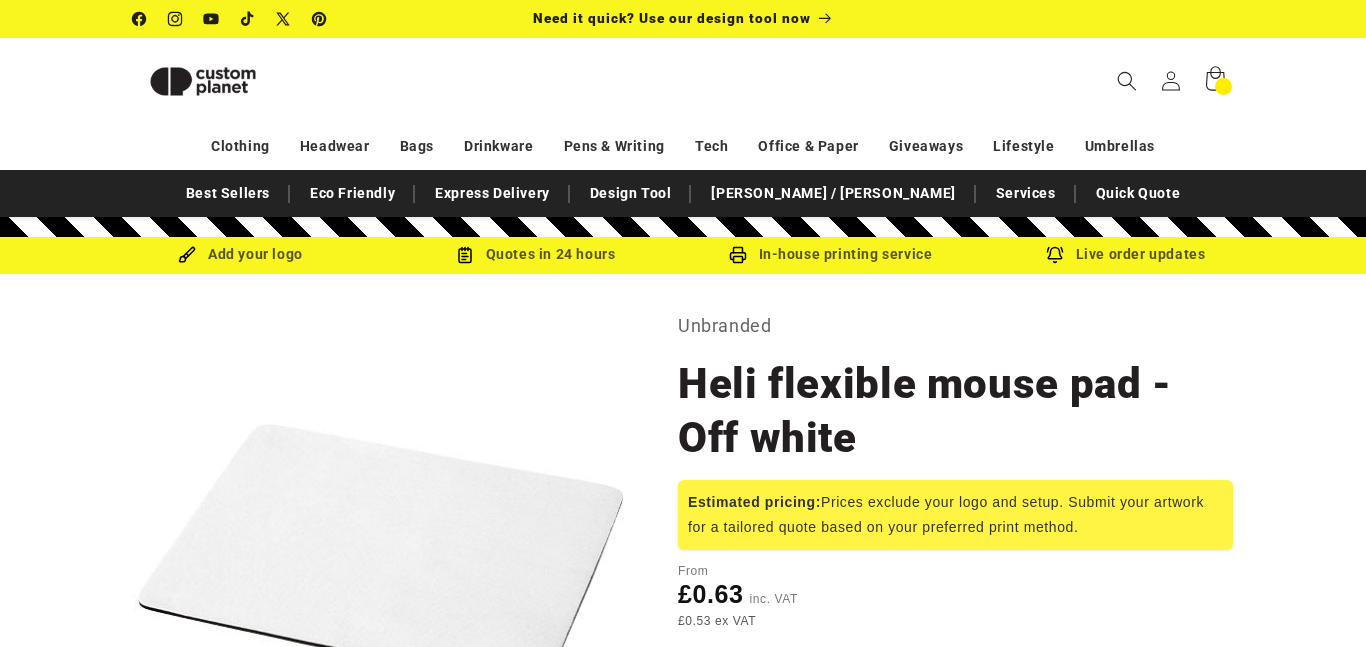 scroll, scrollTop: 315, scrollLeft: 0, axis: vertical 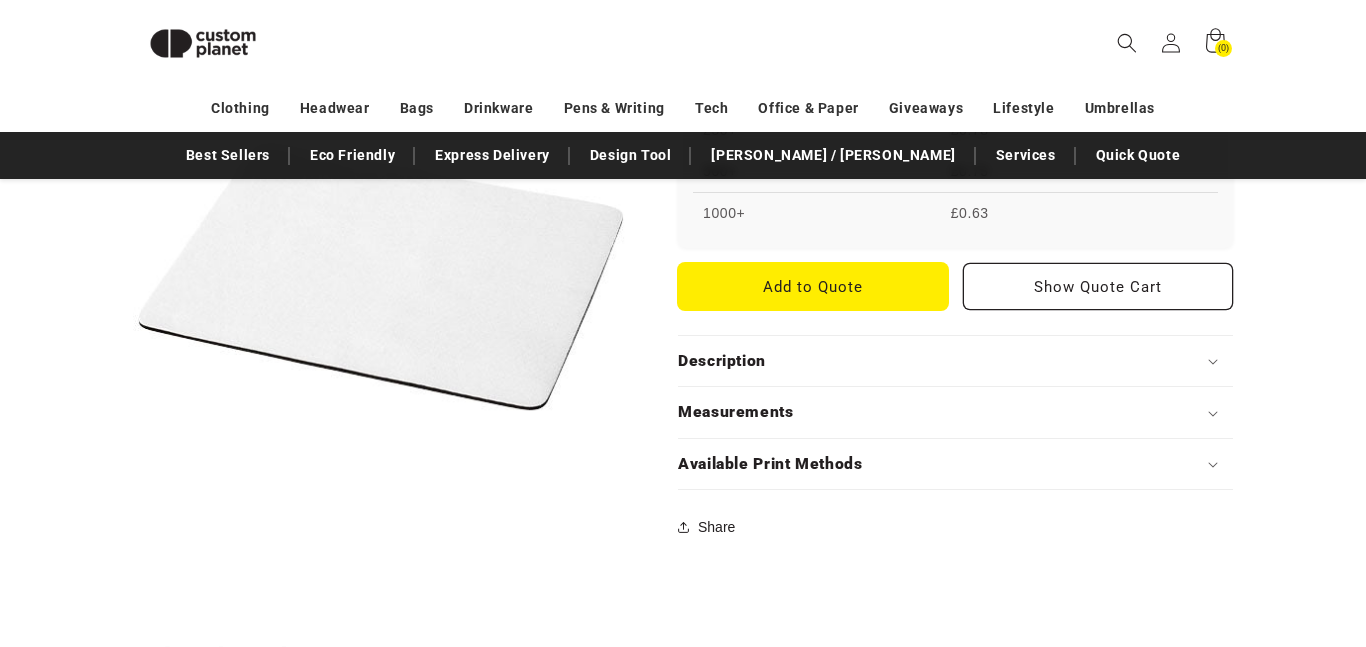 click on "Add to Quote" at bounding box center (813, 286) 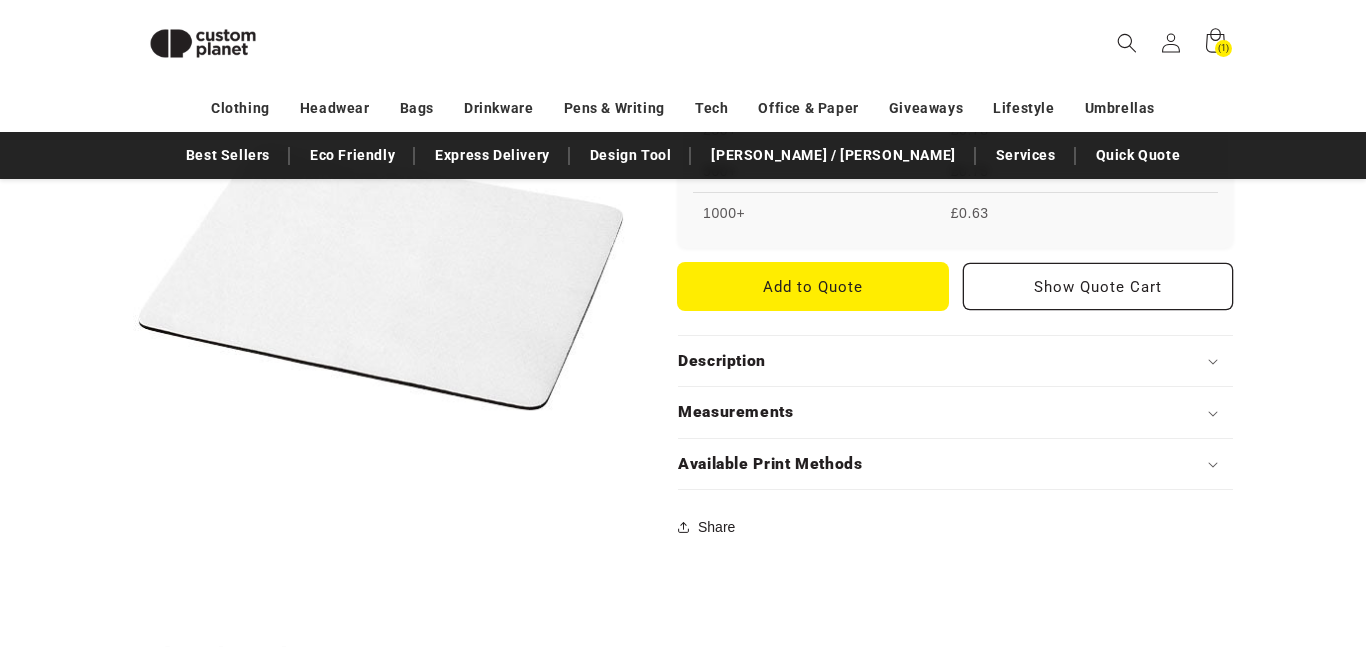 click on "Add to Quote" at bounding box center [813, 286] 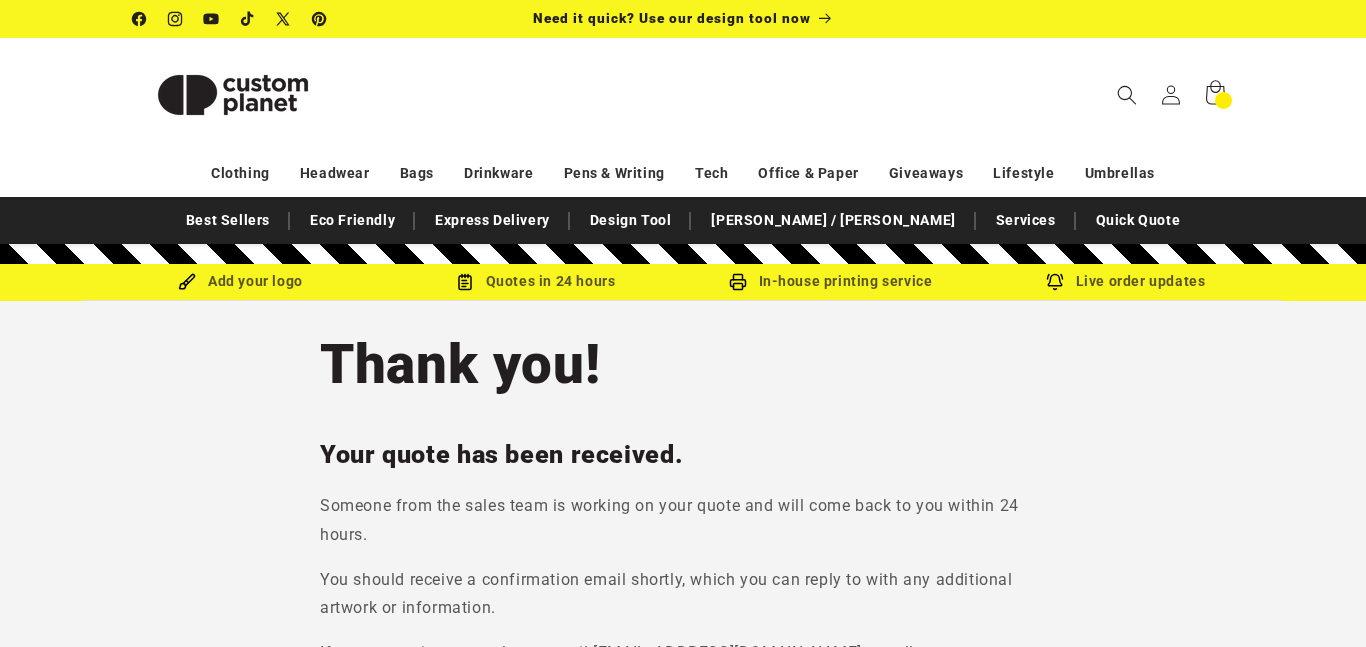 scroll, scrollTop: 0, scrollLeft: 0, axis: both 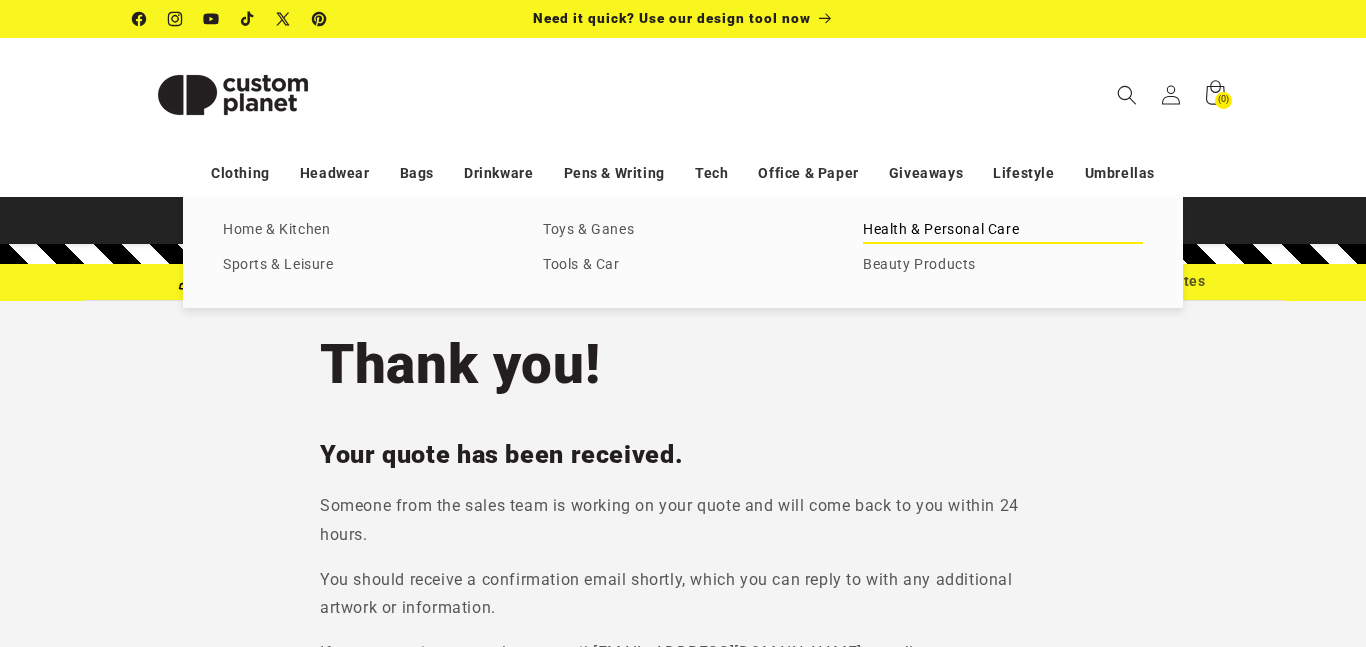 click on "Health & Personal Care" at bounding box center (1003, 230) 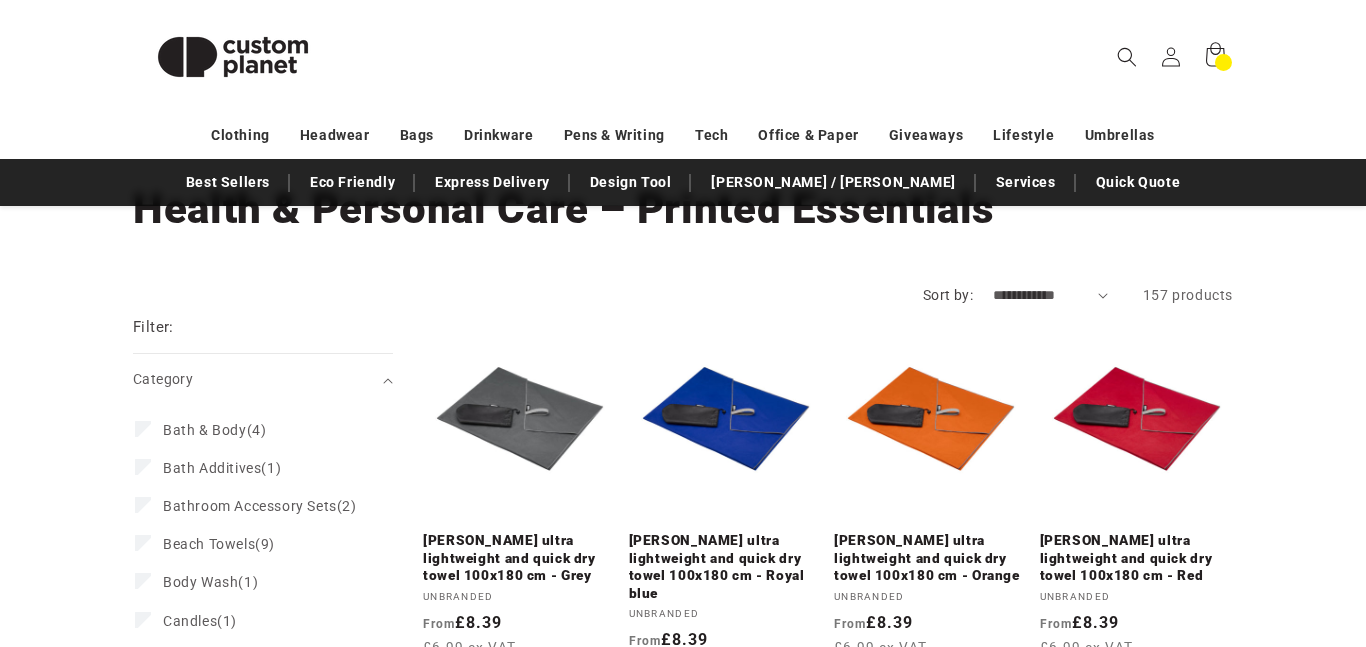 scroll, scrollTop: 147, scrollLeft: 0, axis: vertical 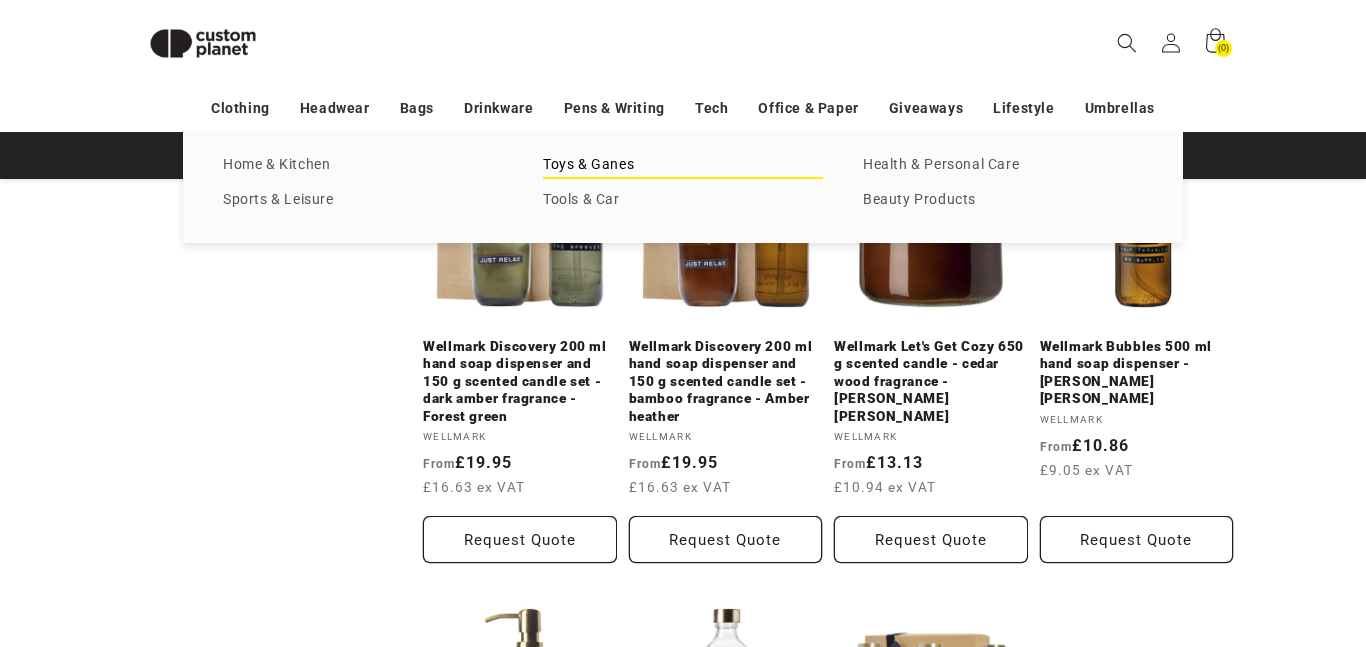 click on "Toys & Ganes" at bounding box center [683, 165] 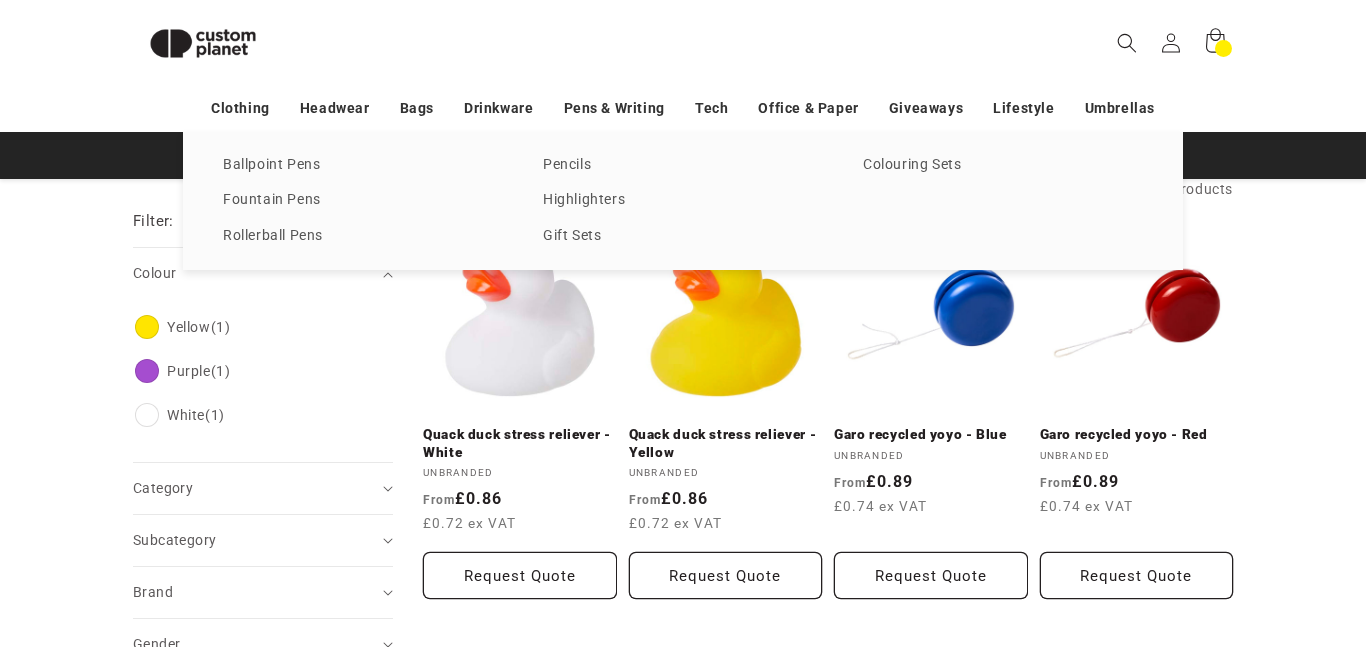 scroll, scrollTop: 330, scrollLeft: 0, axis: vertical 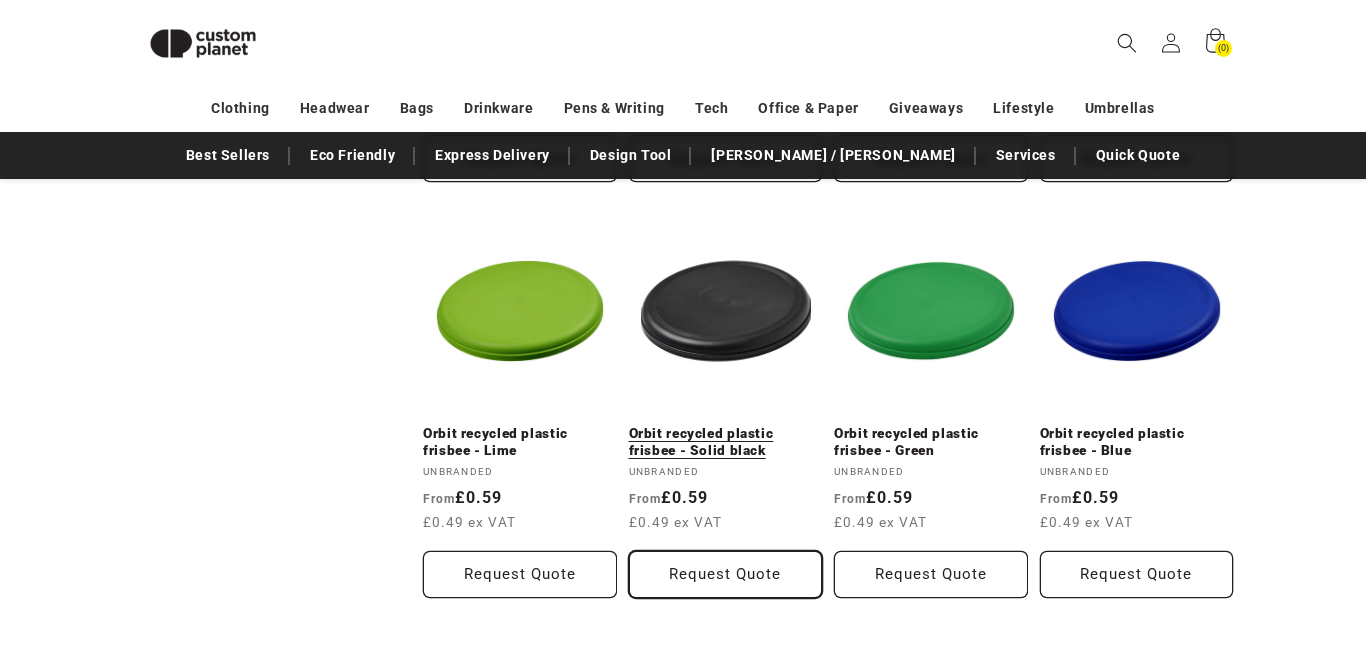 click on "Request Quote" at bounding box center (726, 574) 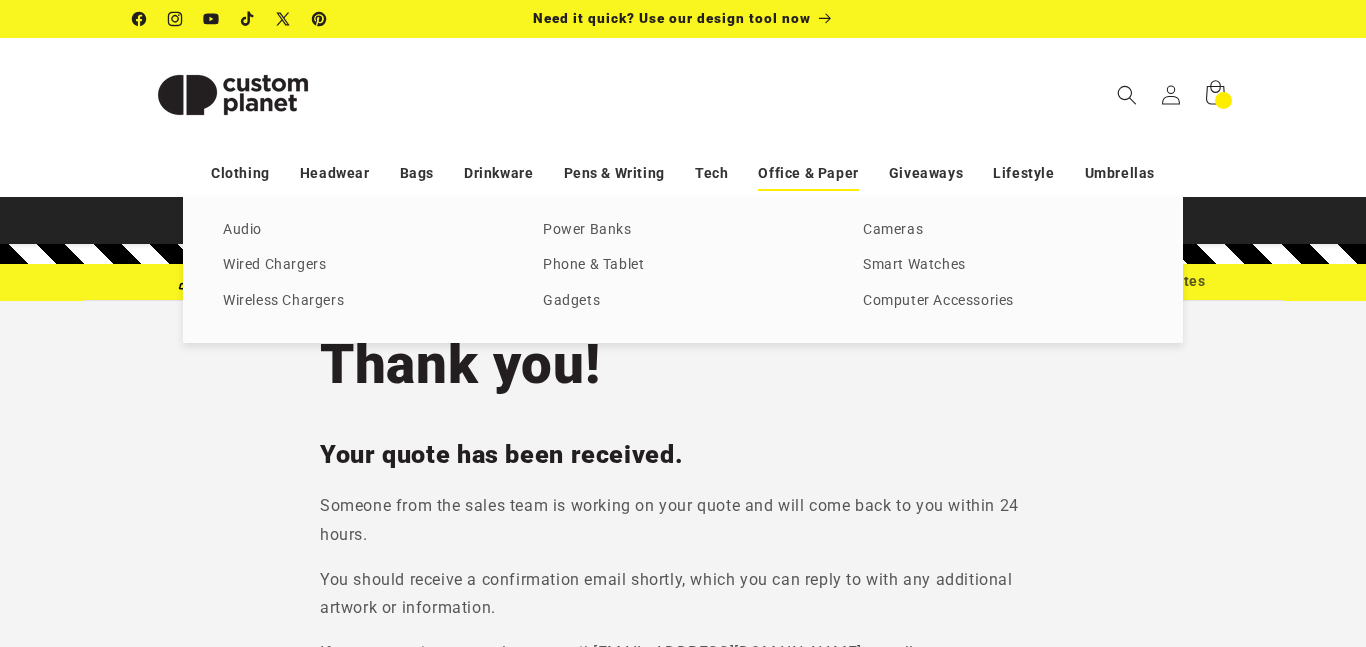 scroll, scrollTop: 0, scrollLeft: 0, axis: both 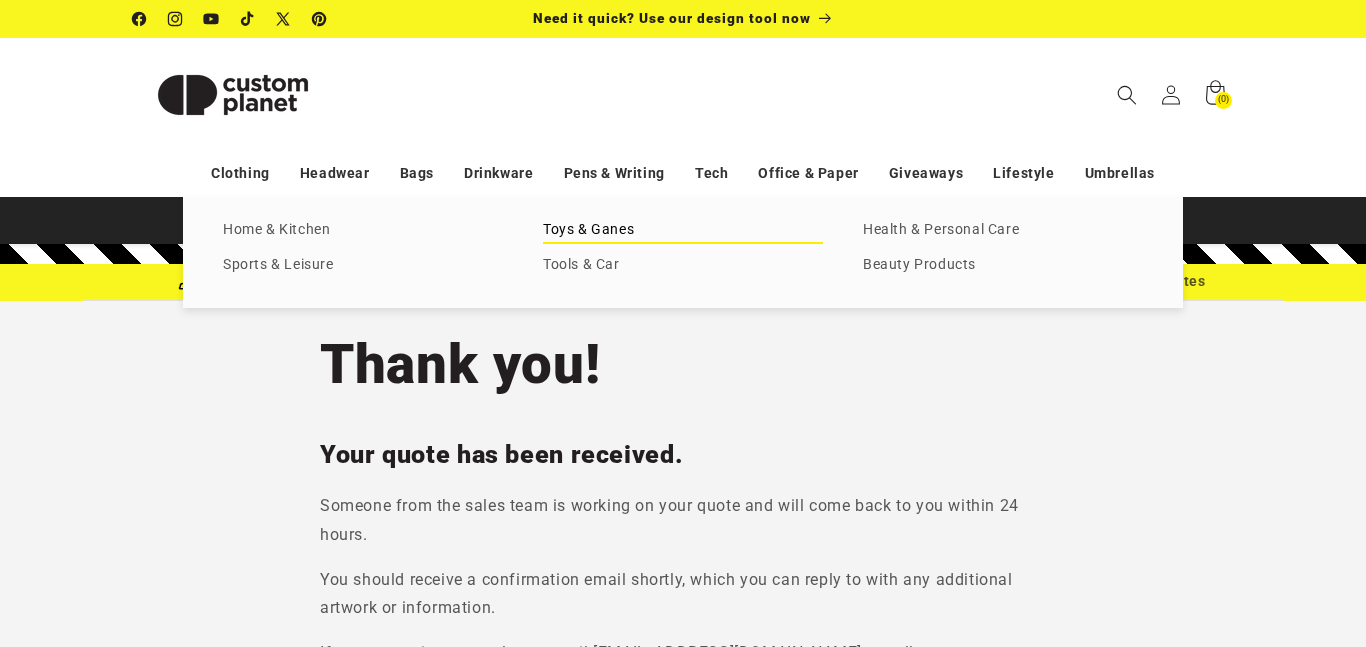 click on "Toys & Ganes" at bounding box center (683, 230) 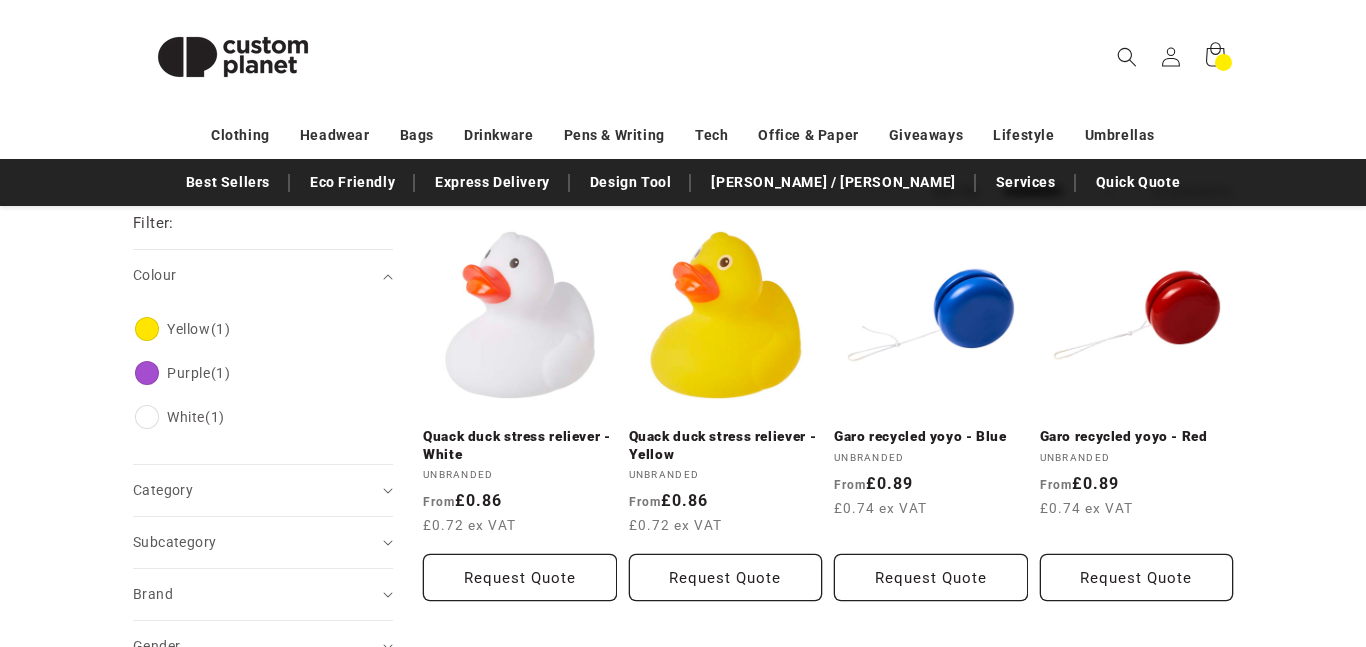 scroll, scrollTop: 0, scrollLeft: 0, axis: both 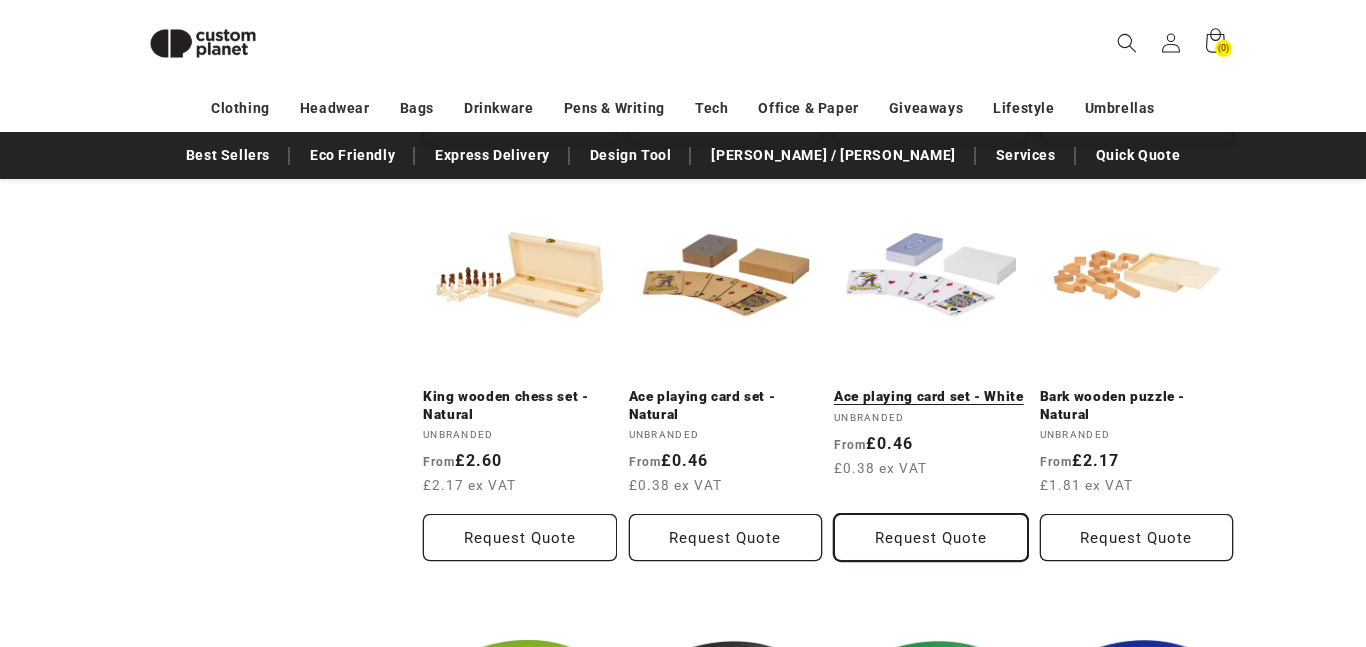 click on "Request Quote" at bounding box center (931, 537) 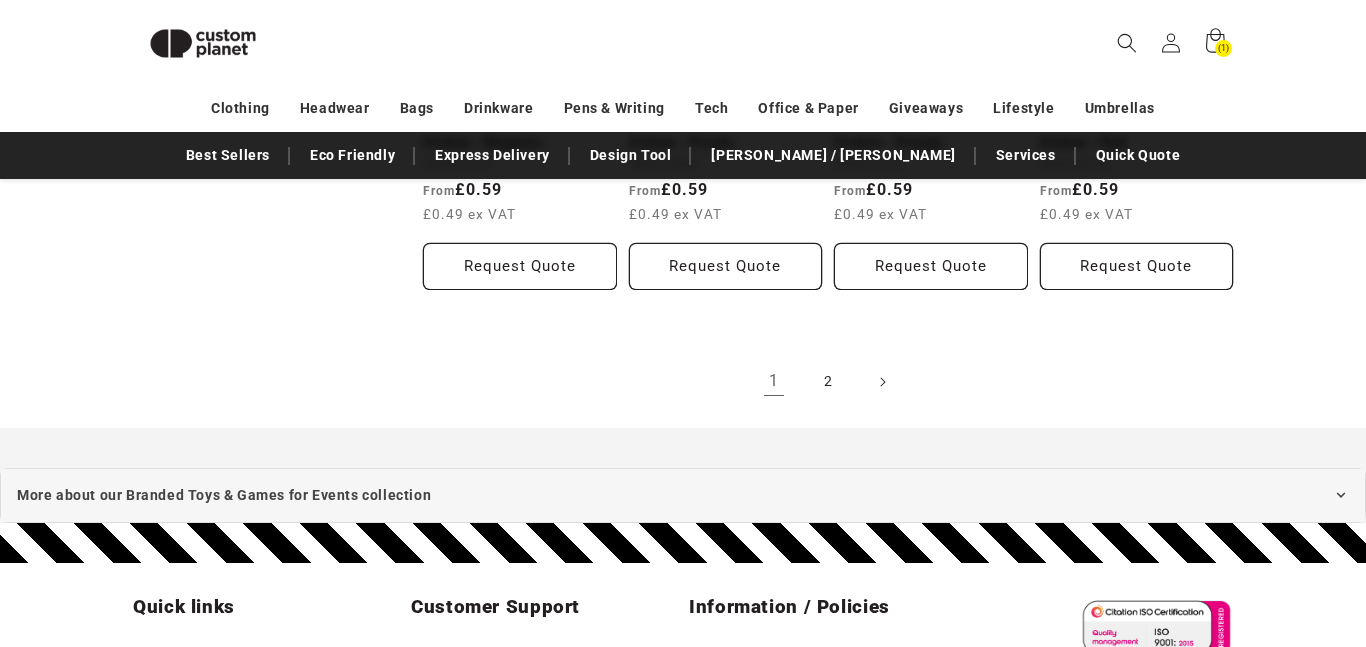 scroll, scrollTop: 2193, scrollLeft: 0, axis: vertical 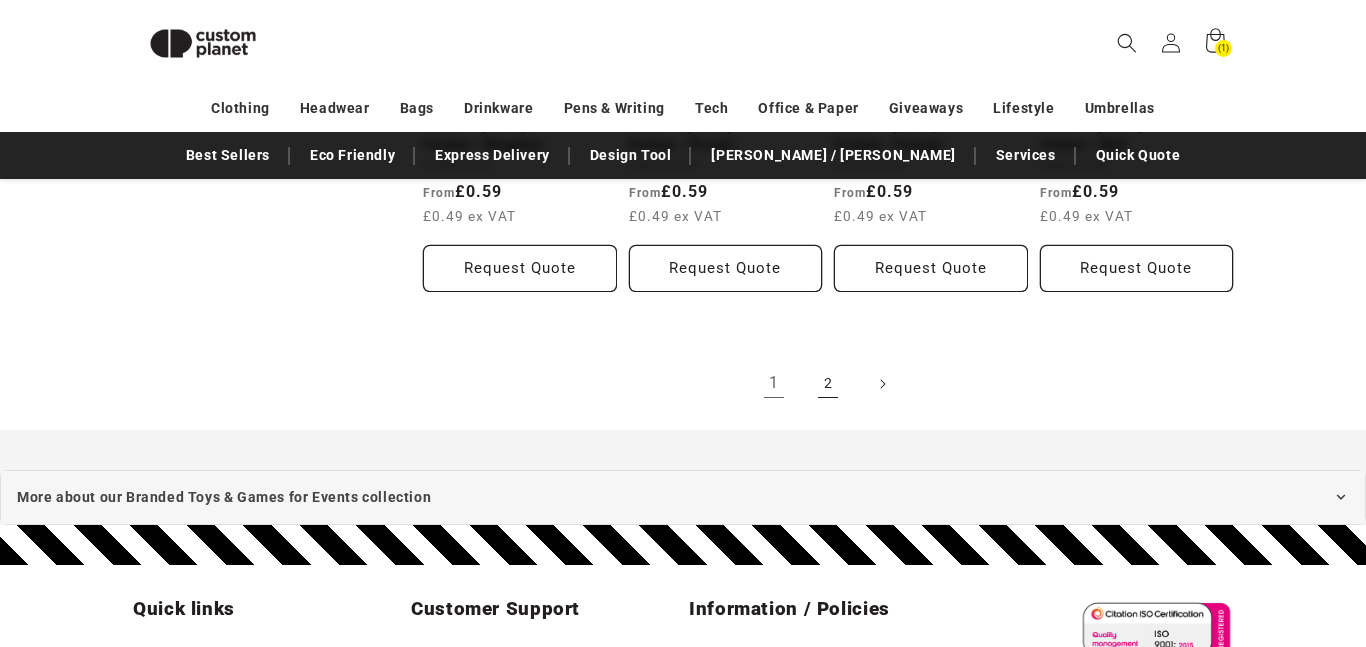 click on "2" at bounding box center [828, 384] 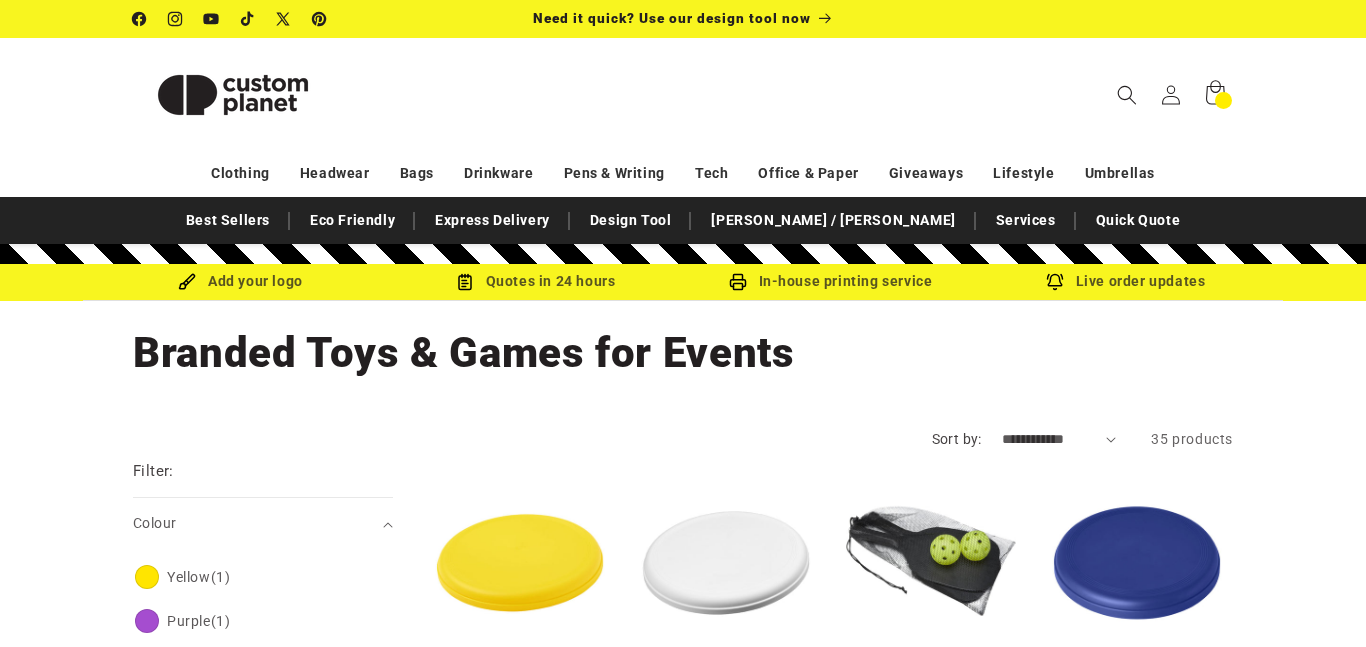 scroll, scrollTop: 238, scrollLeft: 0, axis: vertical 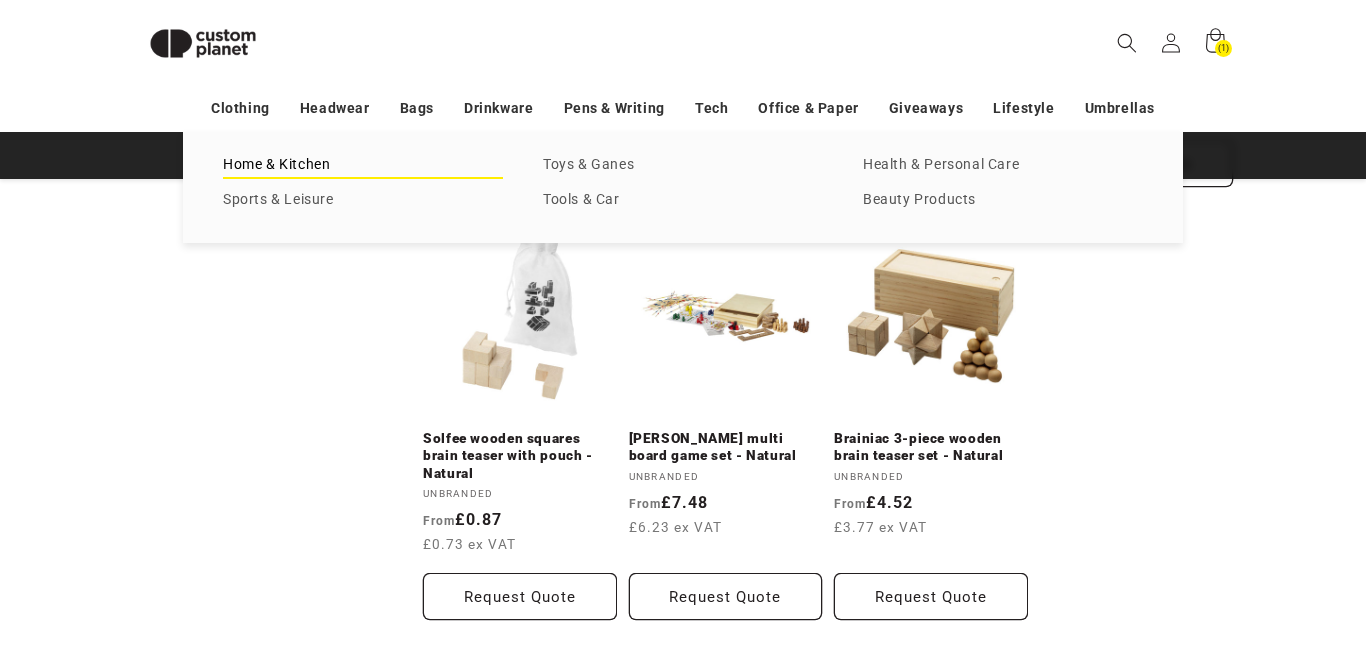 click on "Home & Kitchen" at bounding box center [363, 165] 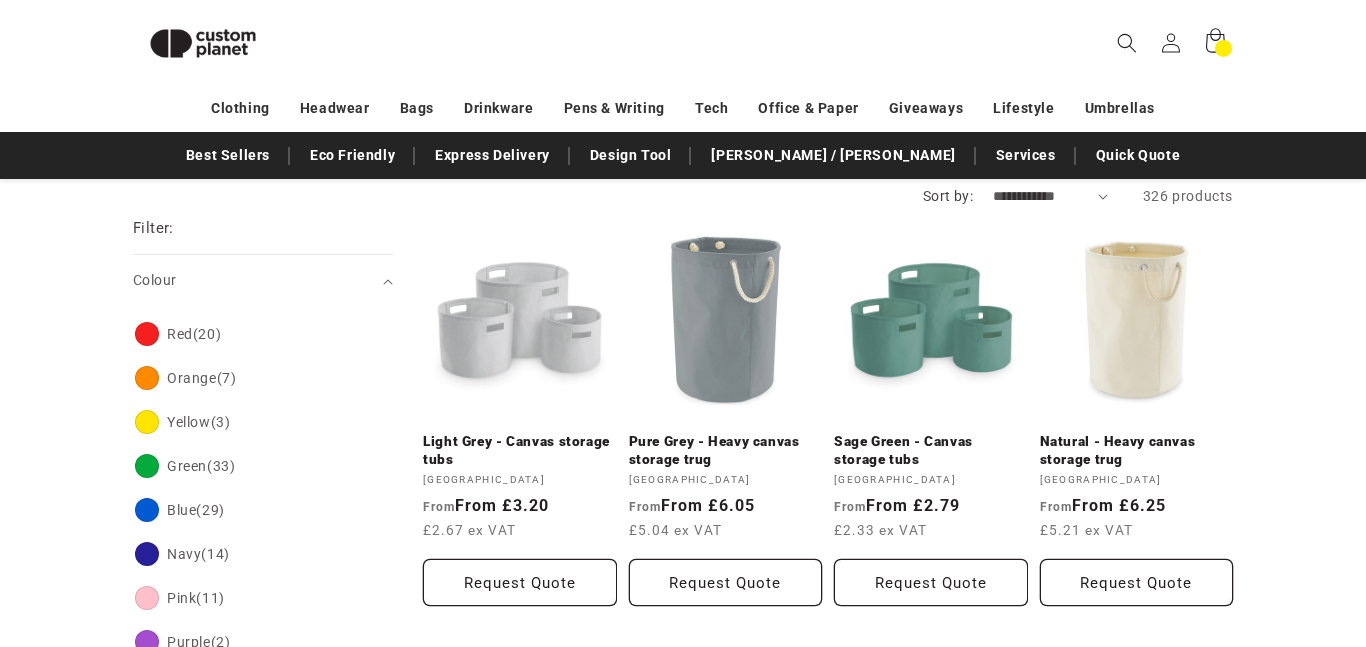 scroll, scrollTop: 465, scrollLeft: 0, axis: vertical 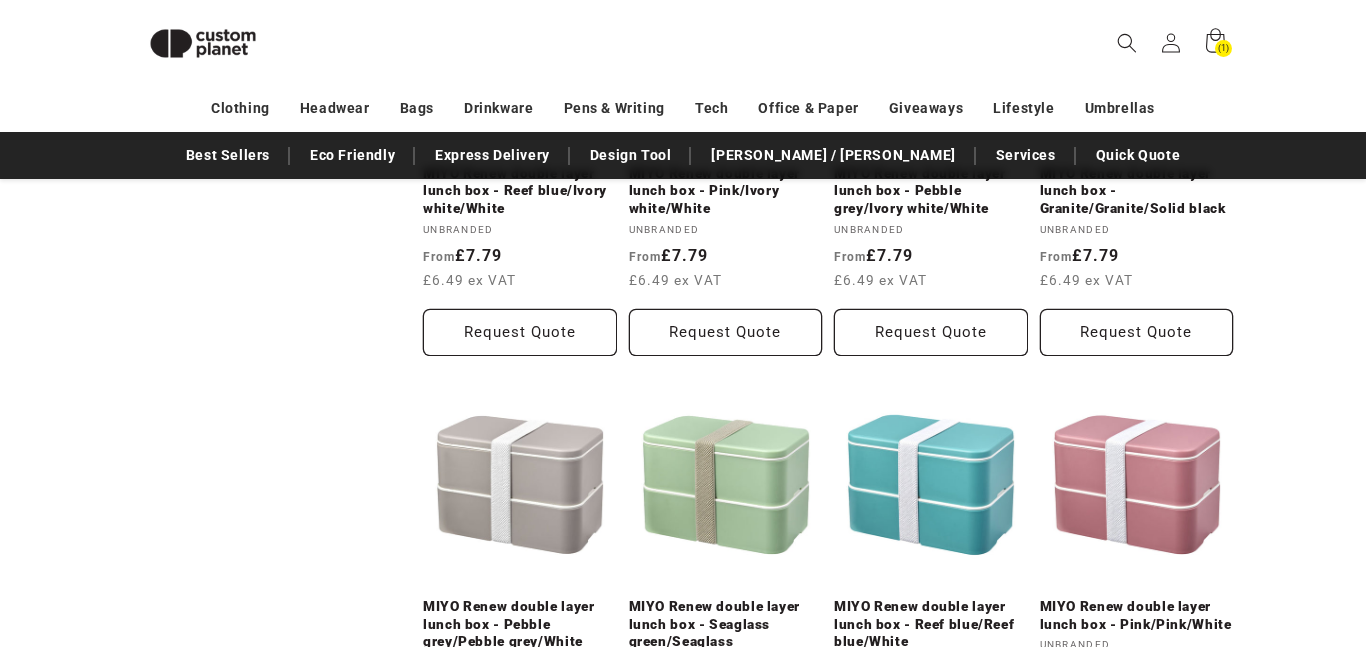 click on "Filter:
Remove all
Colour
(0)
Colour
Red  (20)
Red (20 products)
Orange" at bounding box center [278, 664] 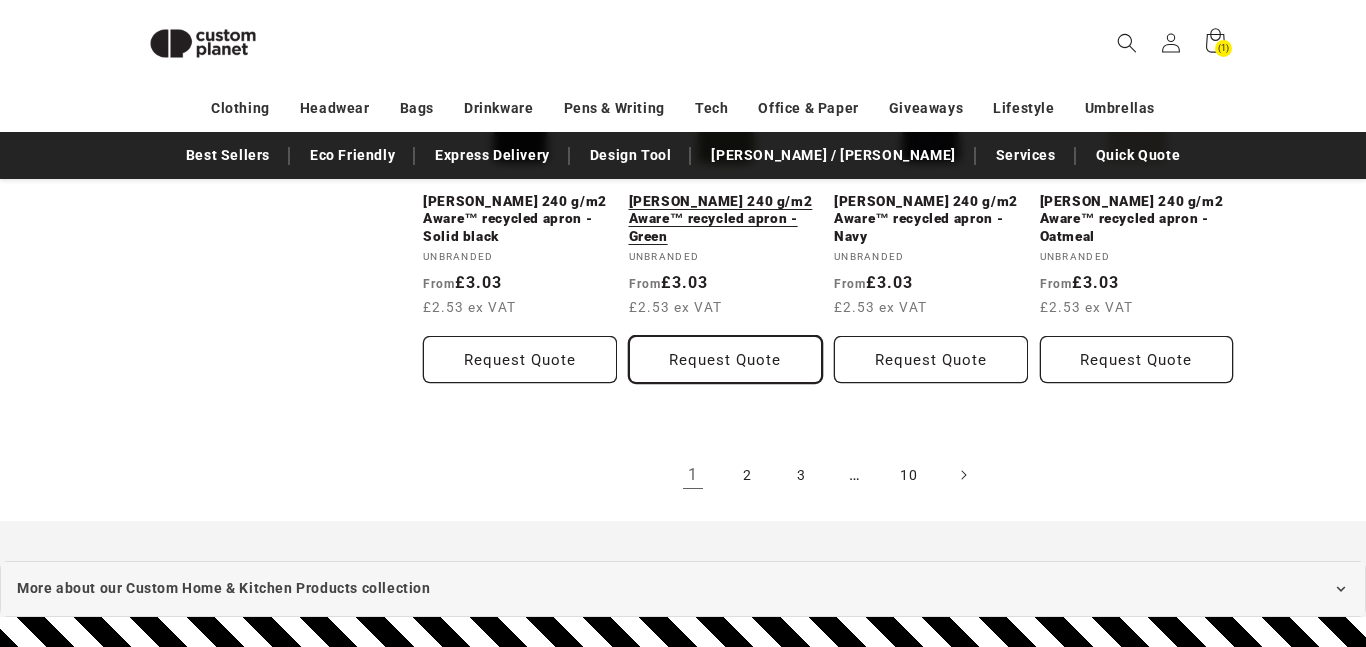 scroll, scrollTop: 4013, scrollLeft: 0, axis: vertical 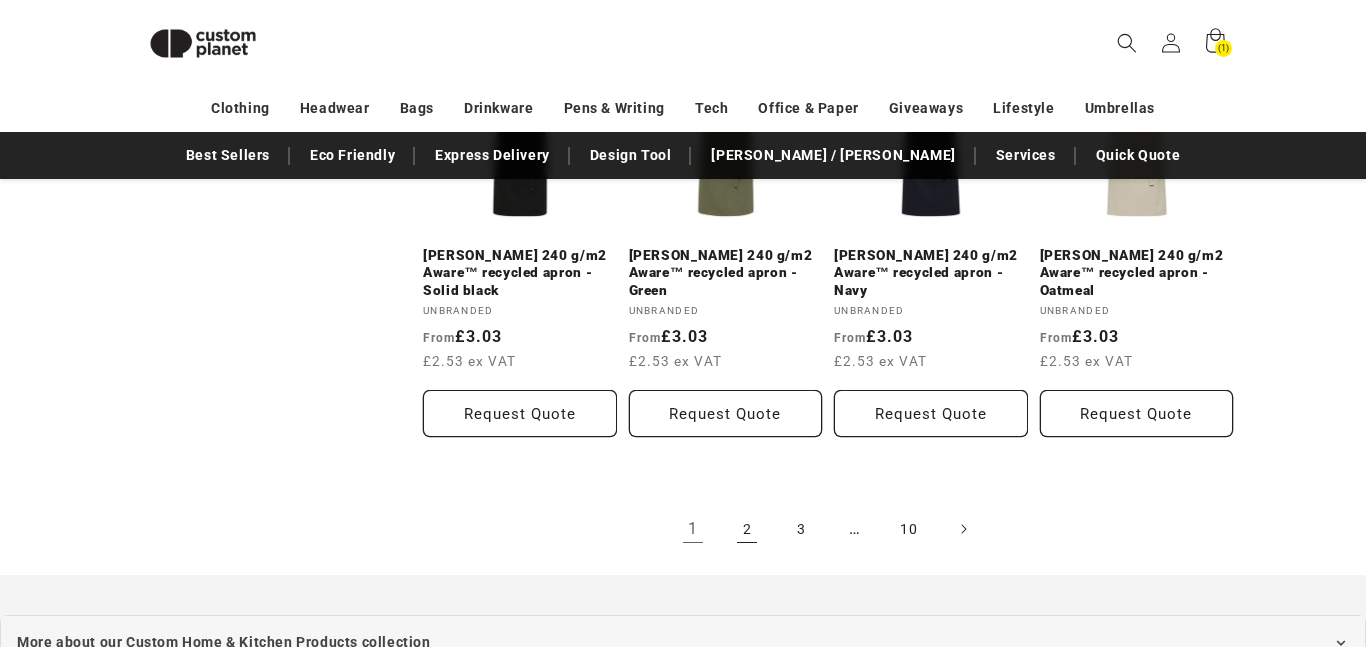 click on "2" at bounding box center [747, 529] 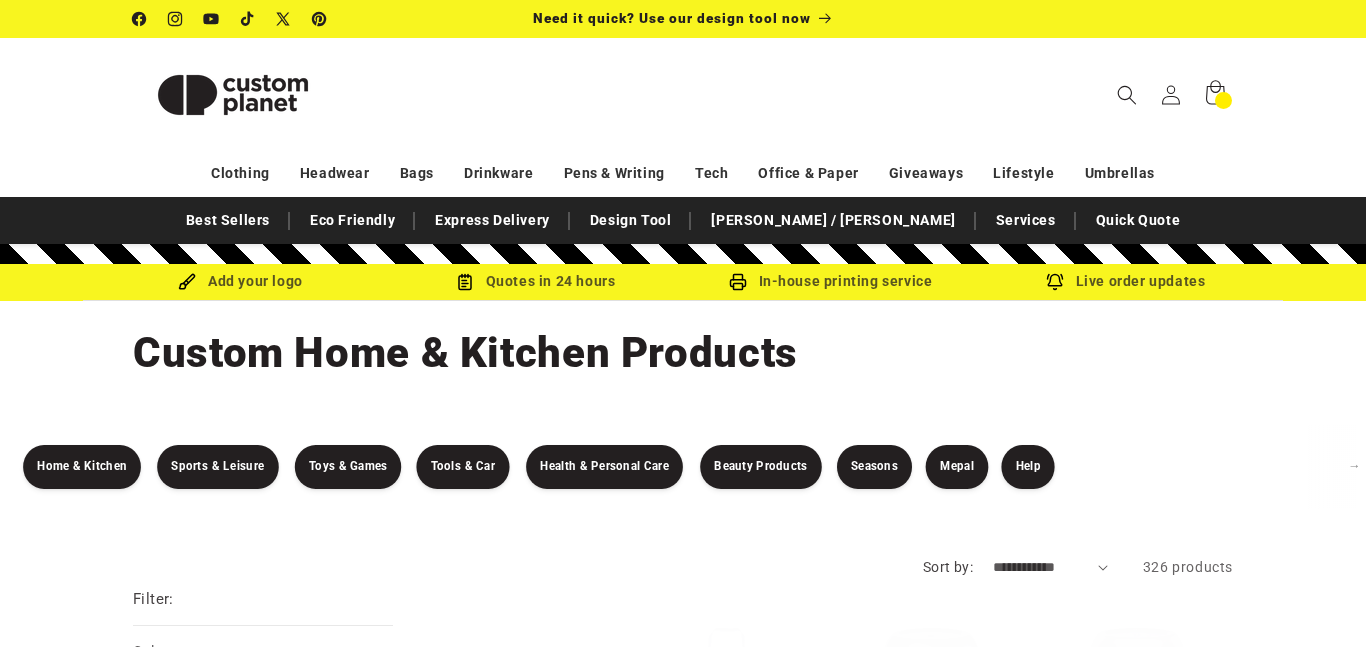 scroll, scrollTop: 0, scrollLeft: 0, axis: both 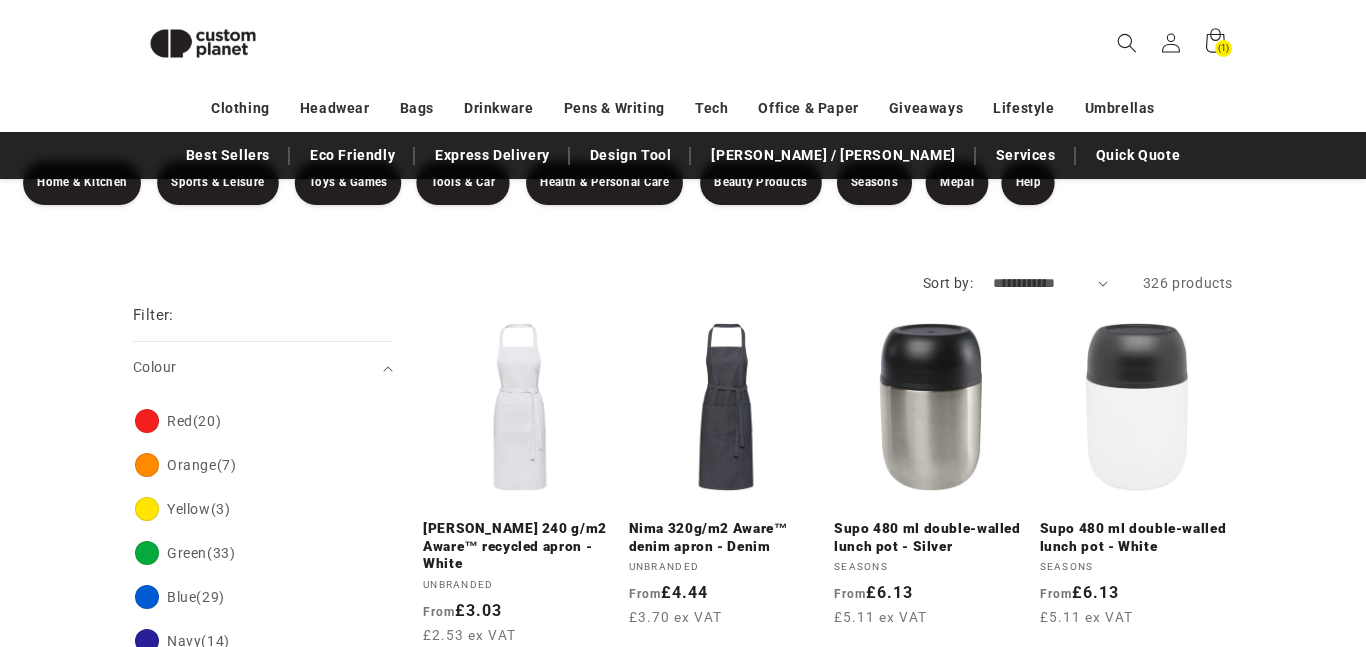 click on "**********" at bounding box center (1050, 283) 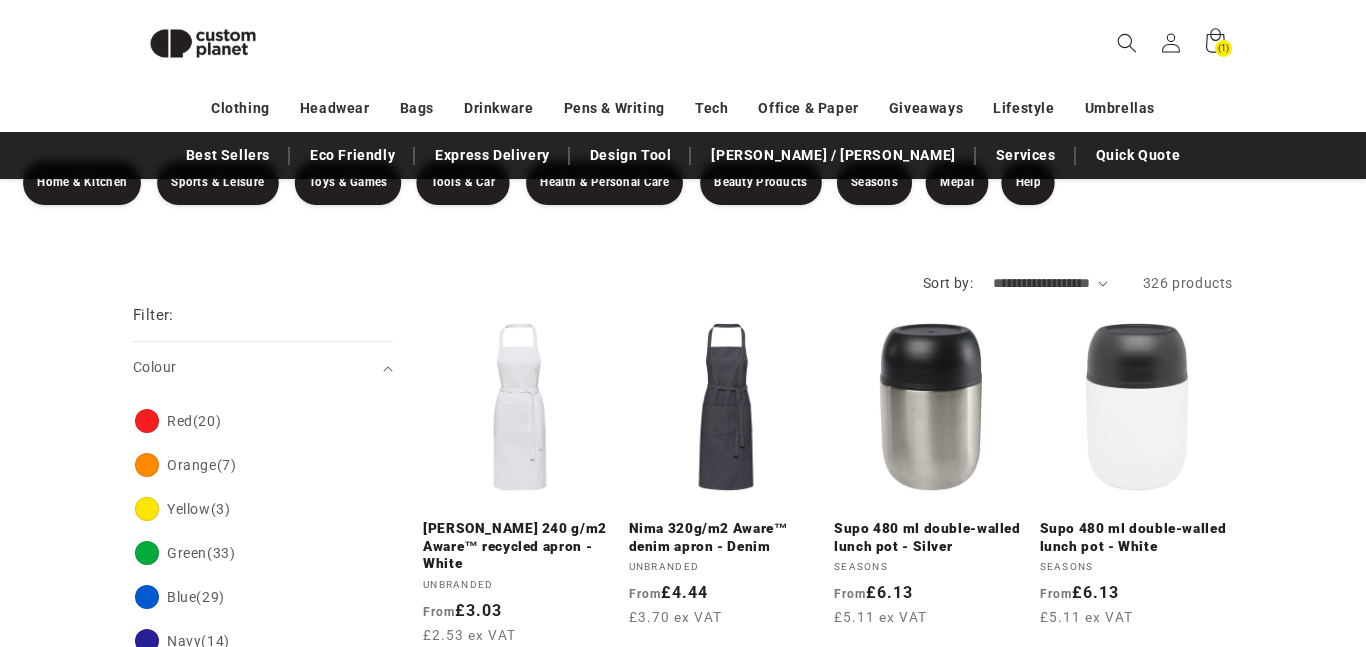 click on "**********" at bounding box center [1050, 283] 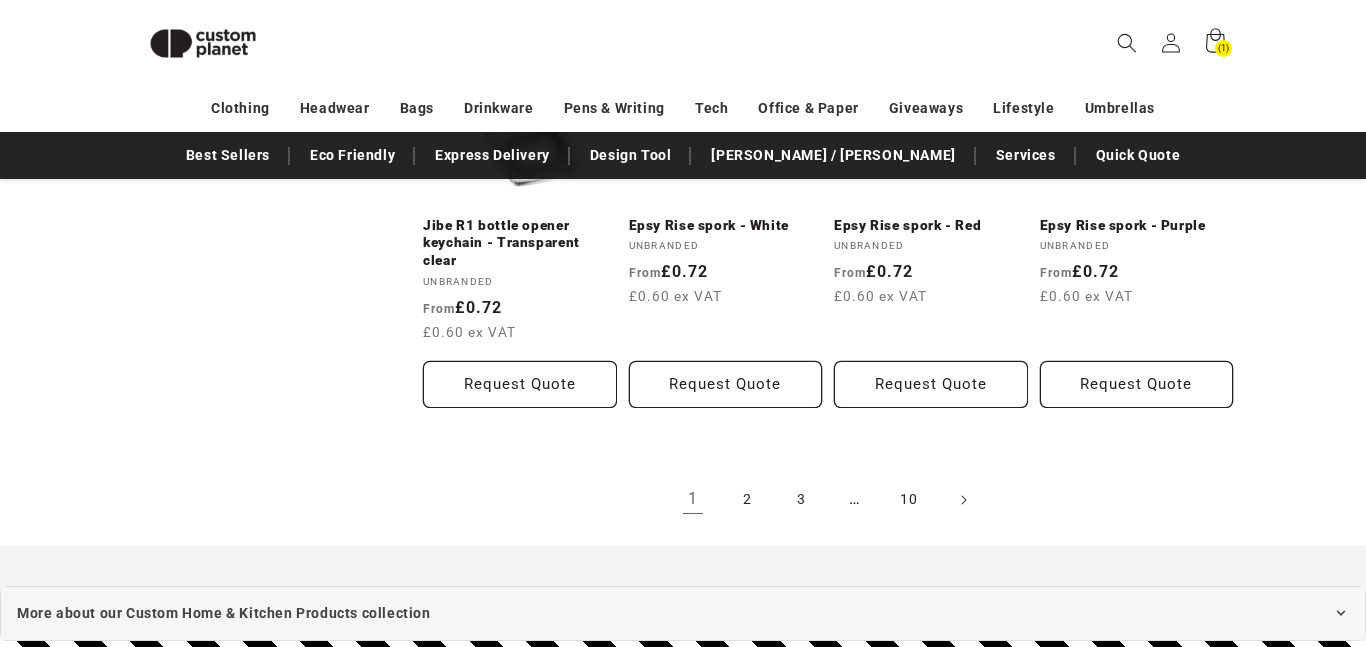 scroll, scrollTop: 3905, scrollLeft: 0, axis: vertical 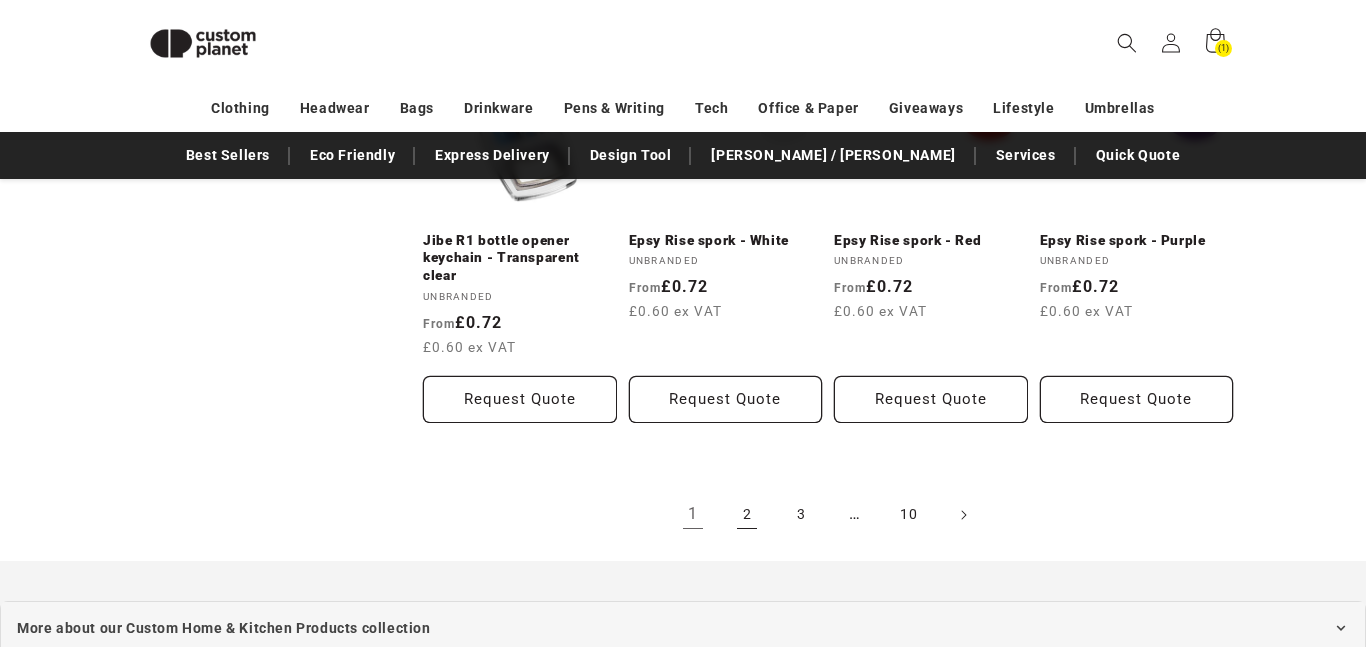 click on "2" at bounding box center [747, 515] 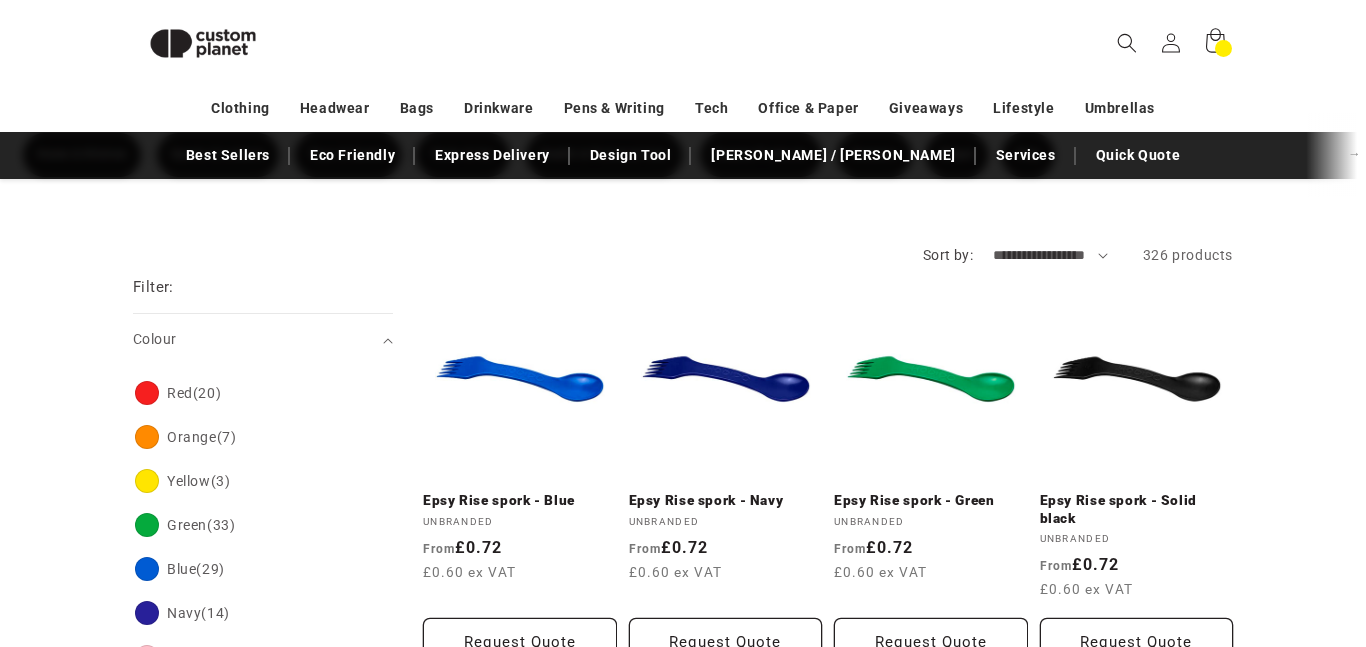 scroll, scrollTop: 0, scrollLeft: 0, axis: both 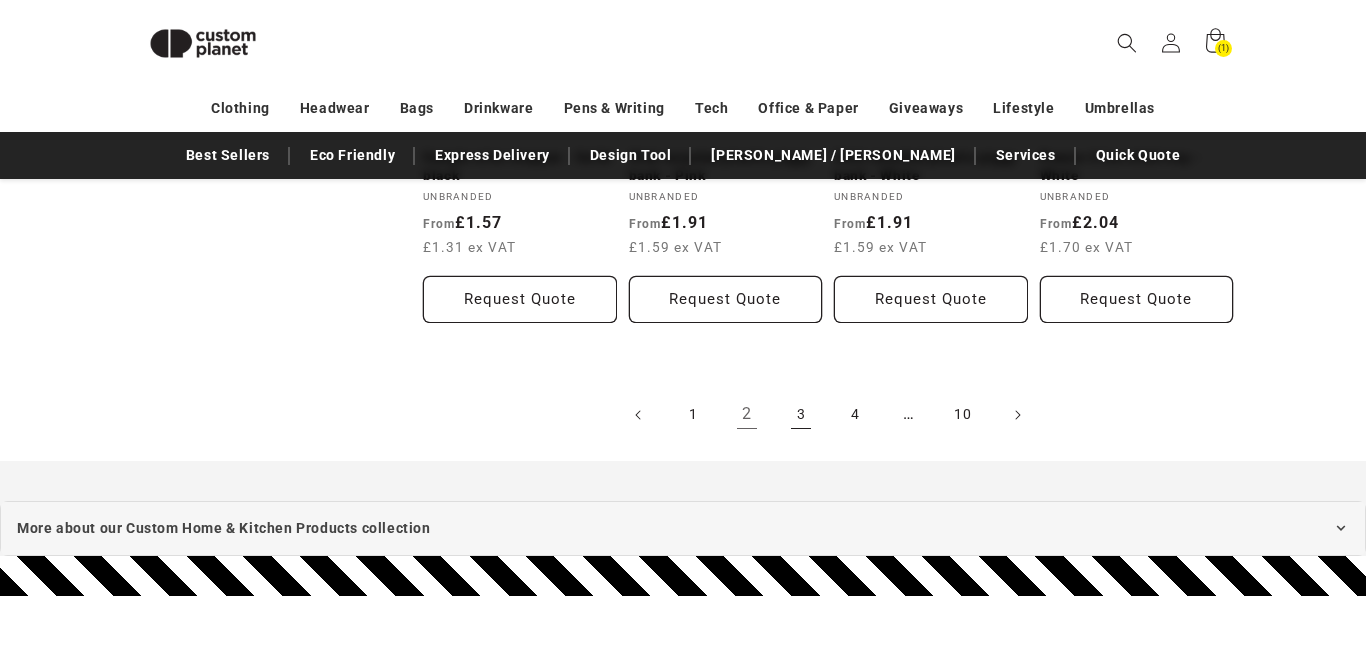 click on "3" at bounding box center [801, 415] 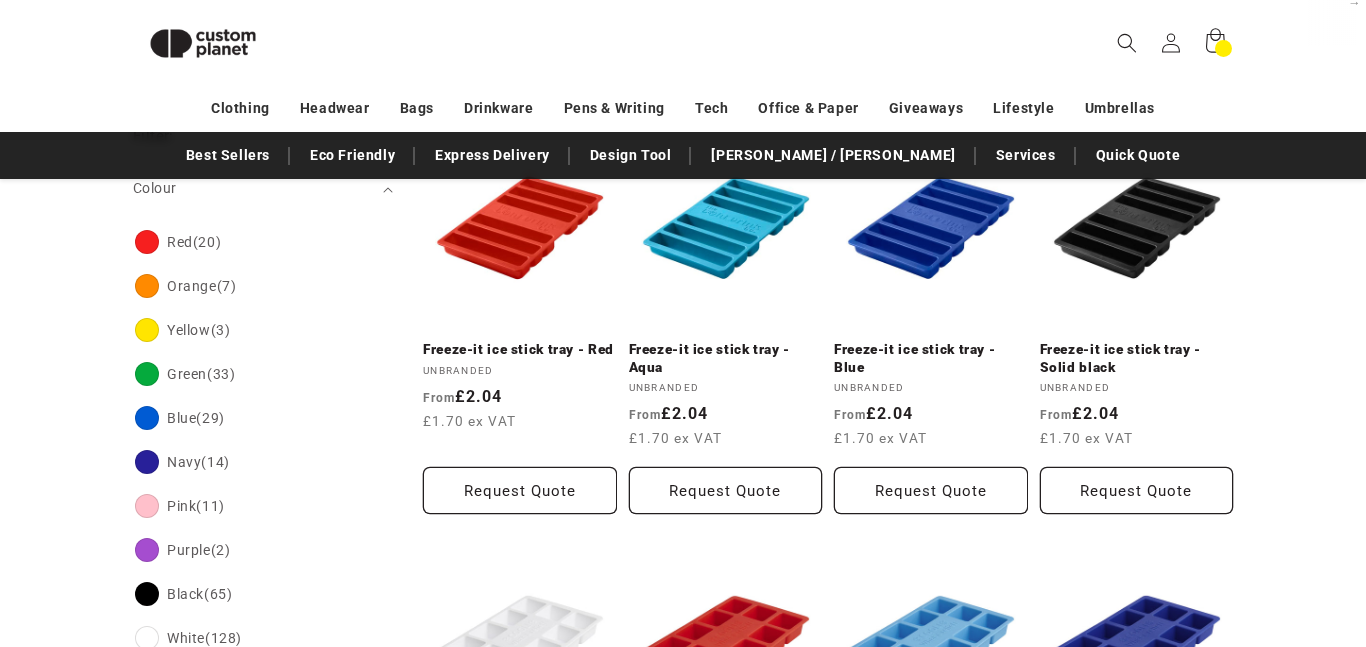 scroll, scrollTop: 487, scrollLeft: 0, axis: vertical 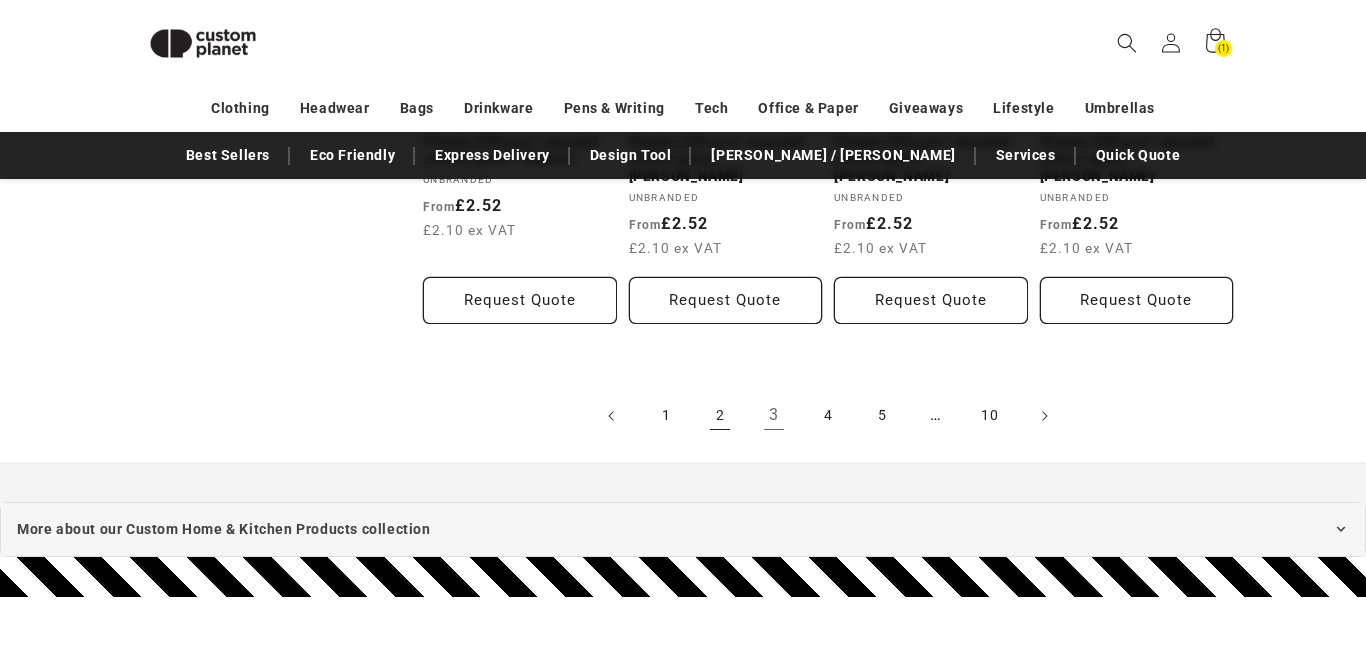 click on "2" at bounding box center [720, 416] 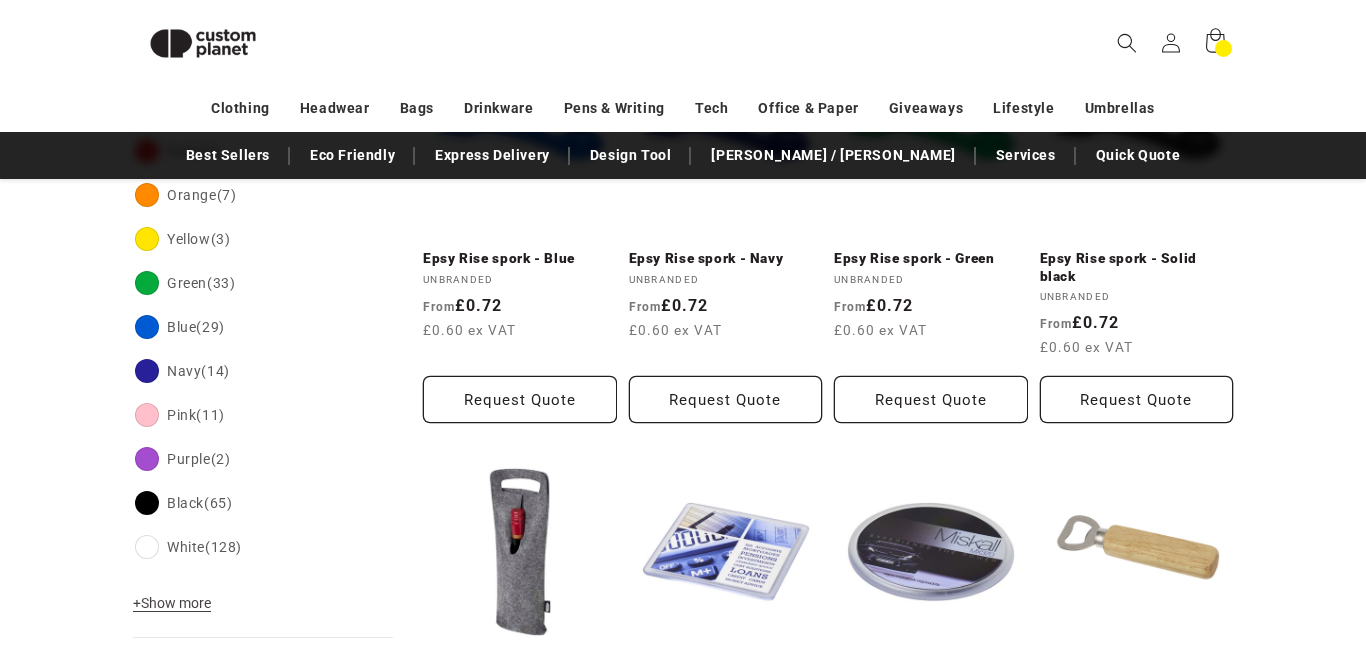 scroll, scrollTop: 714, scrollLeft: 0, axis: vertical 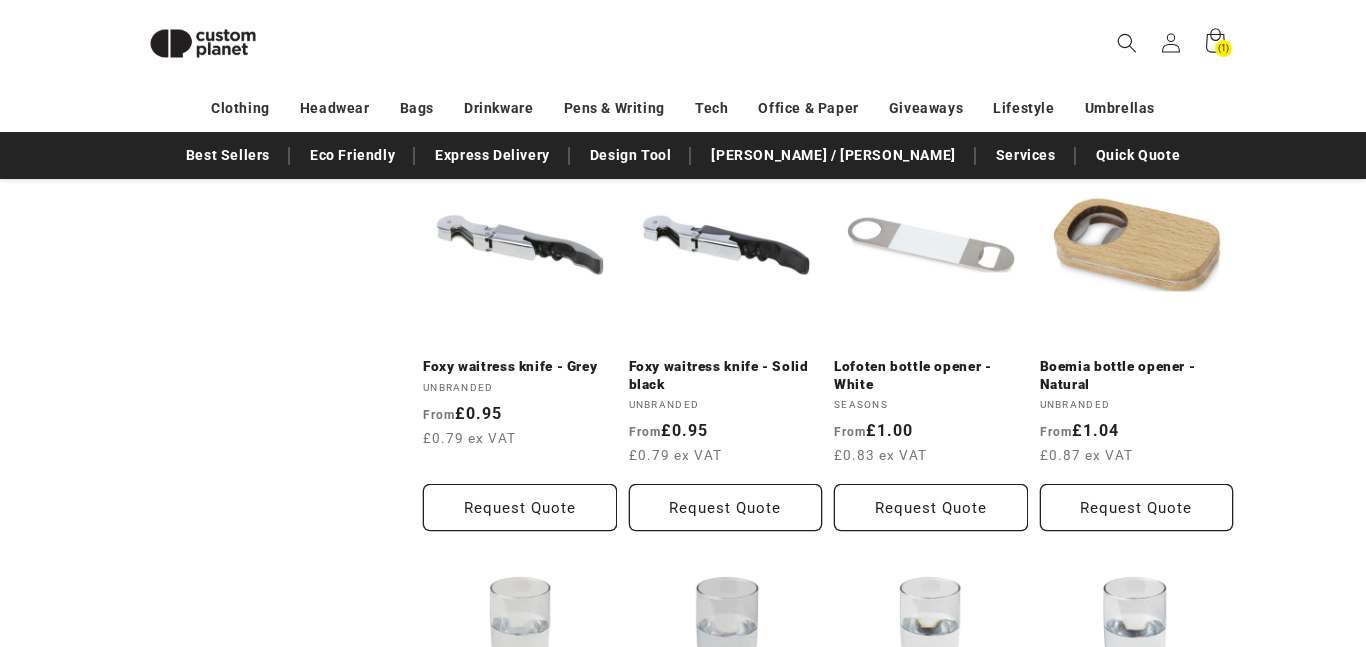 click on "Filter:
Remove all
Colour
(0)
Colour
Red  (20)
Red (20 products)
Orange" at bounding box center [683, 813] 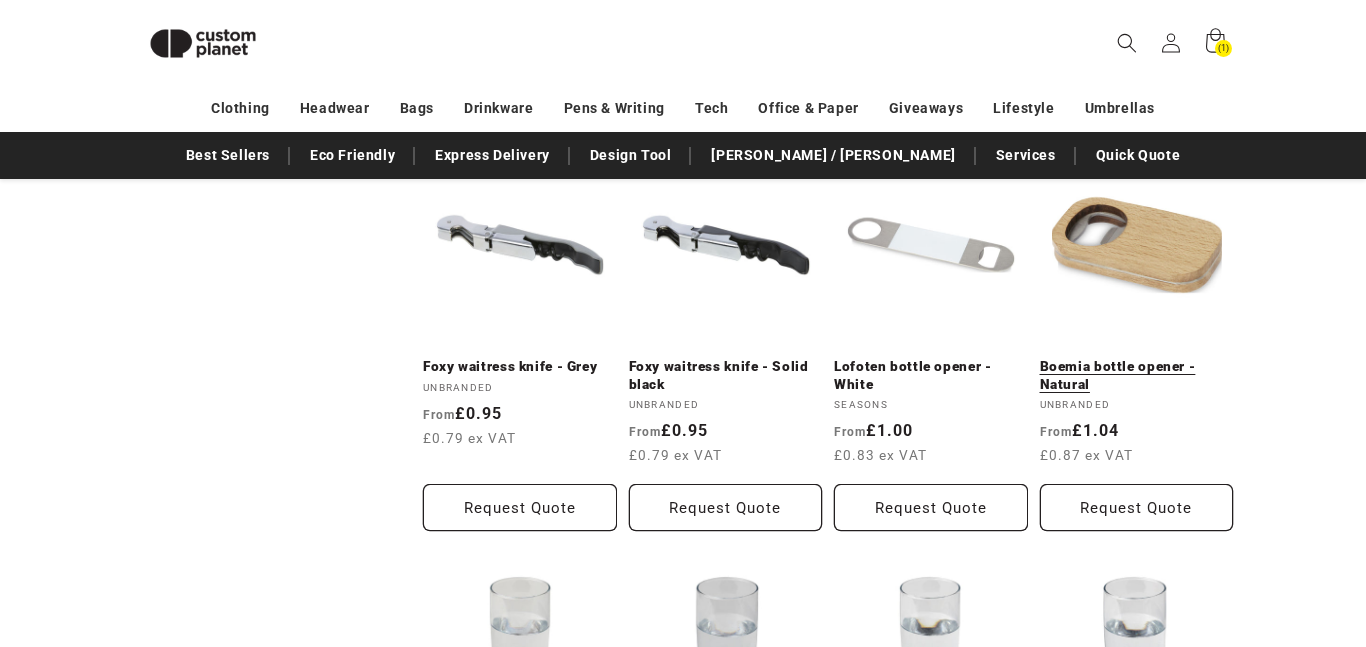 click on "Boemia bottle opener - Natural" at bounding box center (1137, 375) 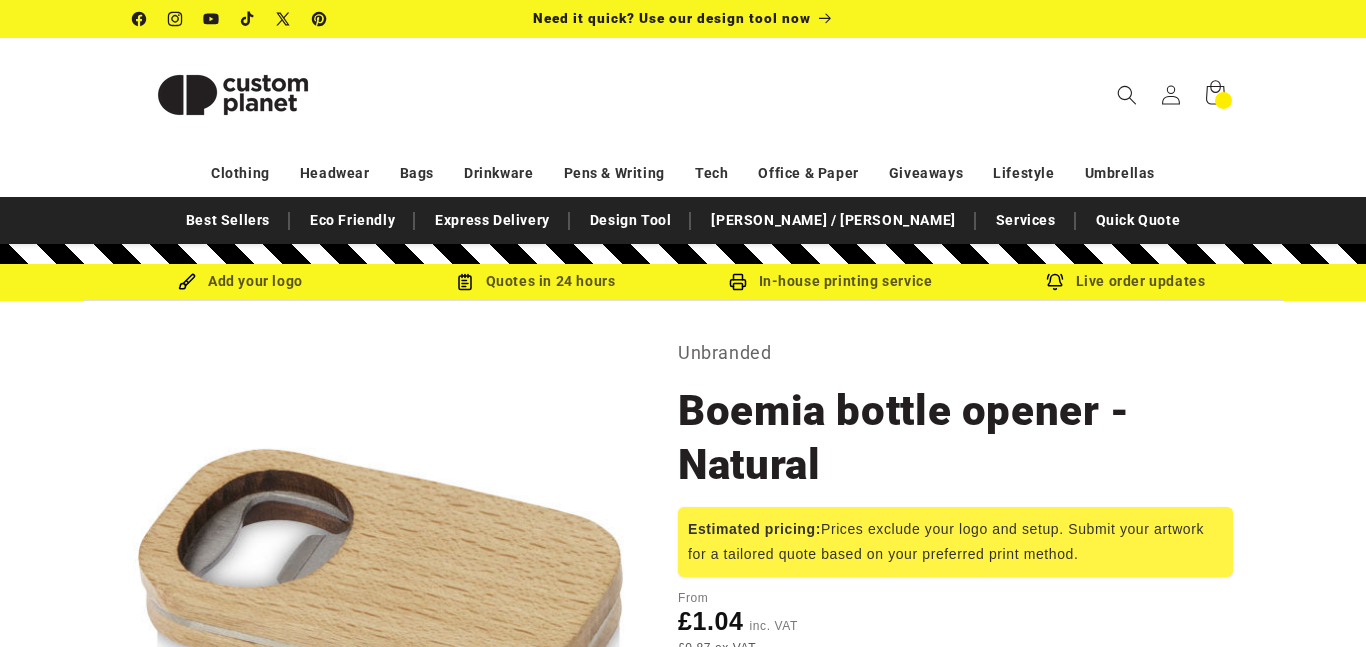scroll, scrollTop: 0, scrollLeft: 0, axis: both 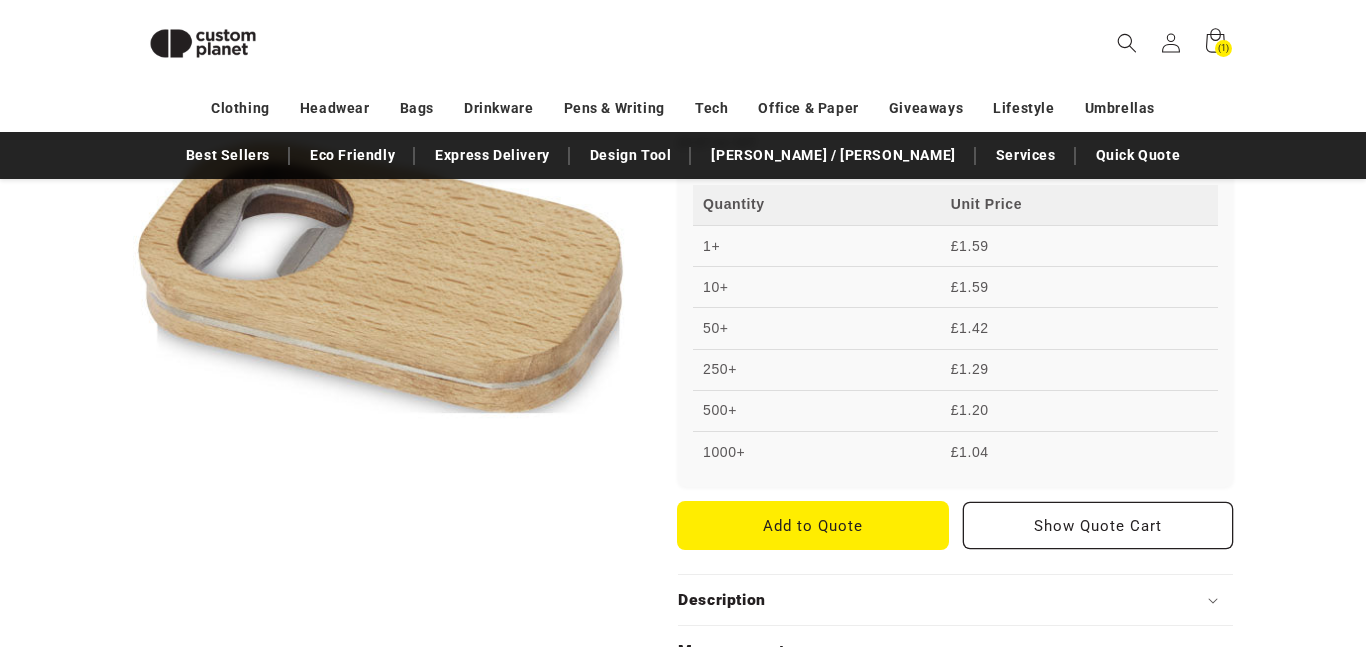 click on "Add to Quote" at bounding box center [813, 525] 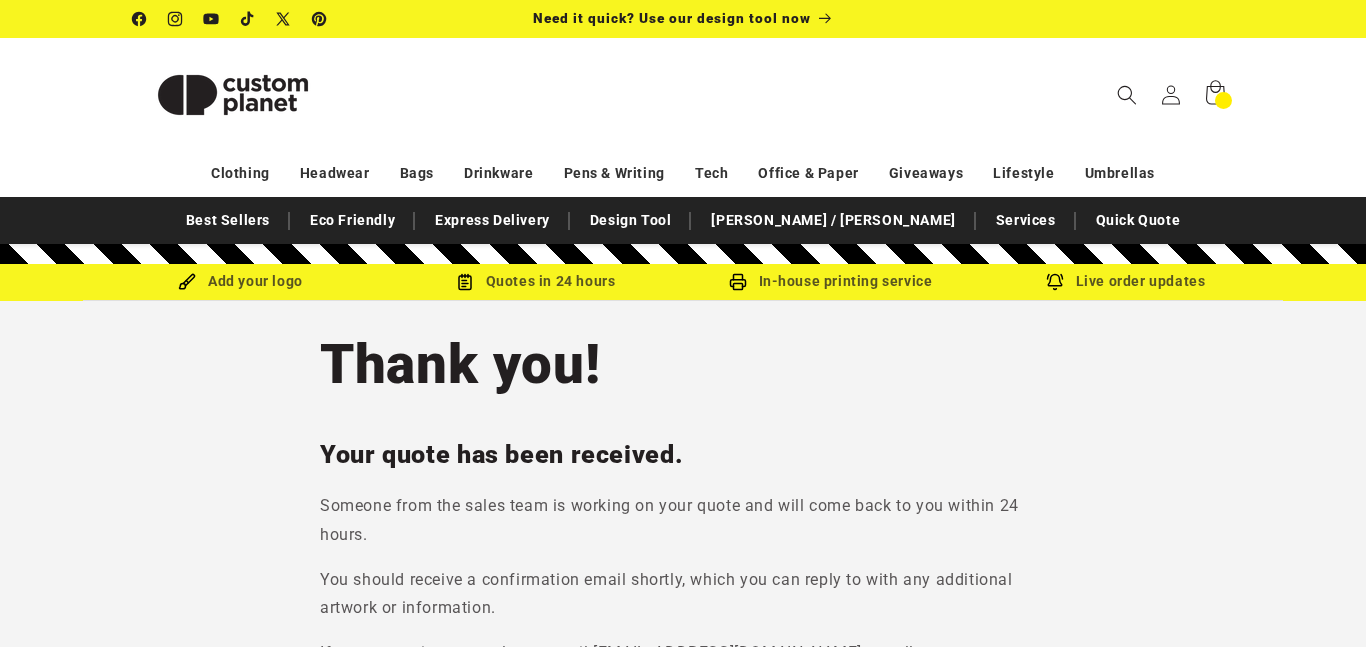 scroll, scrollTop: 0, scrollLeft: 0, axis: both 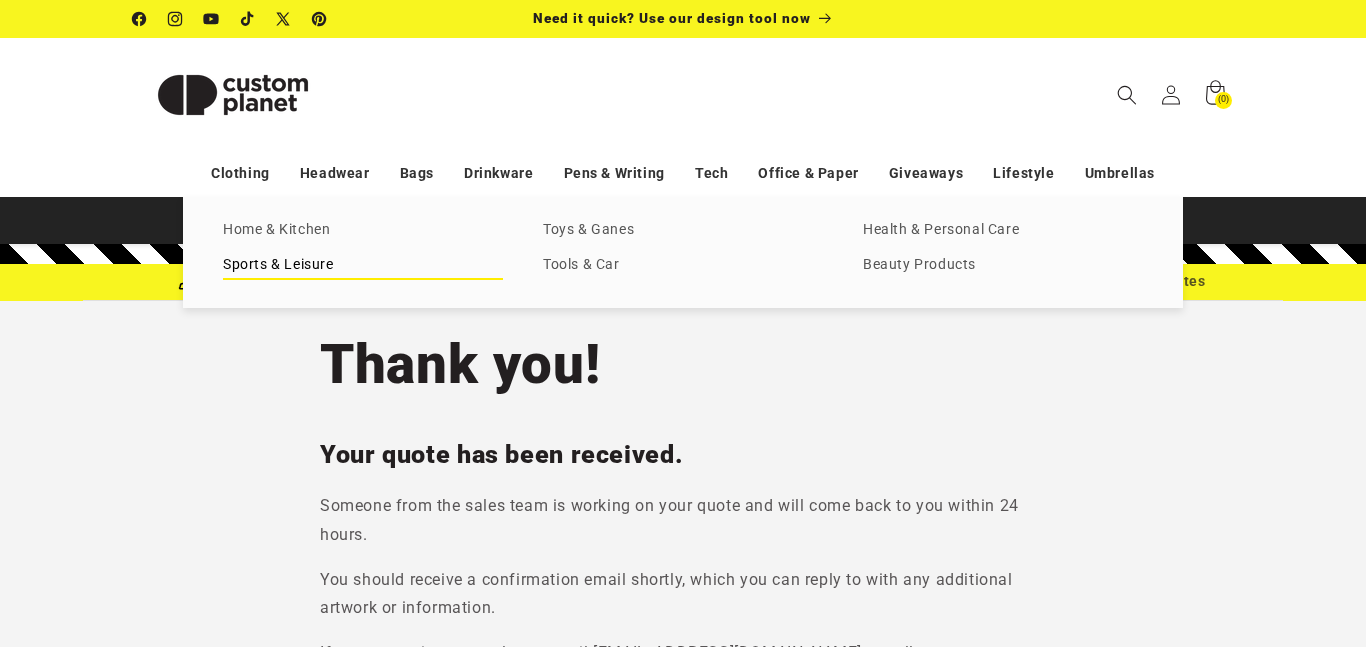 click on "Sports & Leisure" at bounding box center [363, 265] 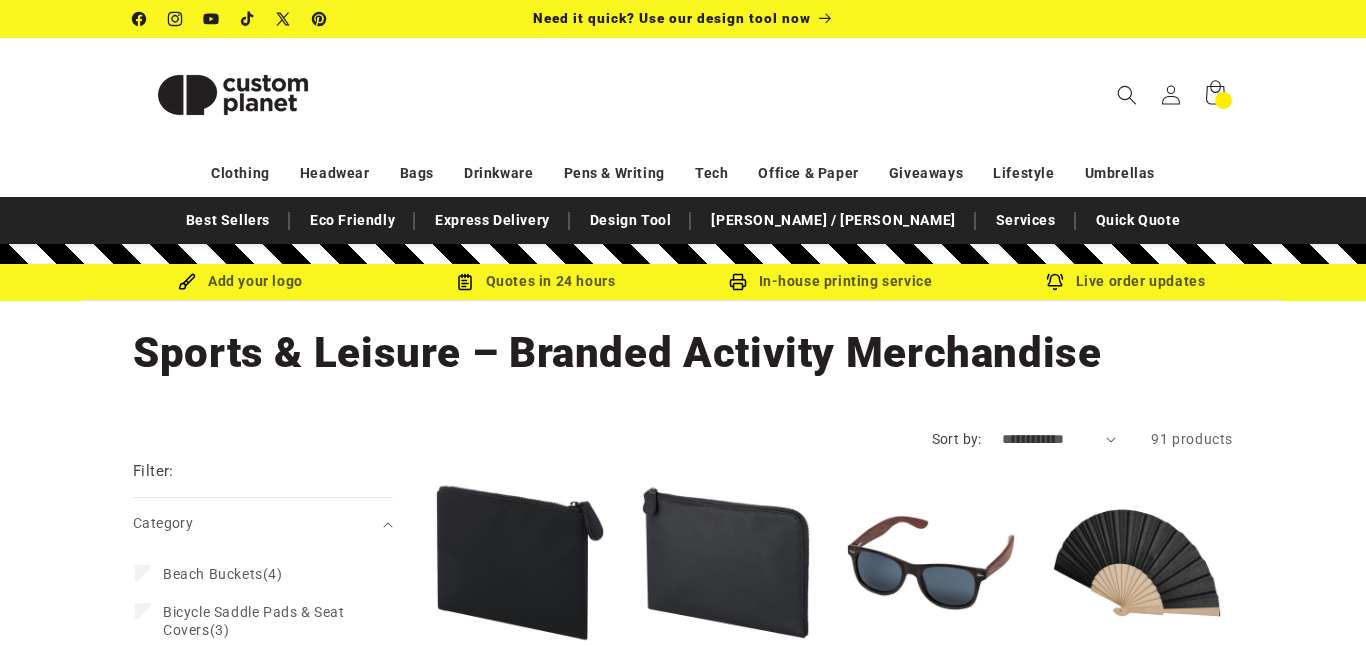 scroll, scrollTop: 146, scrollLeft: 0, axis: vertical 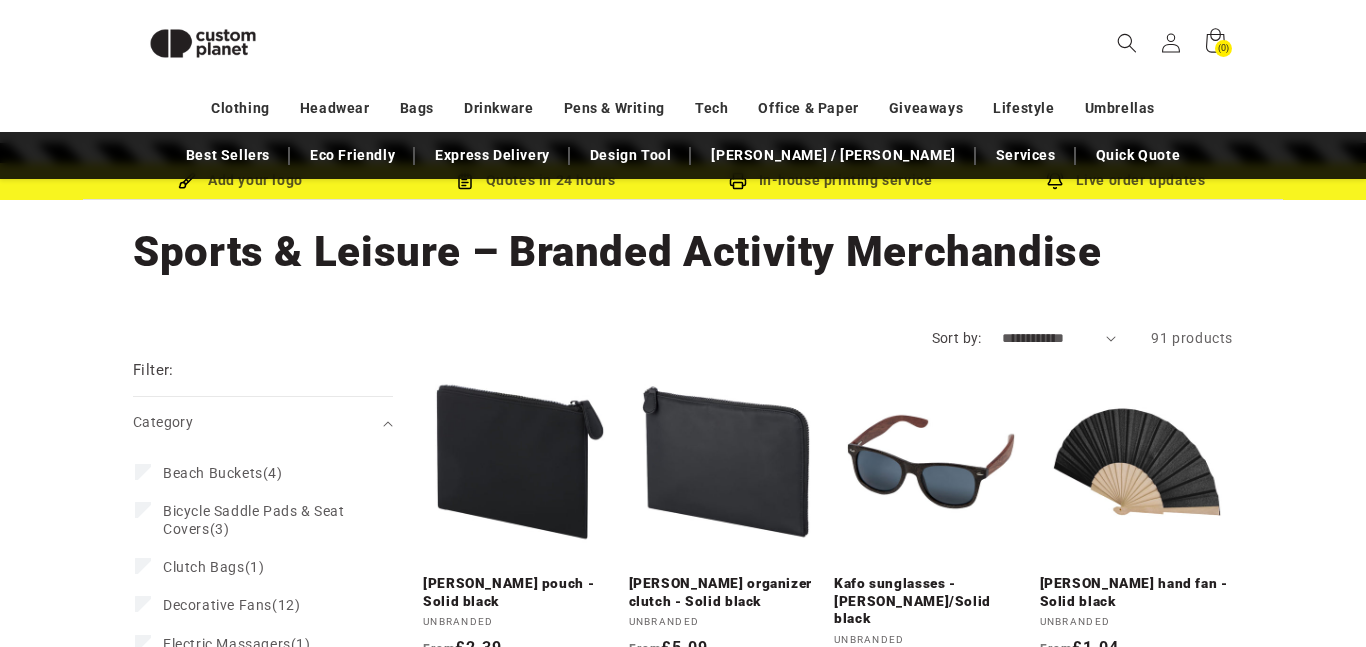 click on "**********" at bounding box center (683, 1435) 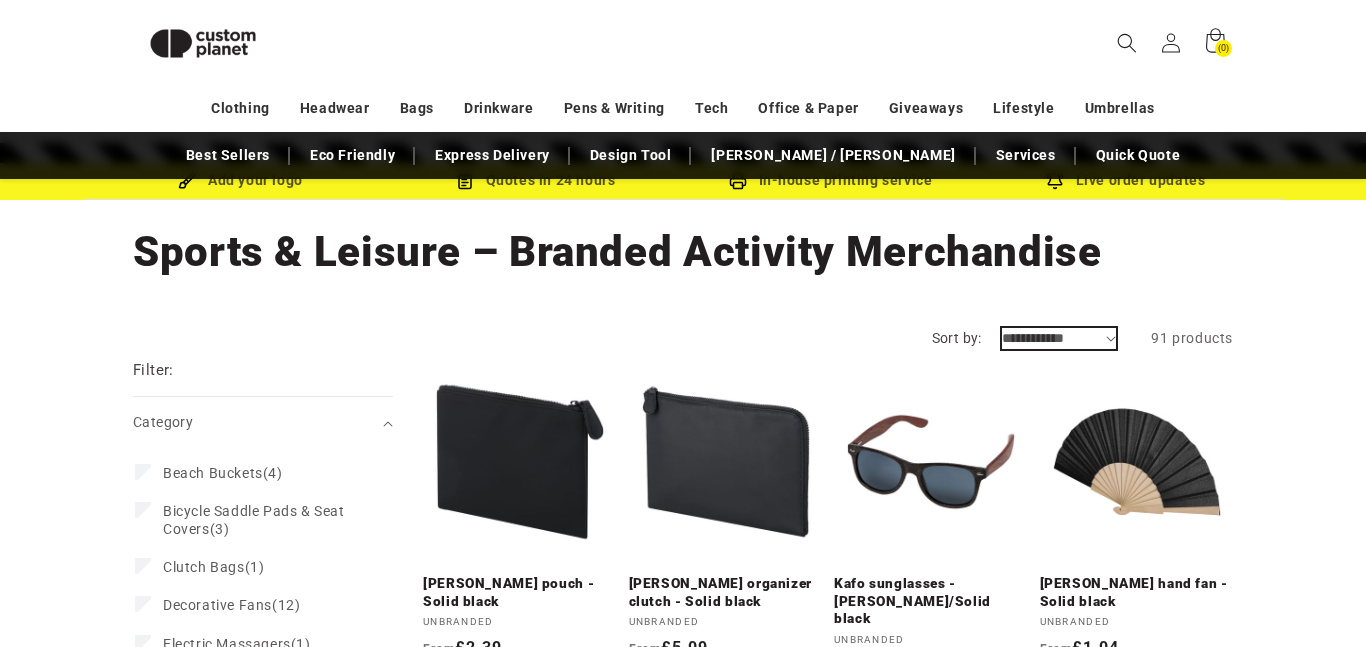 select on "**********" 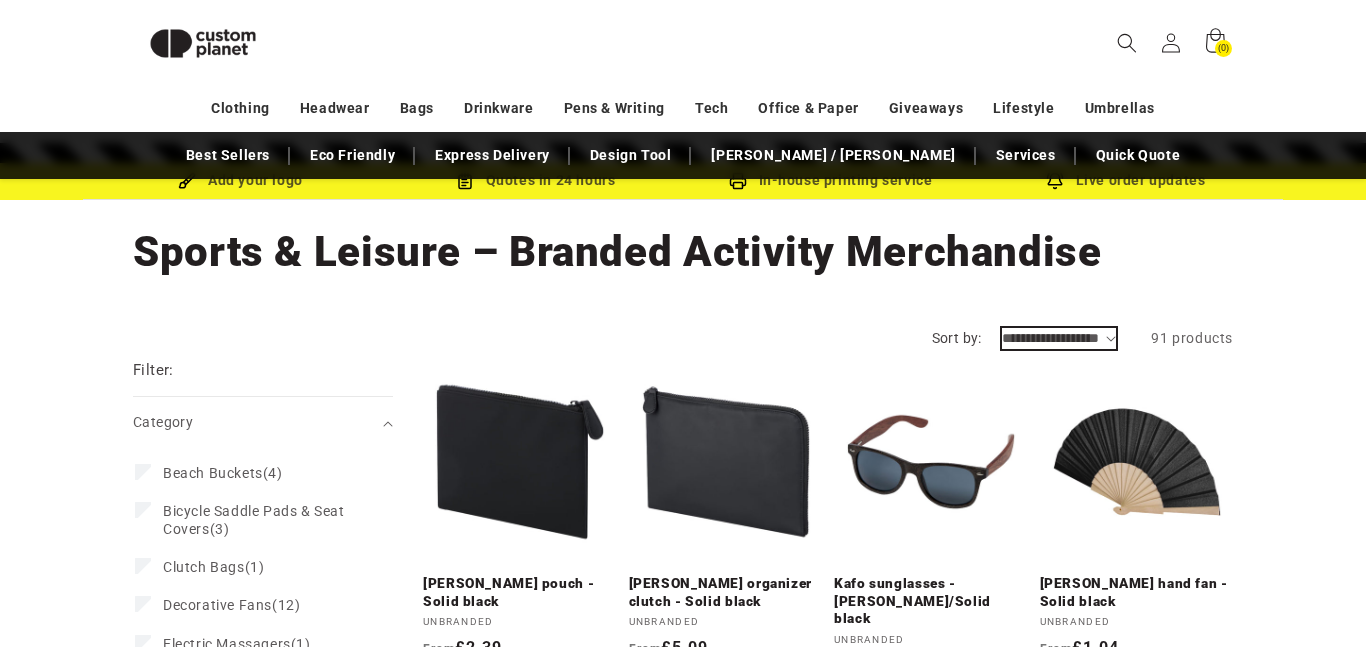 click on "**********" at bounding box center (1059, 338) 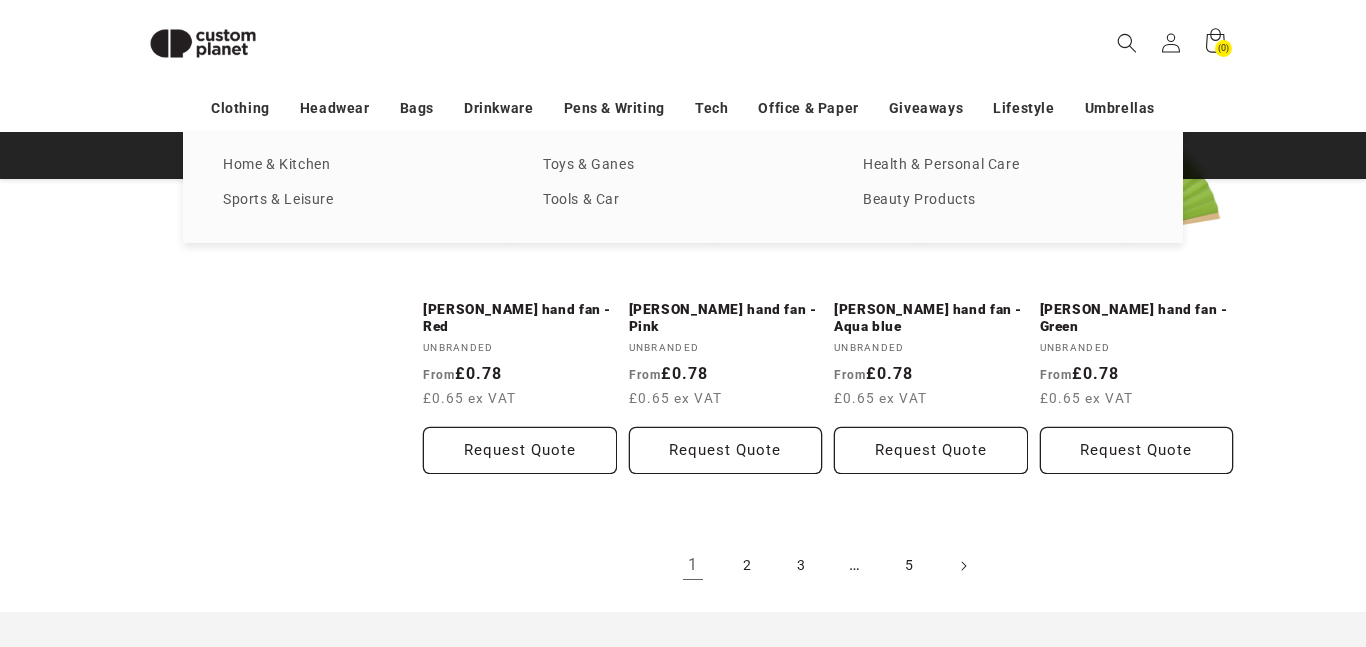 scroll, scrollTop: 2041, scrollLeft: 0, axis: vertical 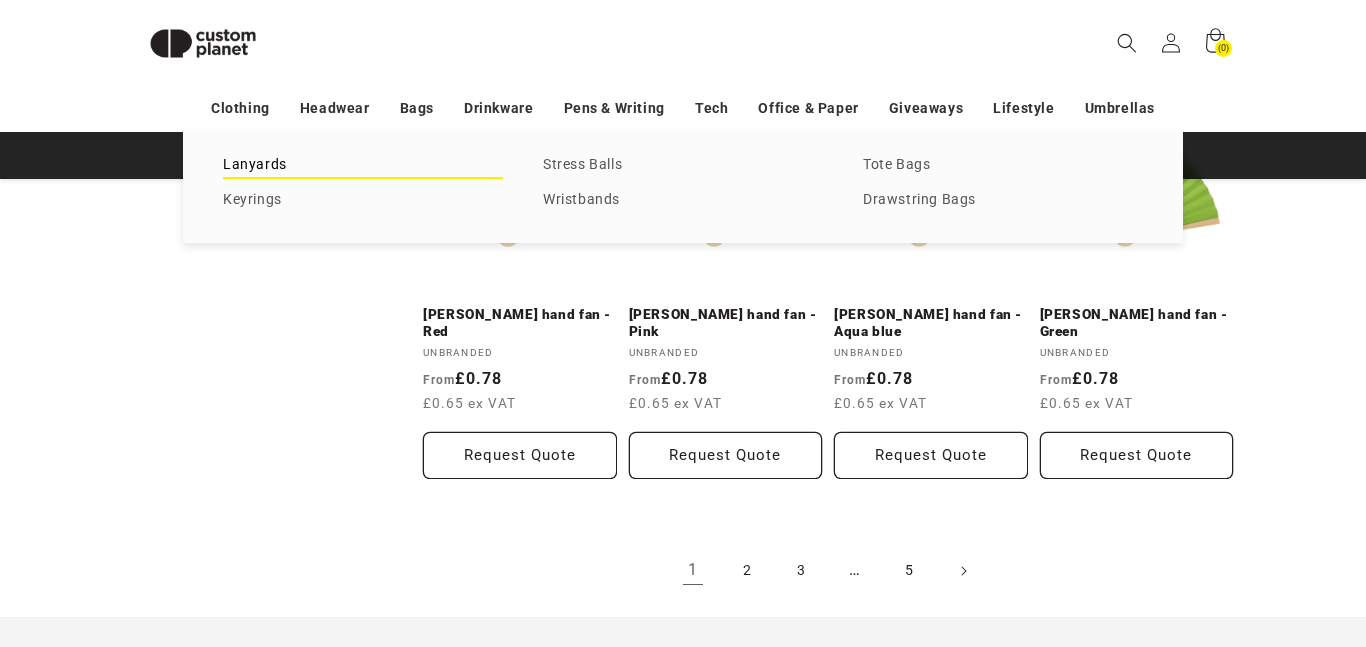 click on "Lanyards" at bounding box center (363, 165) 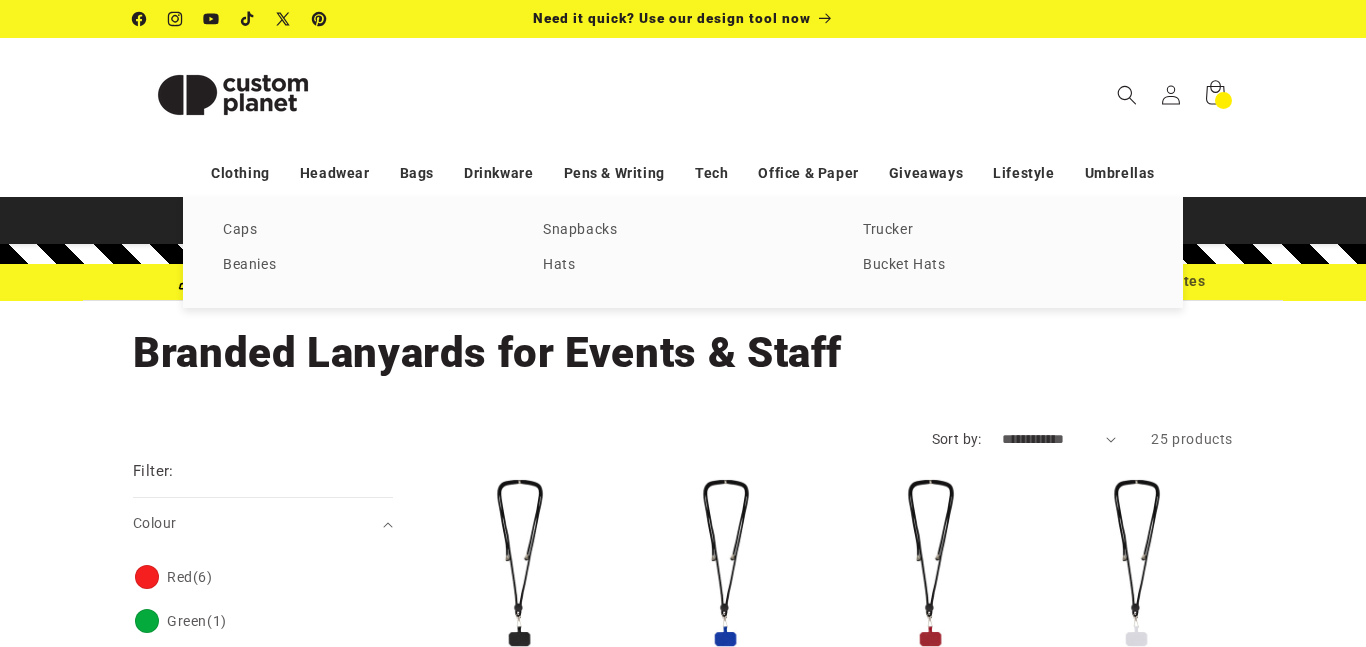 click on "**********" at bounding box center (683, 1571) 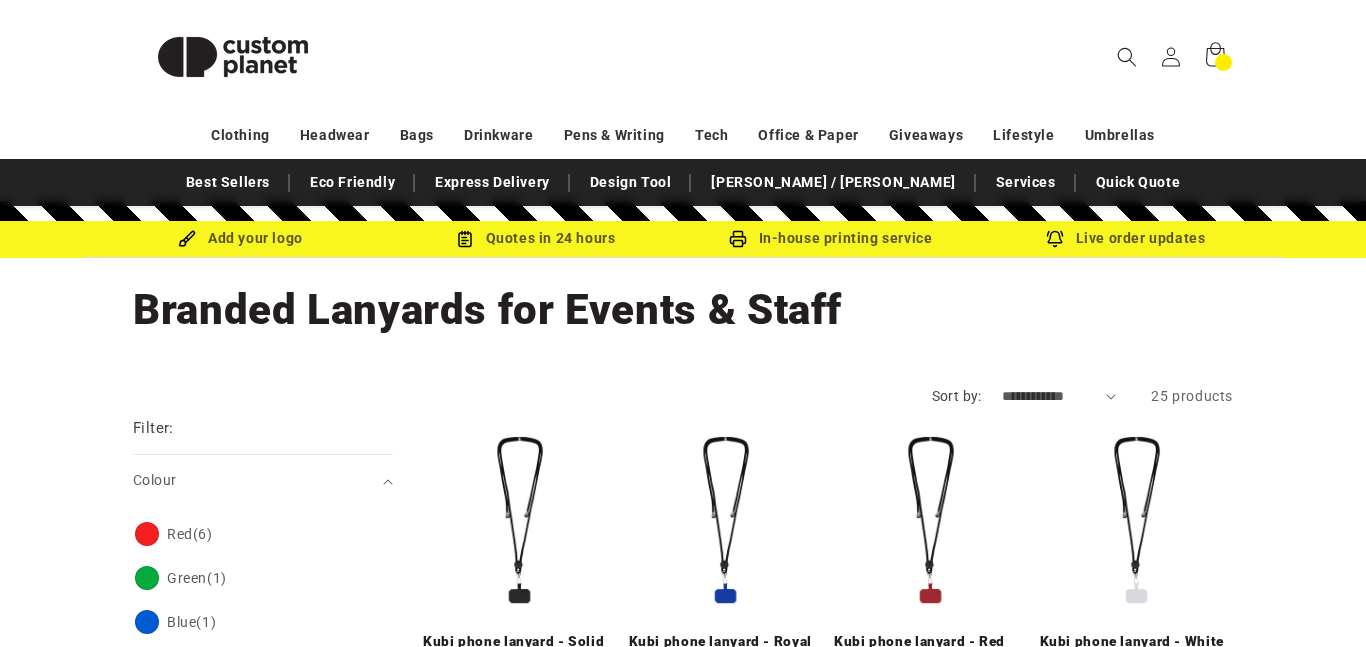 scroll, scrollTop: 0, scrollLeft: 0, axis: both 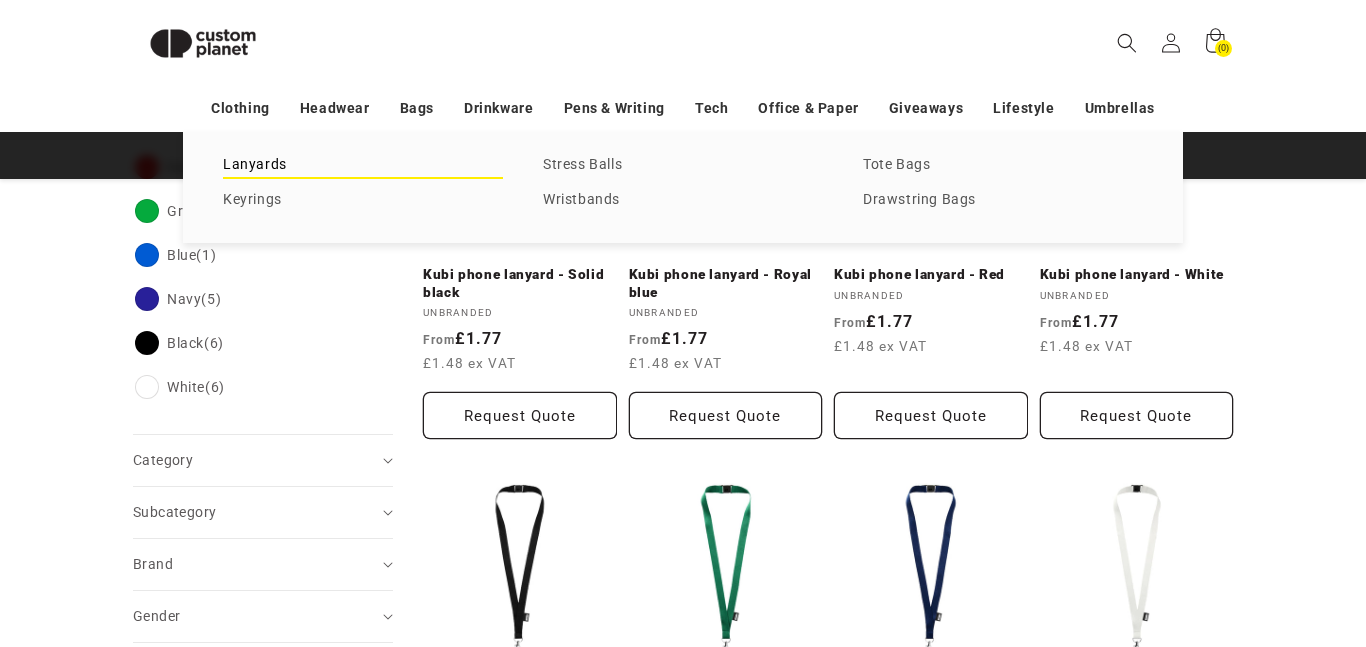 click on "Lanyards" at bounding box center [363, 165] 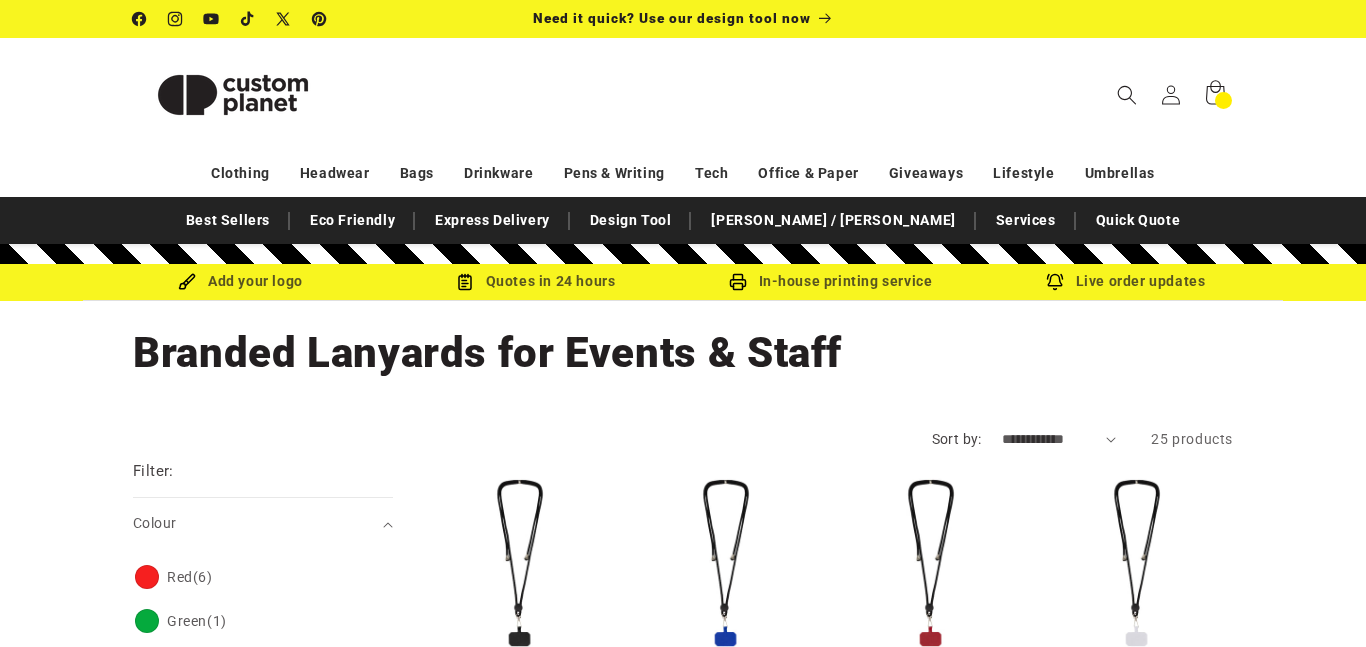 scroll, scrollTop: 140, scrollLeft: 0, axis: vertical 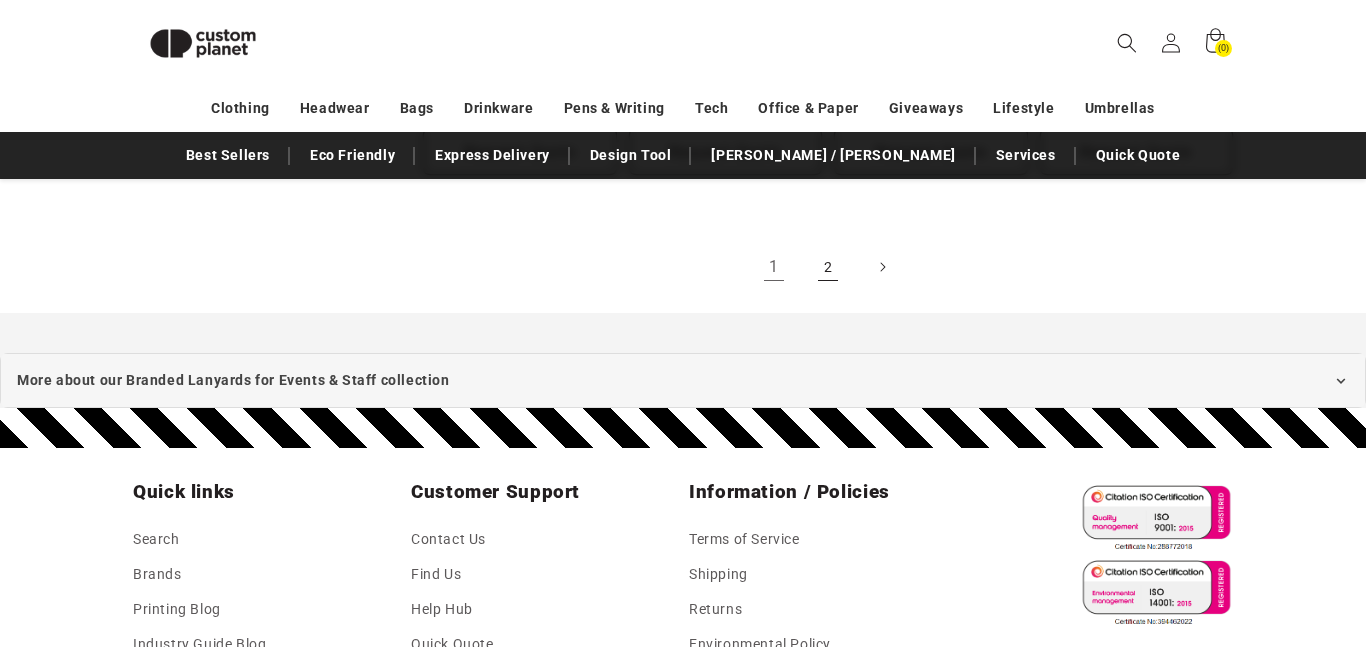 click on "2" at bounding box center [828, 267] 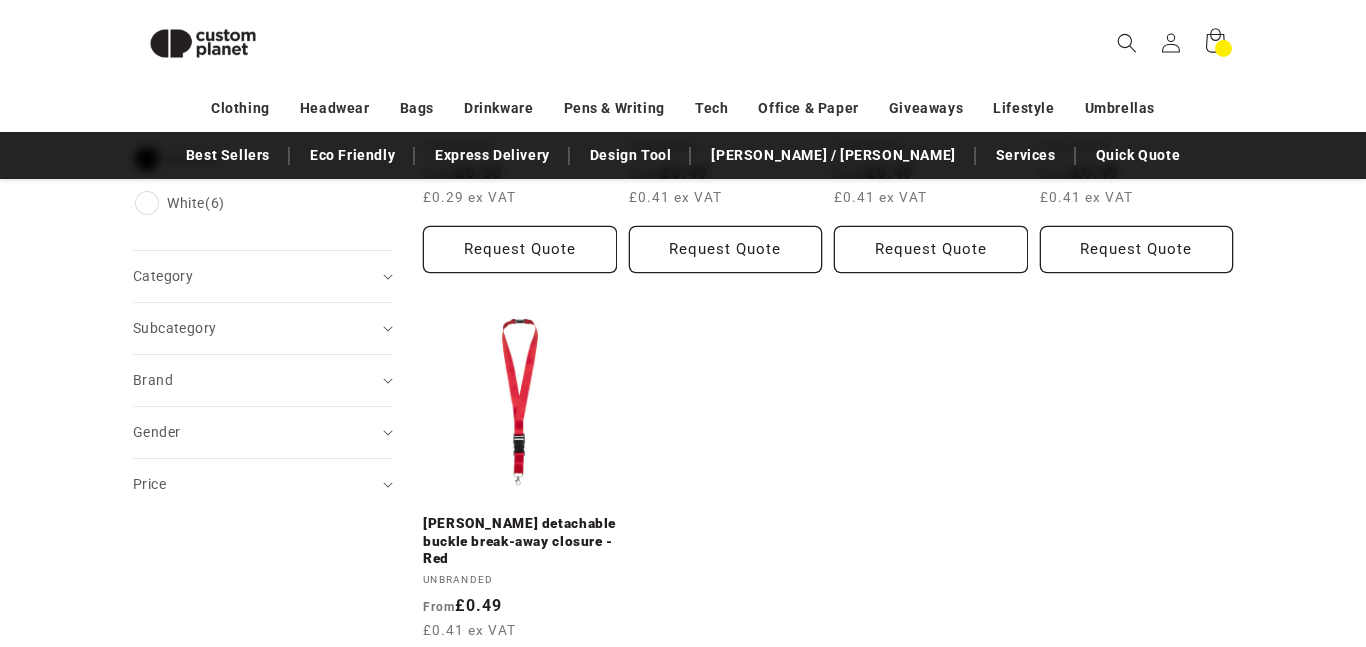 scroll, scrollTop: 0, scrollLeft: 0, axis: both 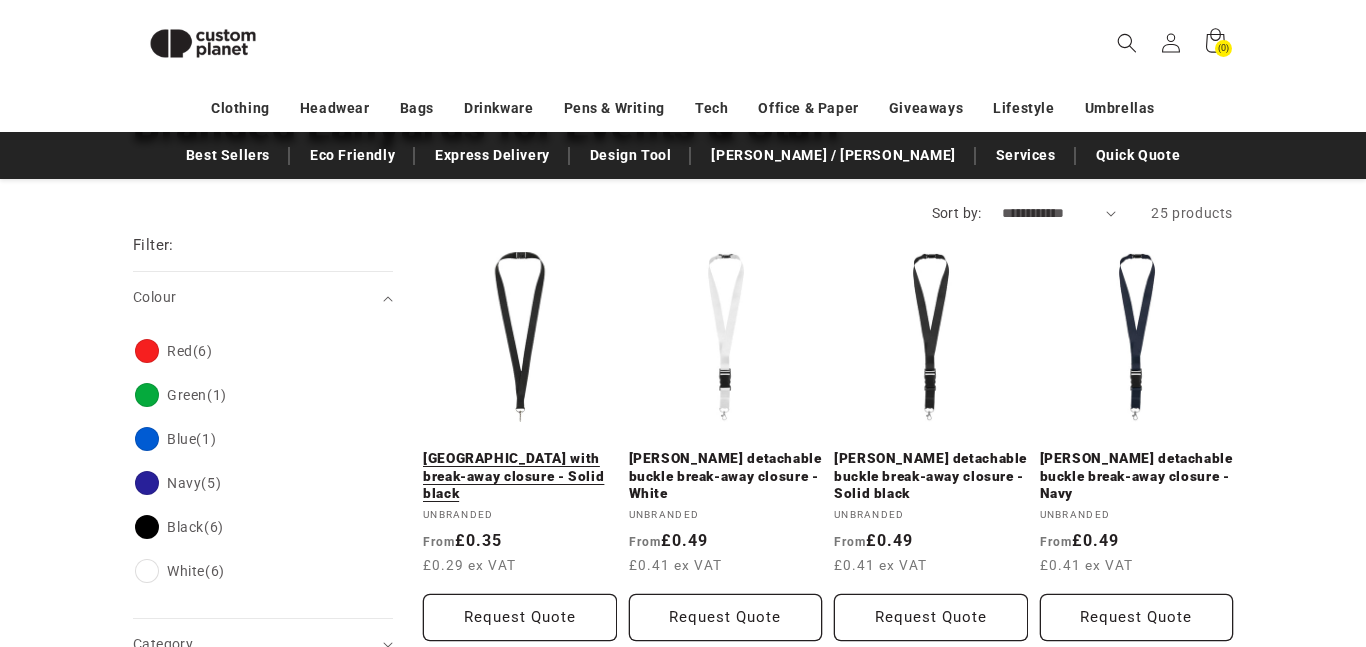 click on "Lago lanyard with break-away closure - Solid black" at bounding box center [520, 476] 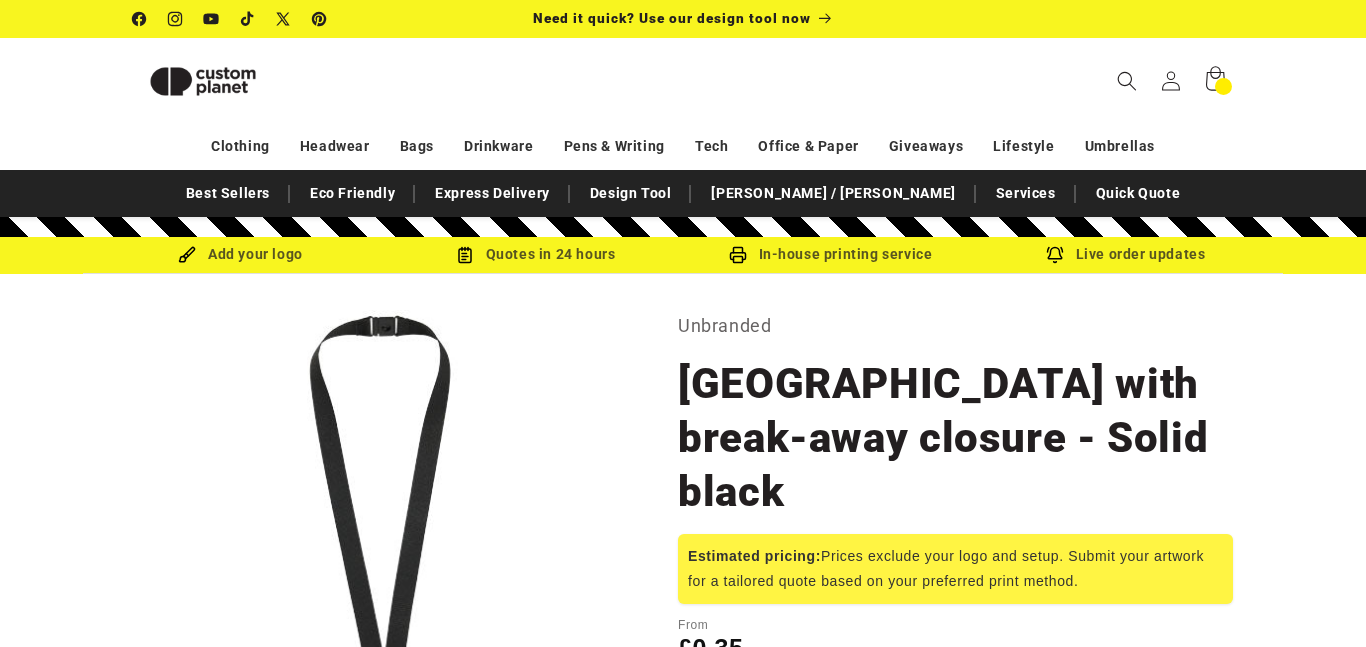 scroll, scrollTop: 561, scrollLeft: 0, axis: vertical 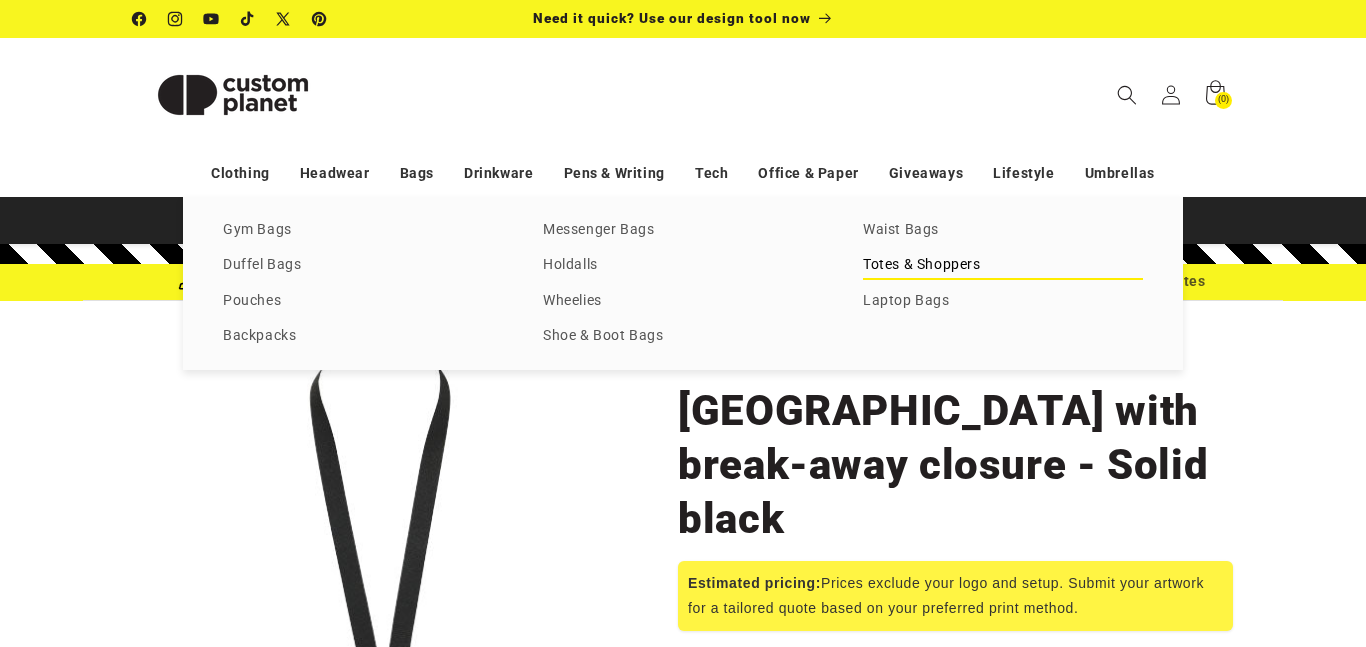 click on "Totes & Shoppers" at bounding box center (1003, 265) 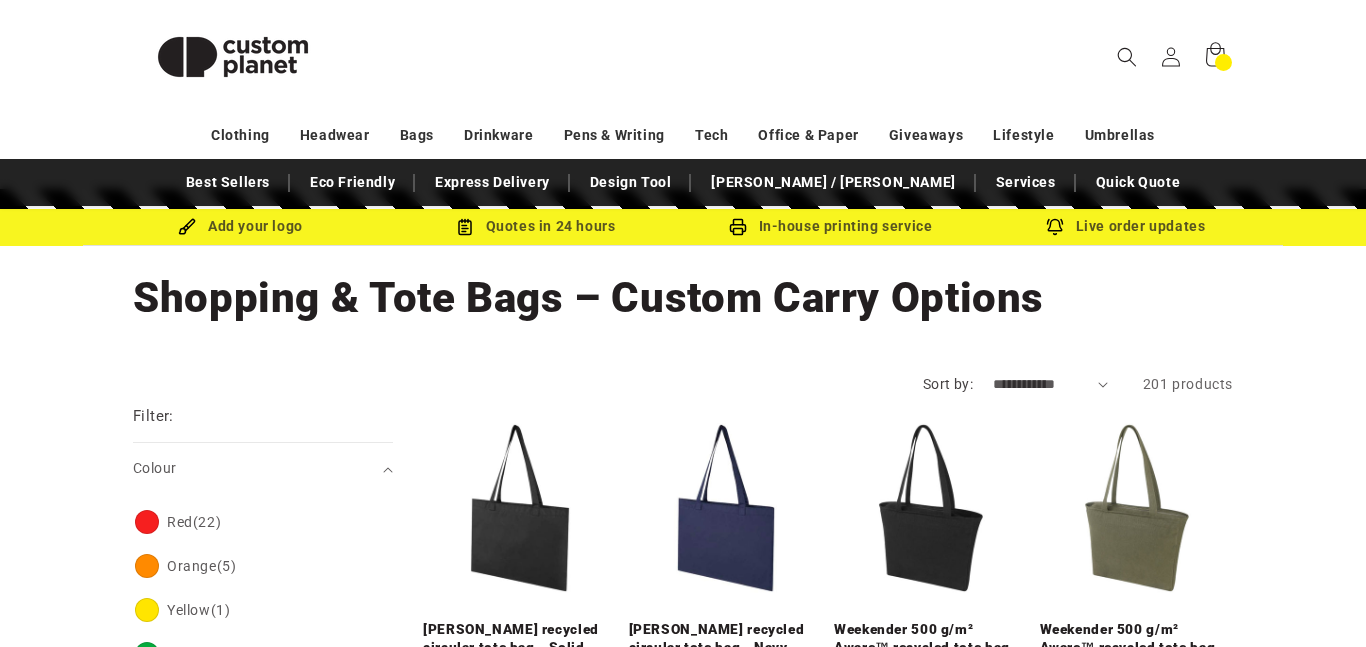 scroll, scrollTop: 158, scrollLeft: 0, axis: vertical 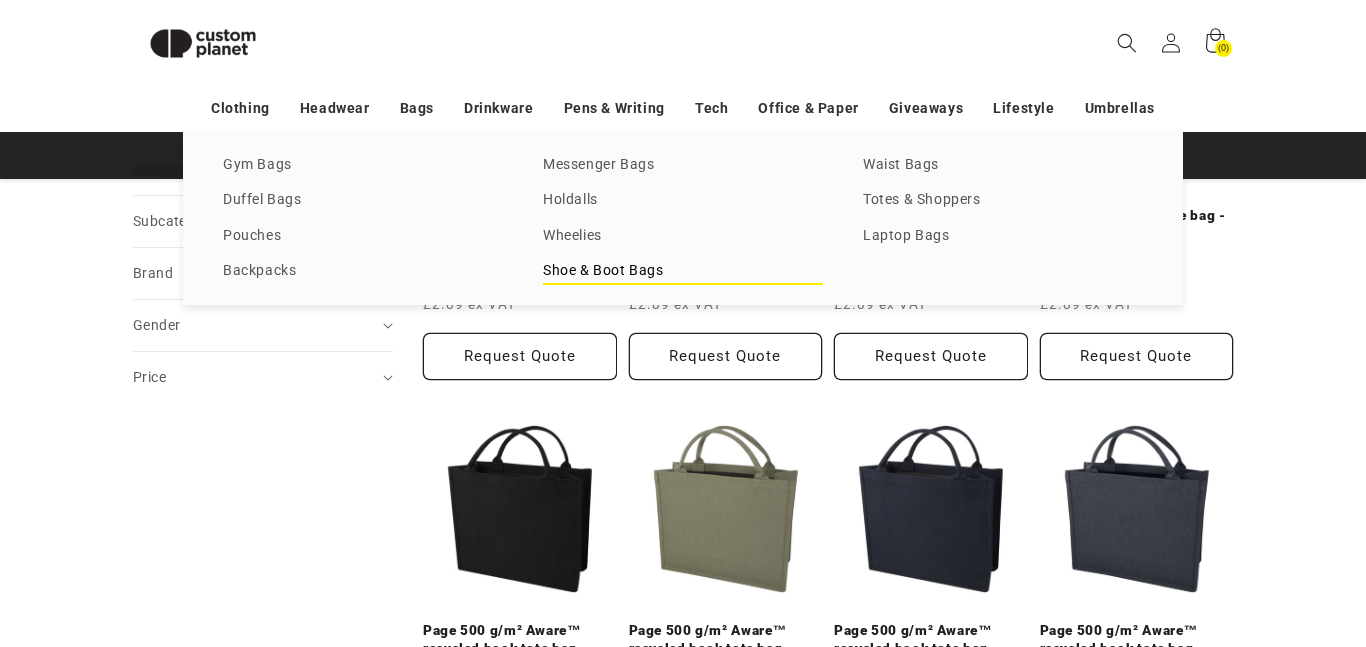 click on "Shoe & Boot Bags" at bounding box center (683, 271) 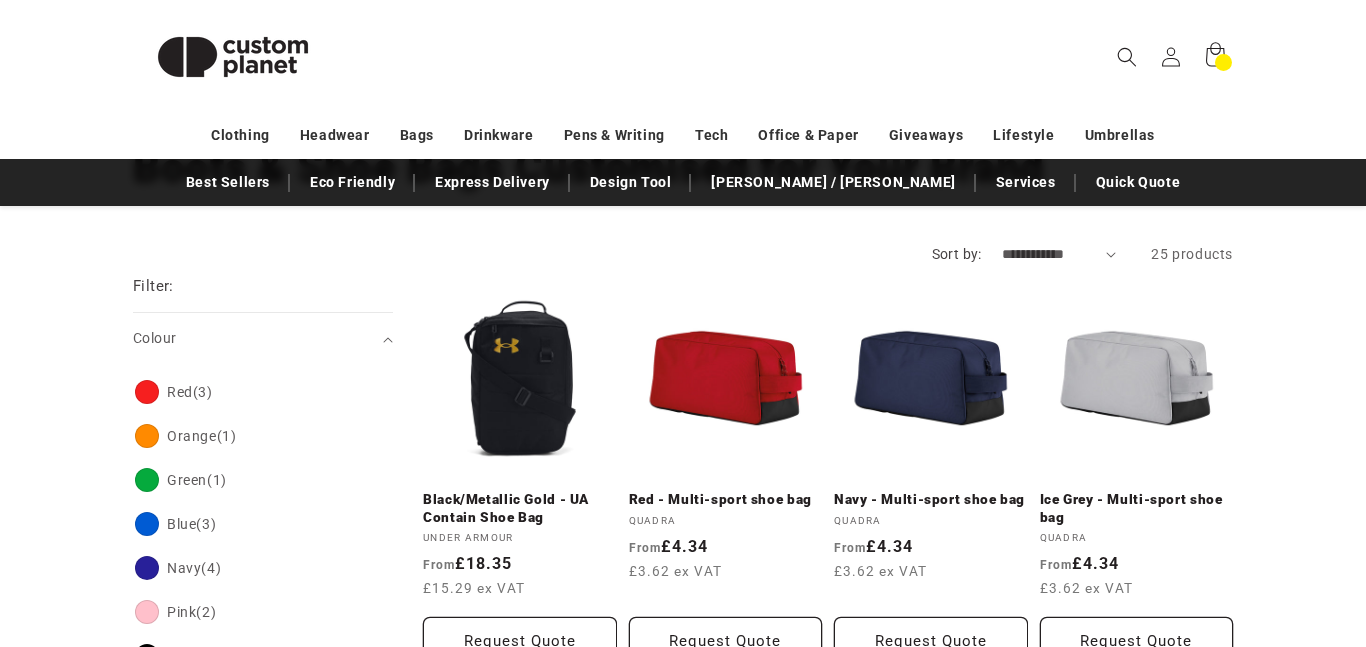 scroll, scrollTop: 187, scrollLeft: 0, axis: vertical 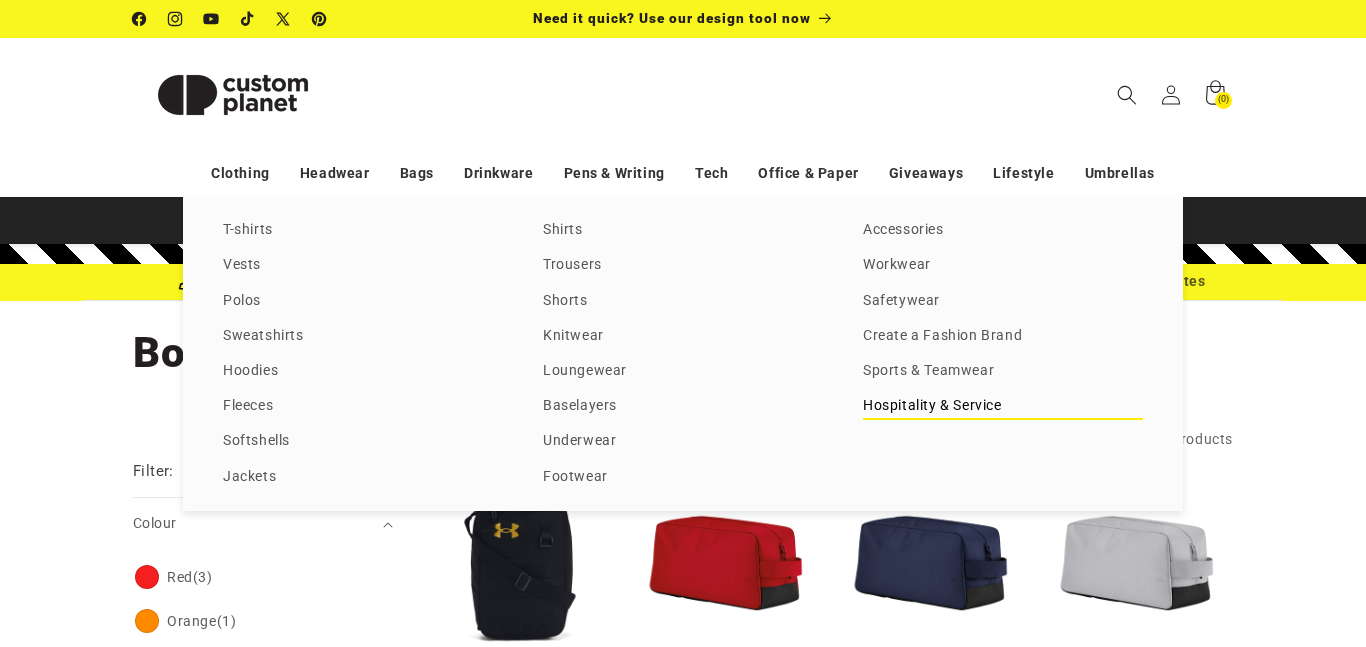 click on "Hospitality & Service" at bounding box center [1003, 406] 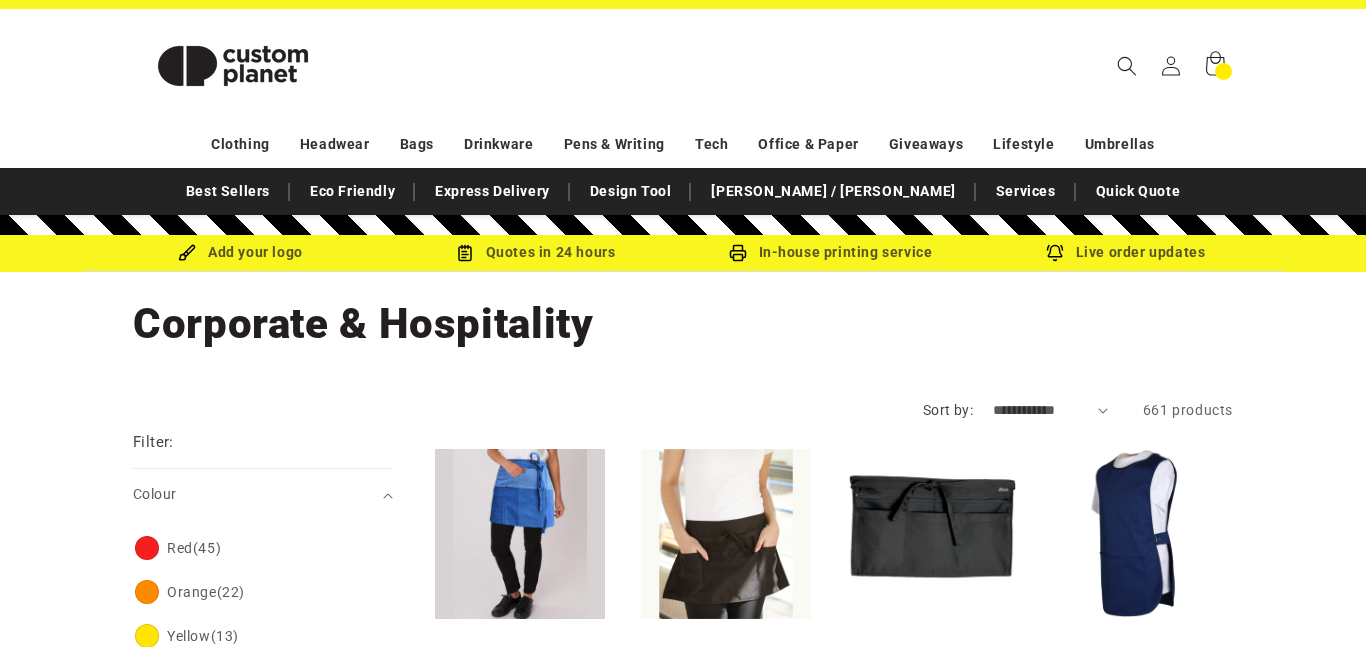 scroll, scrollTop: 0, scrollLeft: 0, axis: both 